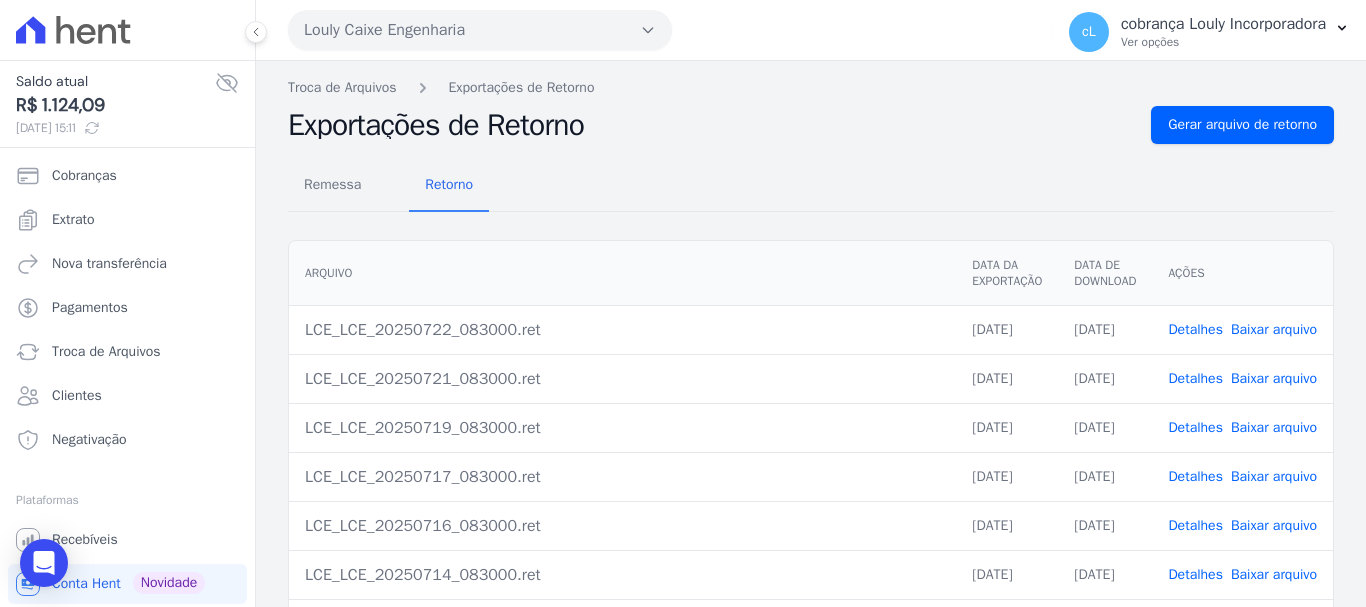 scroll, scrollTop: 0, scrollLeft: 0, axis: both 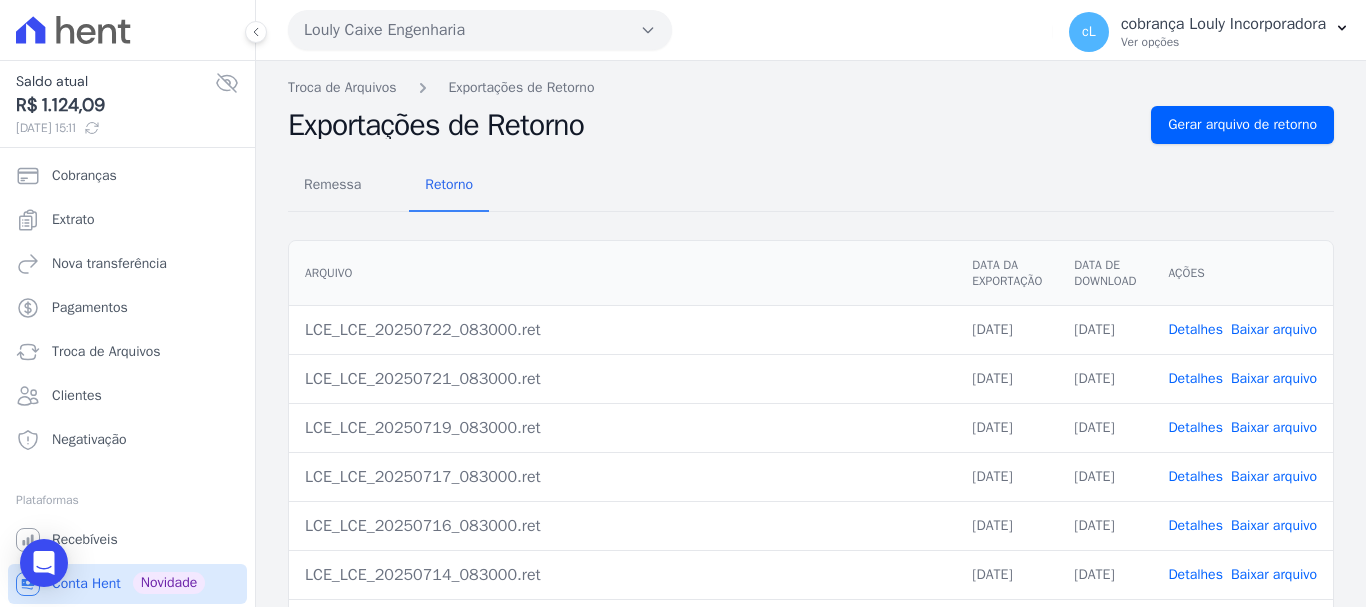 click on "Conta Hent" at bounding box center [86, 584] 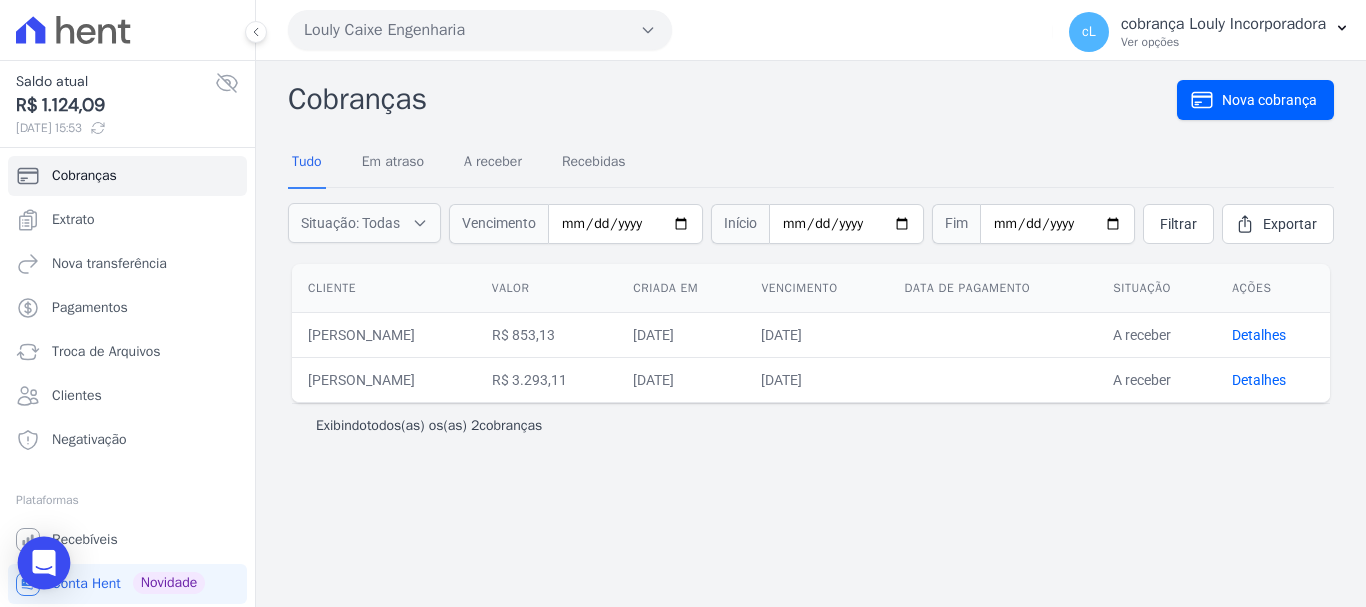 click at bounding box center [44, 563] 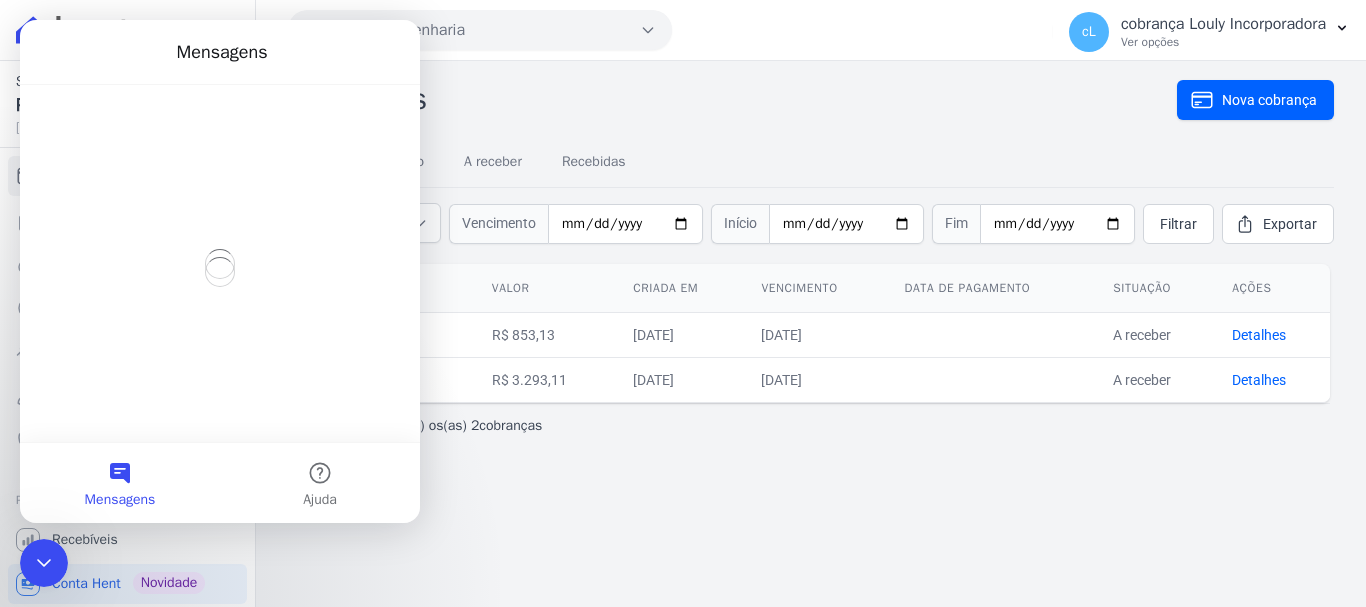 scroll, scrollTop: 0, scrollLeft: 0, axis: both 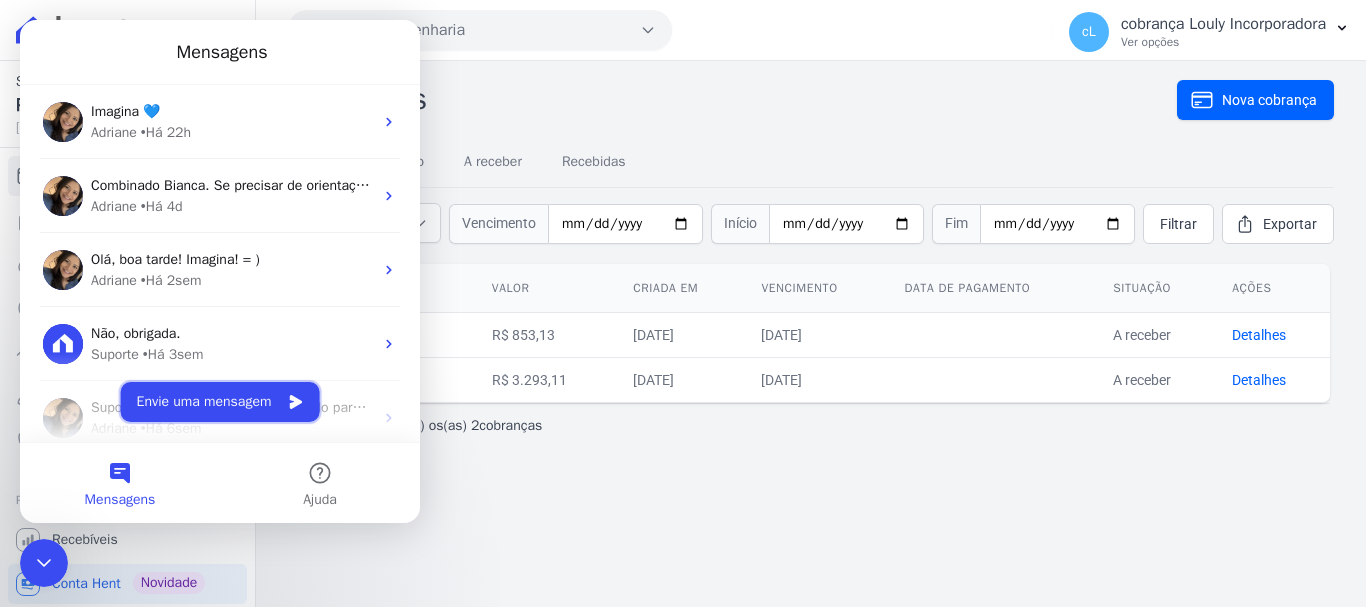click on "Envie uma mensagem" at bounding box center [220, 402] 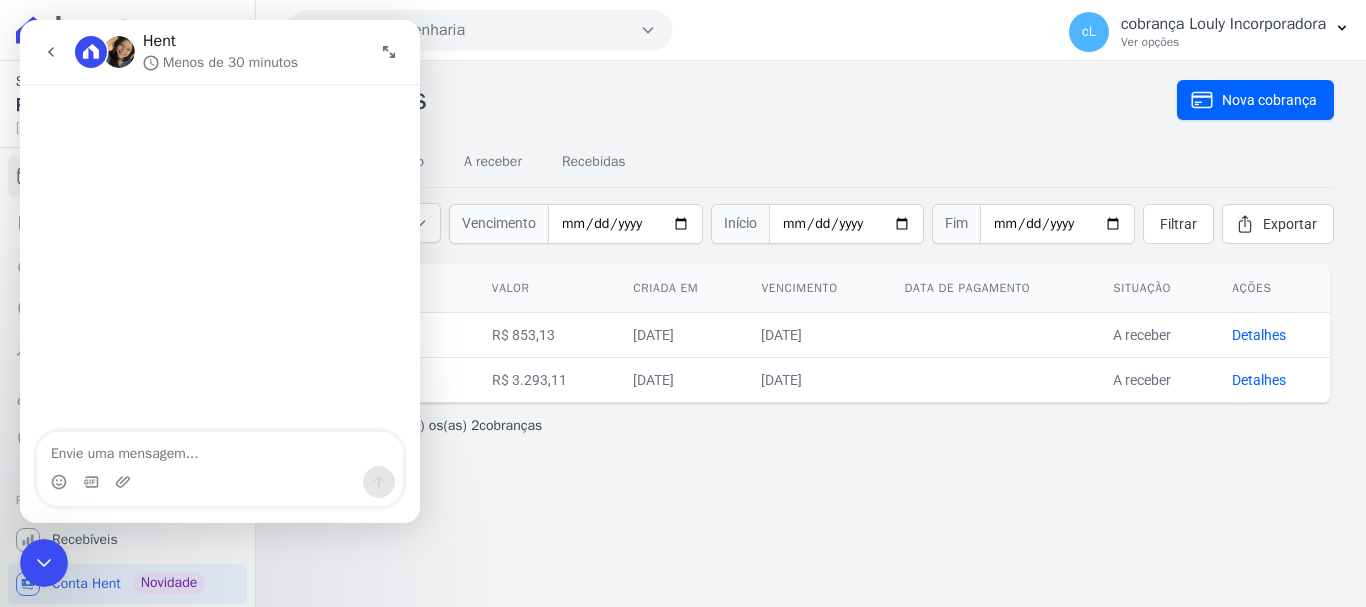 click at bounding box center [220, 449] 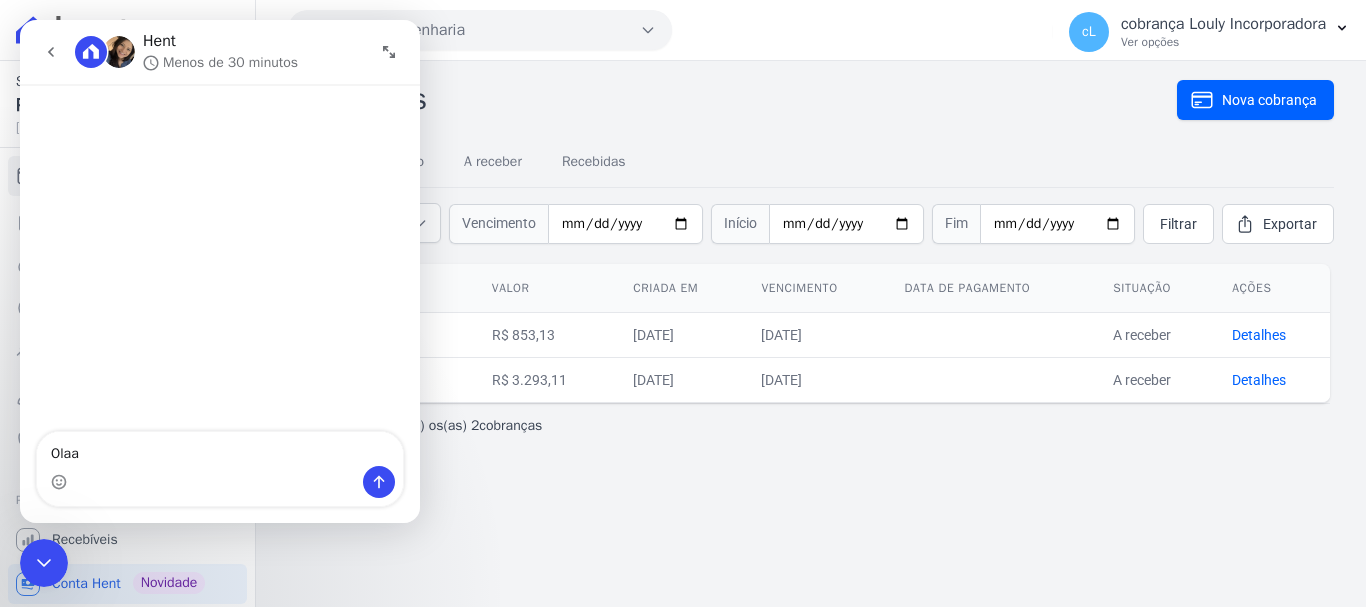 type on "Olaaa" 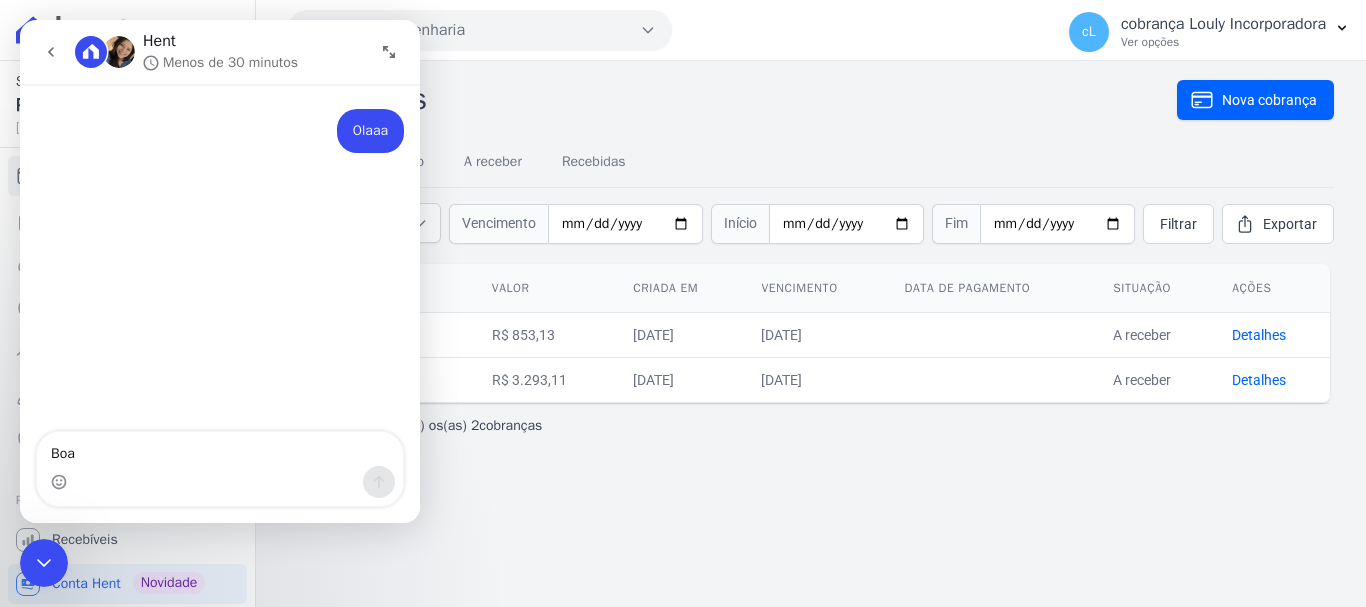 type on "Boa" 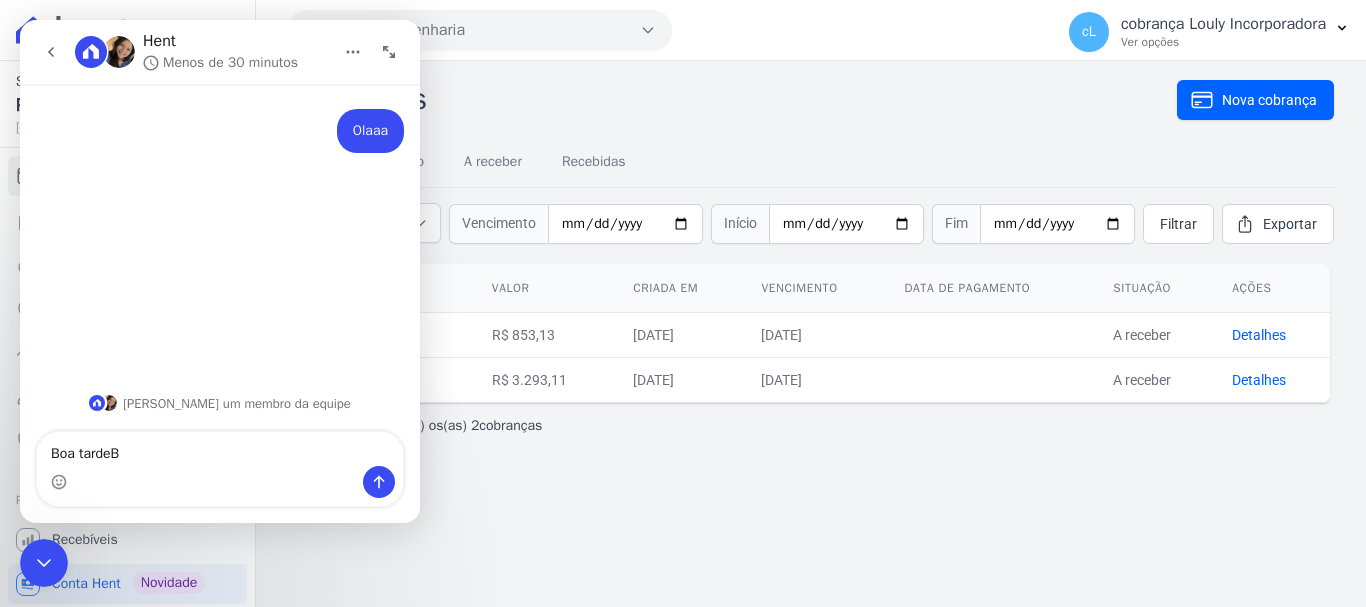 type on "Boa tarde" 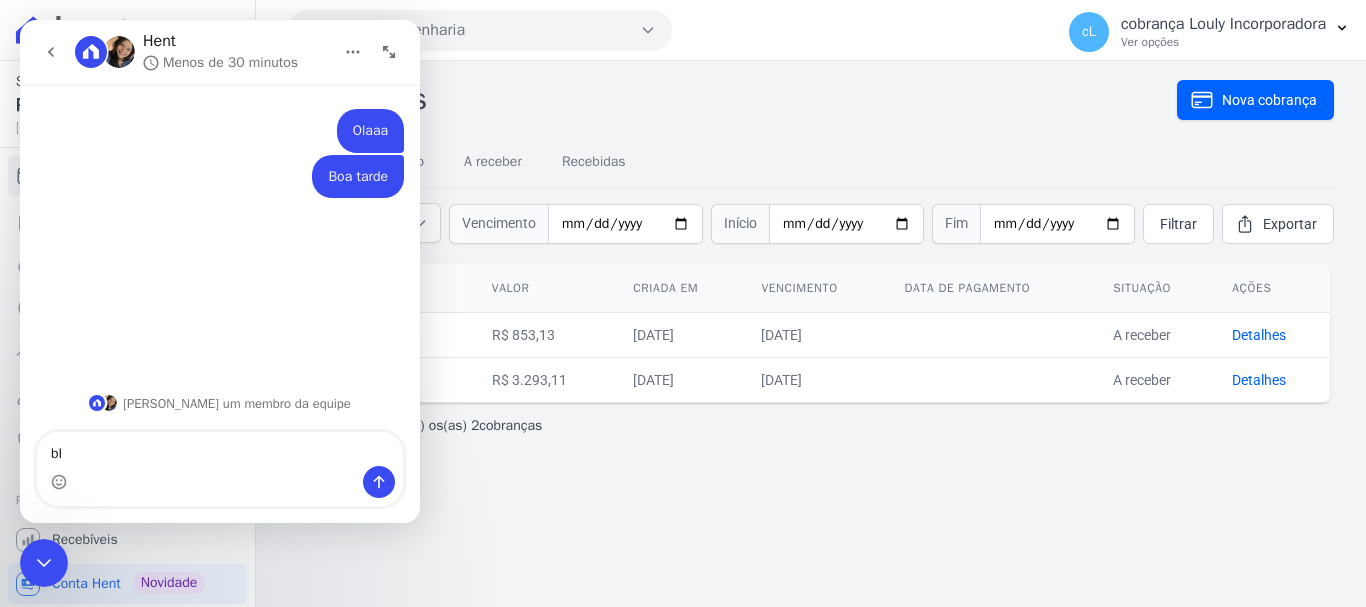 type on "b" 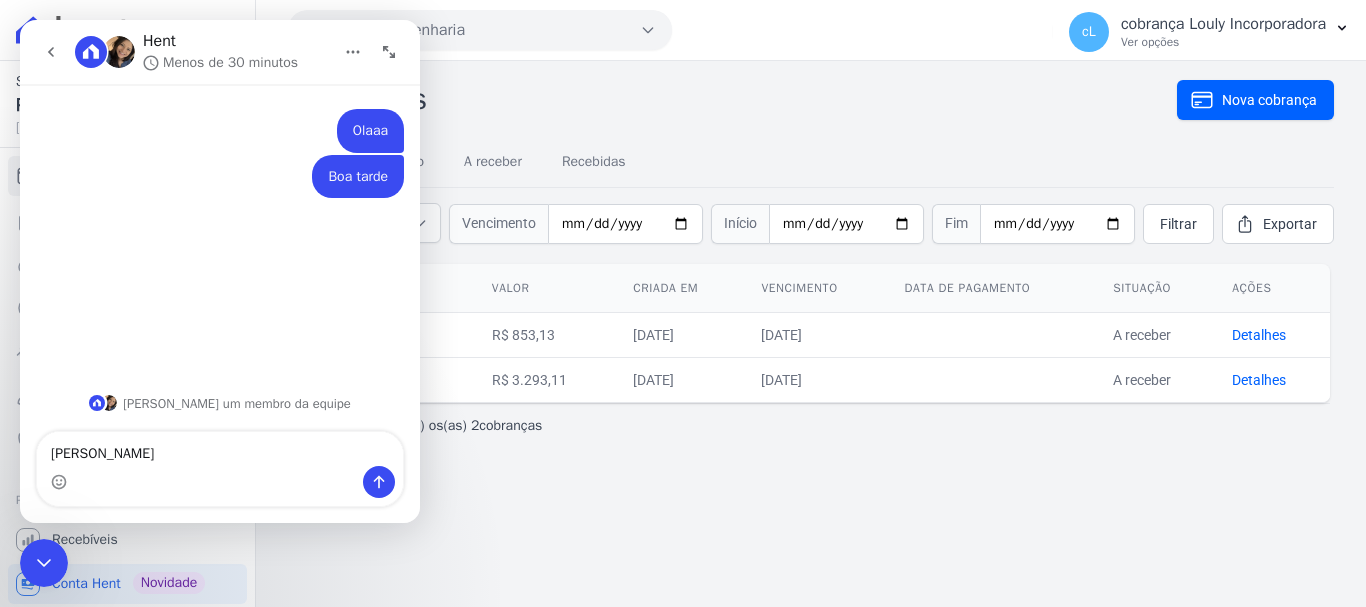 type on "[PERSON_NAME]" 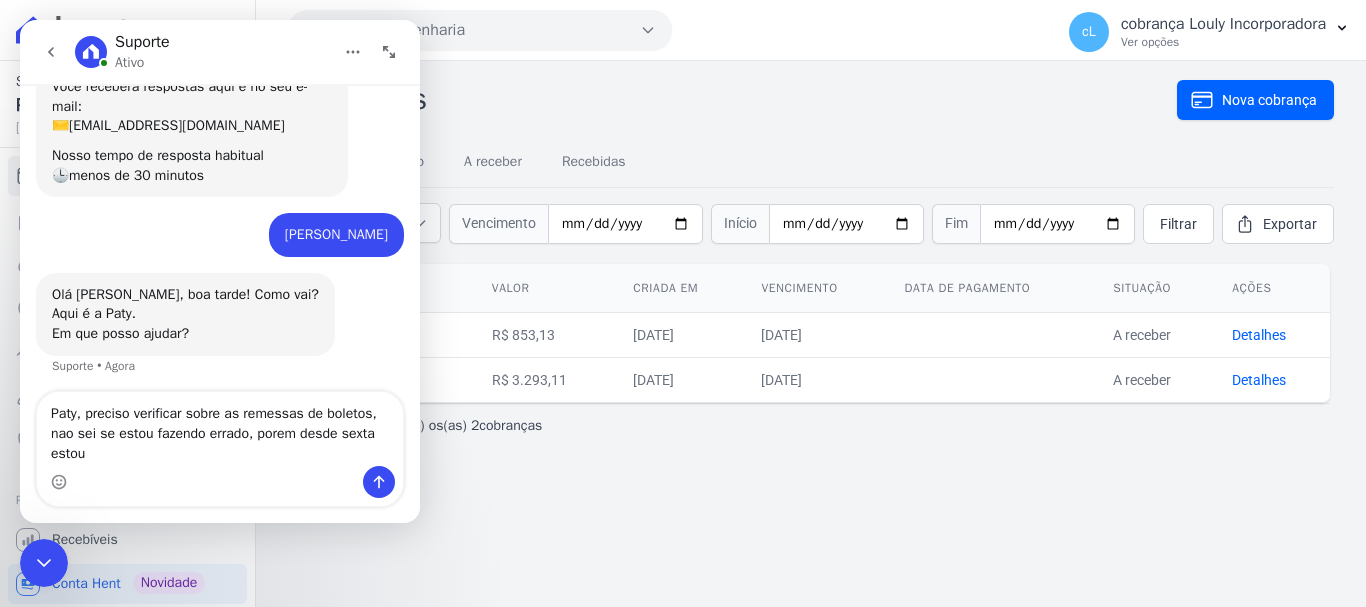 scroll, scrollTop: 155, scrollLeft: 0, axis: vertical 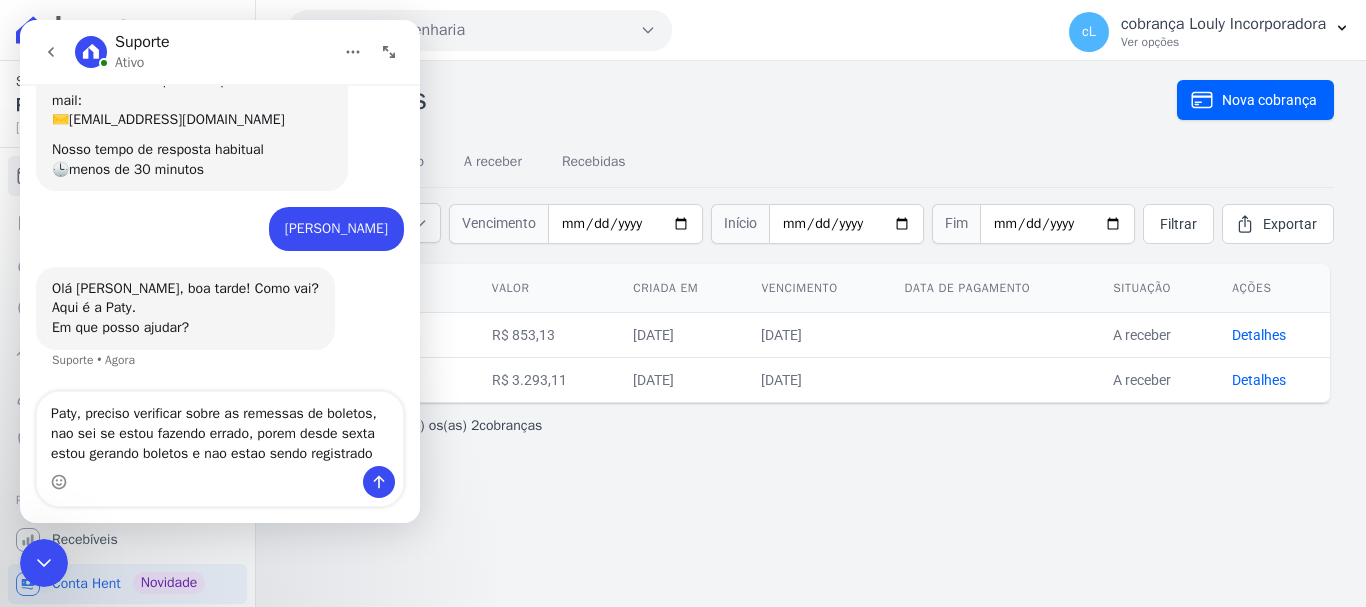 type on "Paty, preciso verificar sobre as remessas de boletos, nao sei se estou fazendo errado, porem desde sexta estou gerando boletos e nao estao sendo registrados" 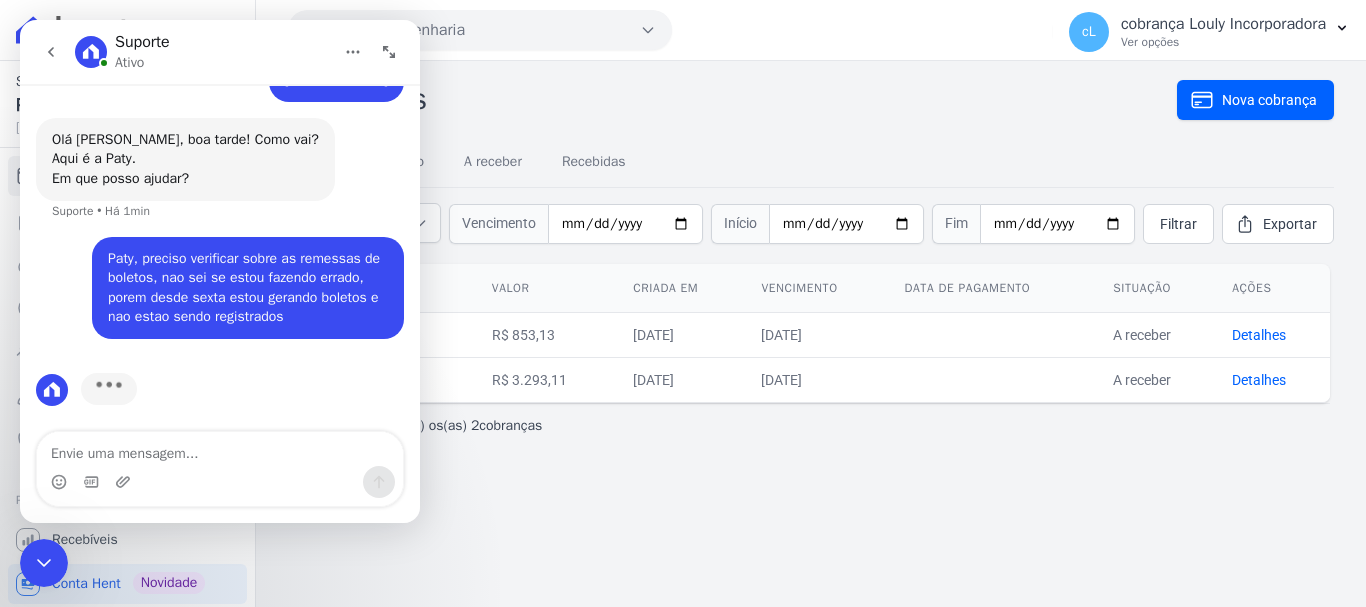 scroll, scrollTop: 310, scrollLeft: 0, axis: vertical 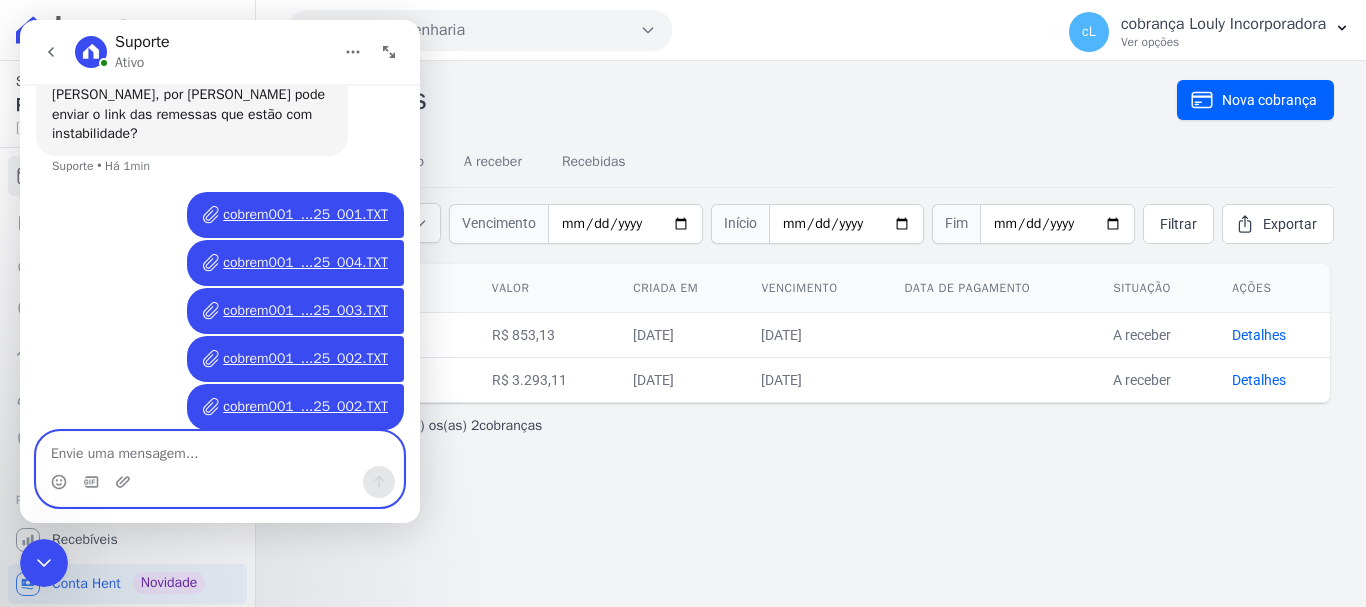 click at bounding box center [220, 449] 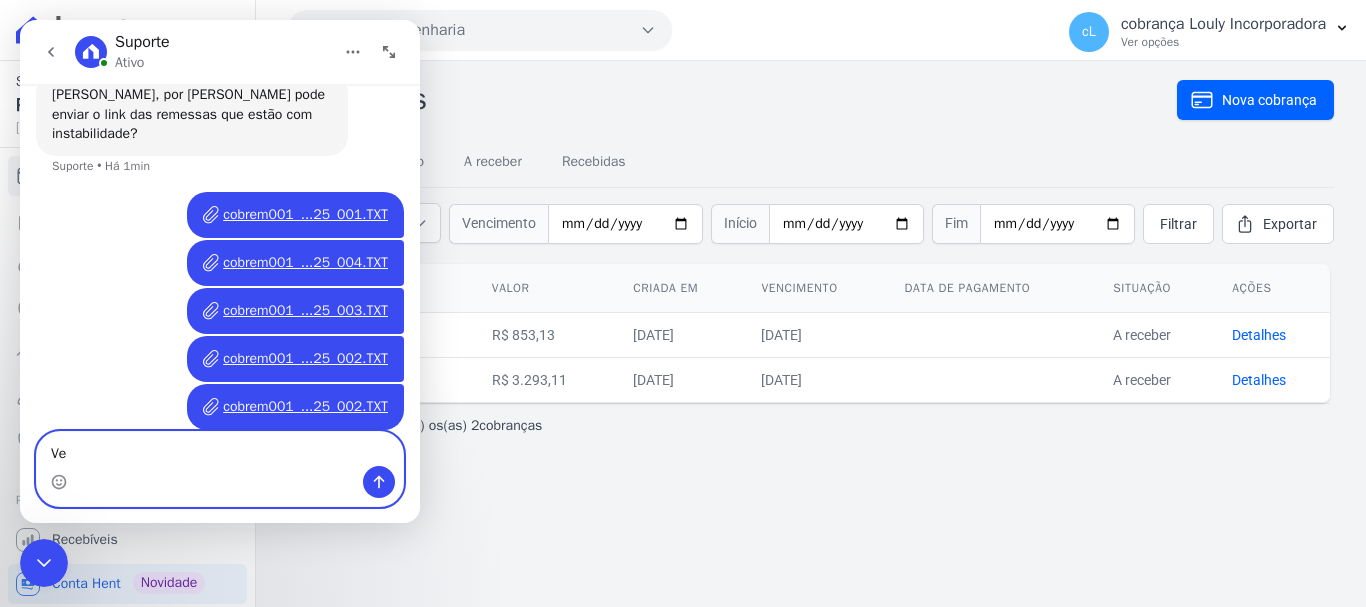 type on "V" 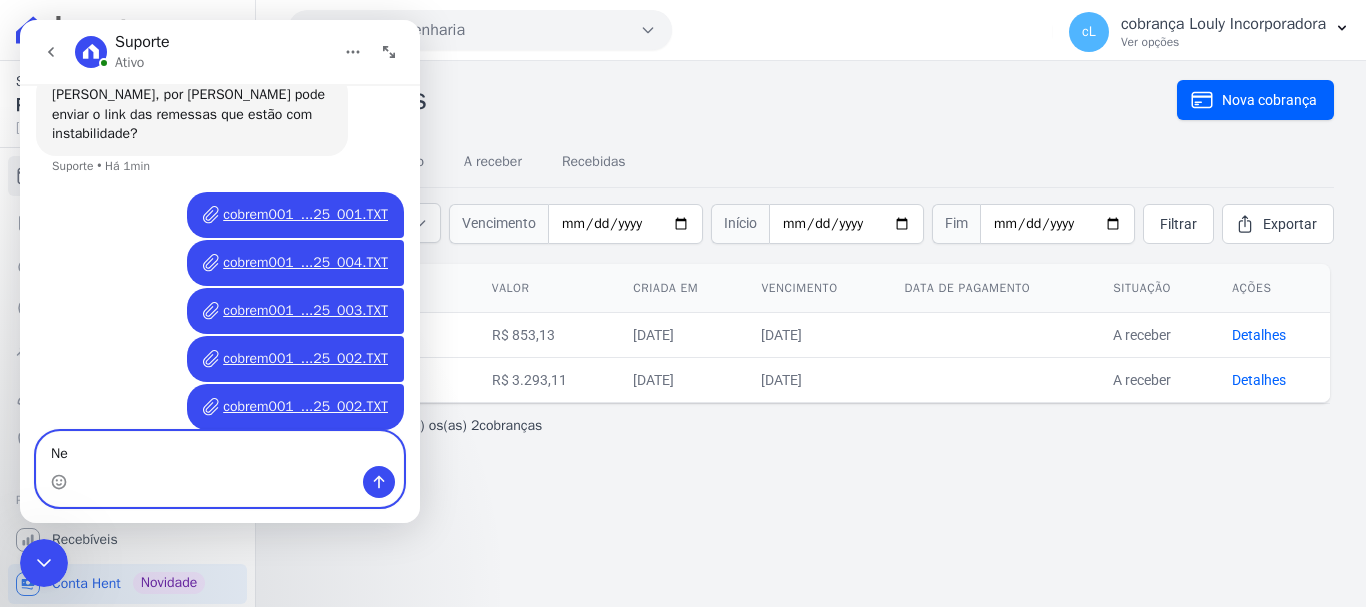 type on "N" 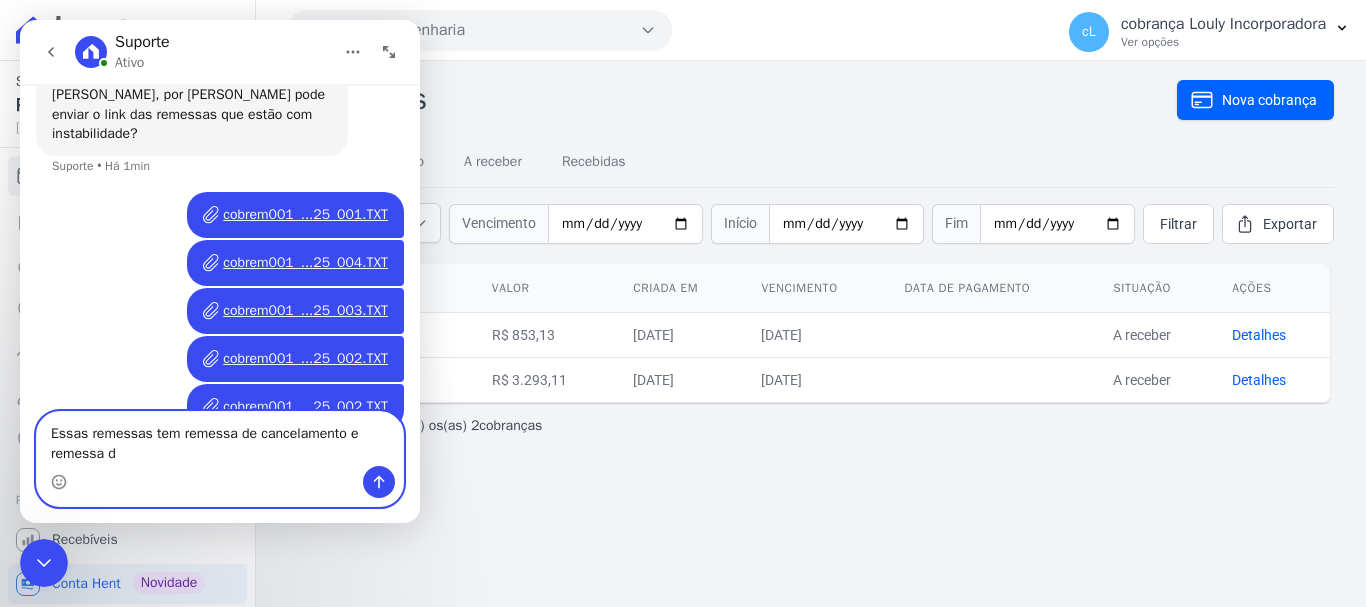 scroll, scrollTop: 586, scrollLeft: 0, axis: vertical 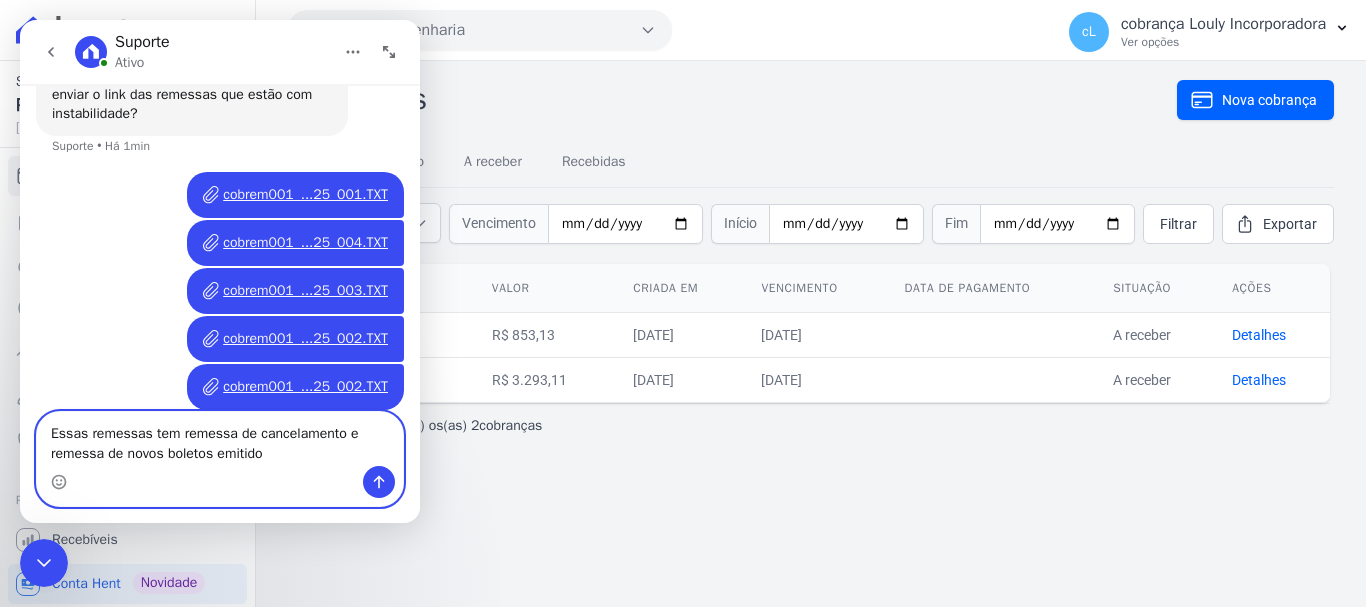 type on "Essas remessas tem remessa de cancelamento e remessa de novos boletos emitidos" 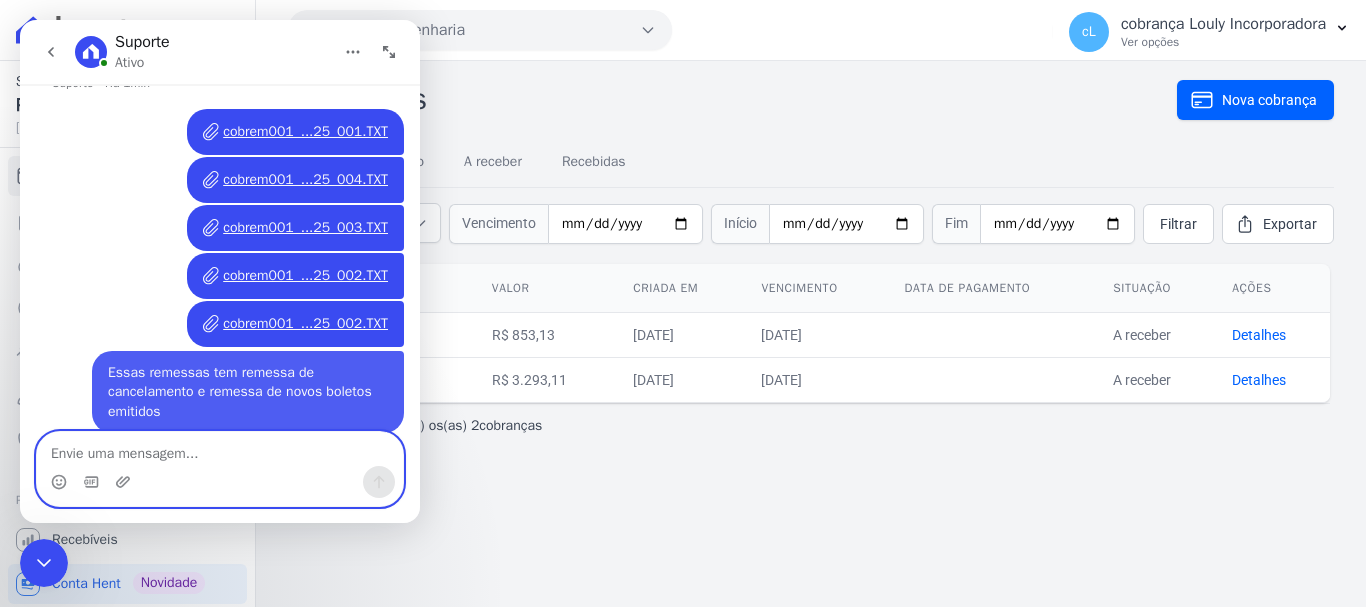 scroll, scrollTop: 651, scrollLeft: 0, axis: vertical 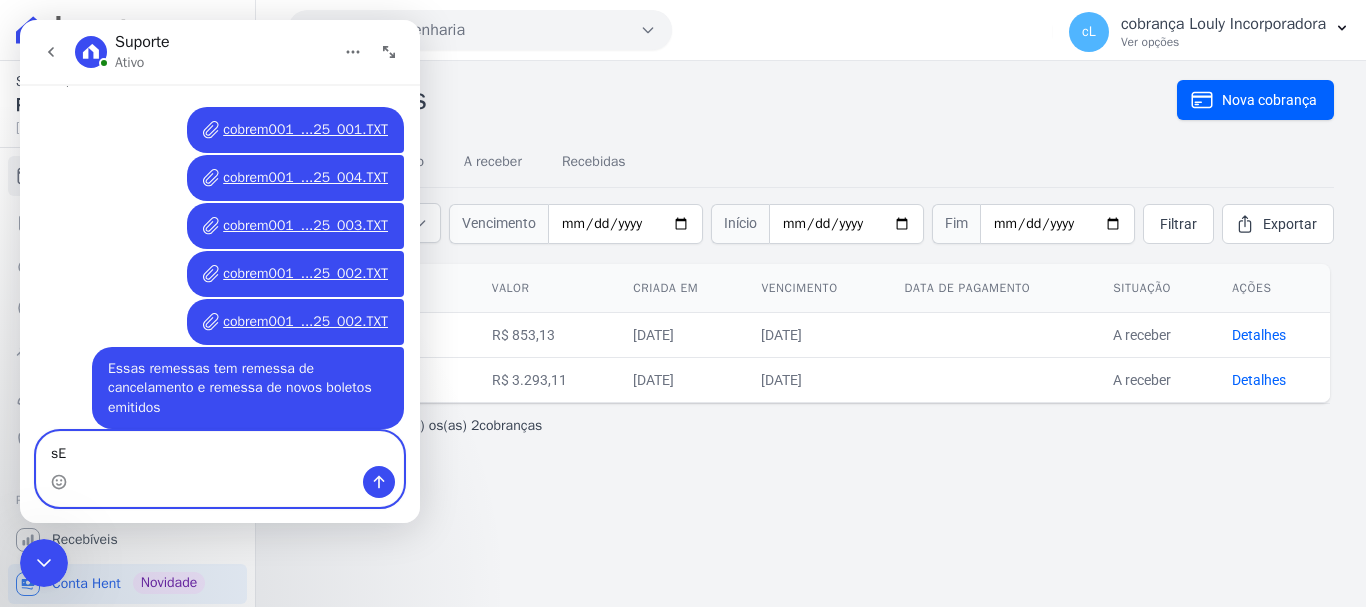 type on "s" 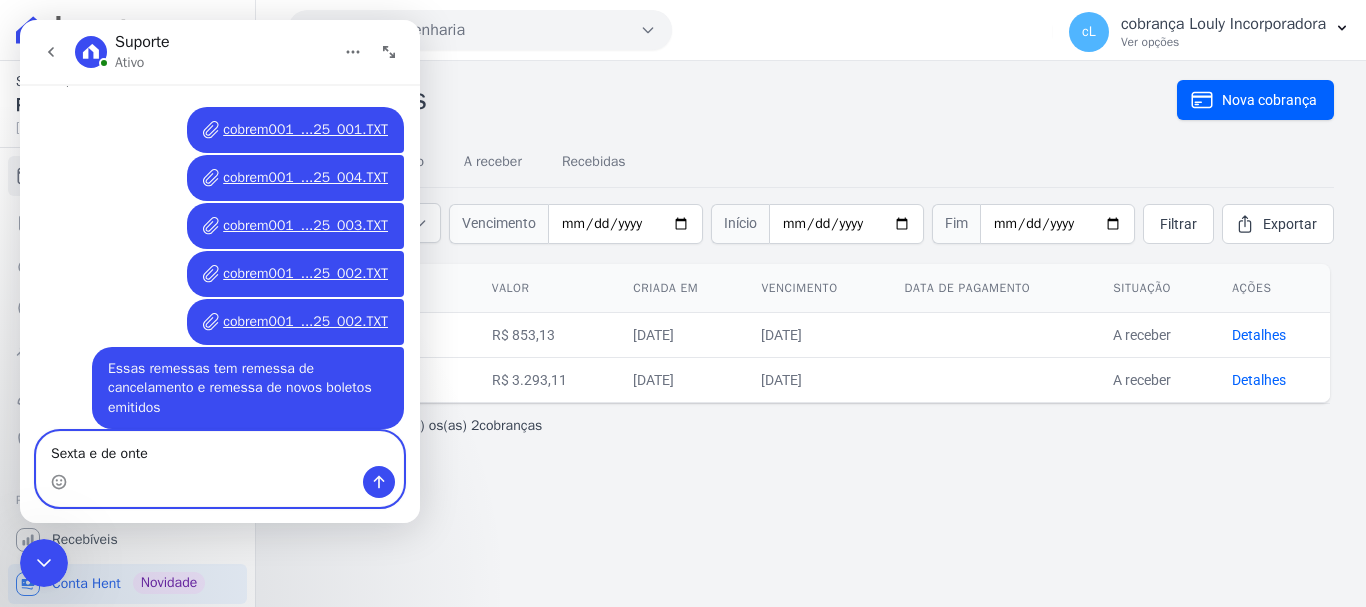 type on "Sexta e de ontem" 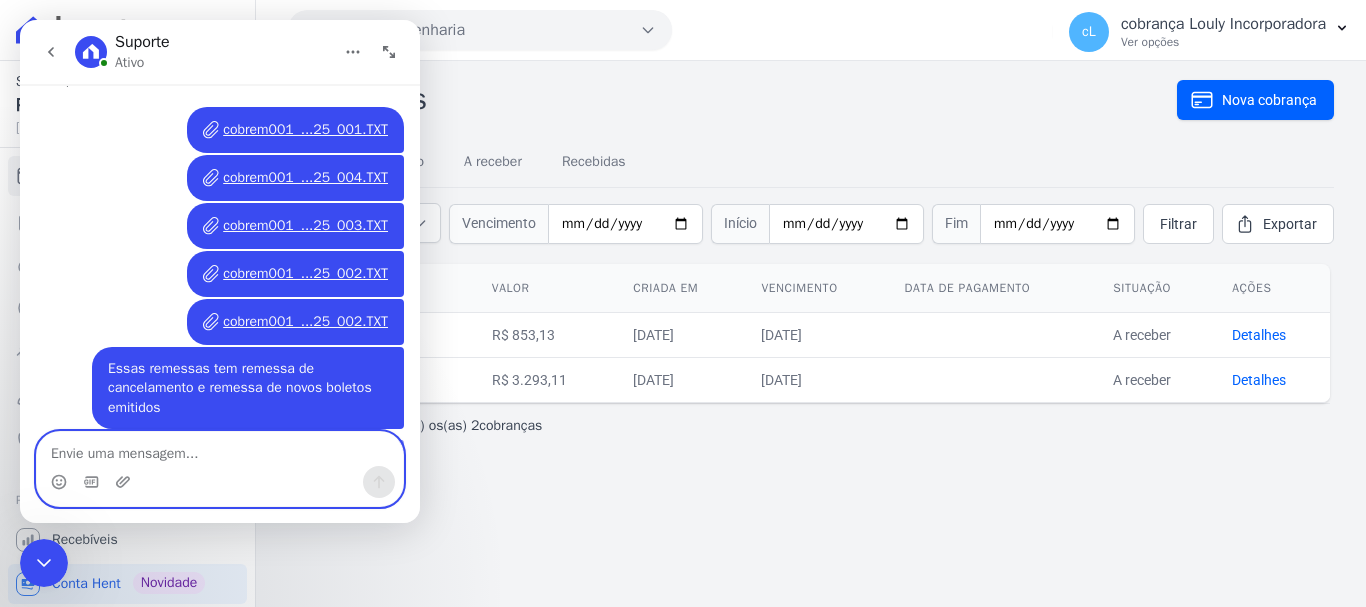scroll, scrollTop: 696, scrollLeft: 0, axis: vertical 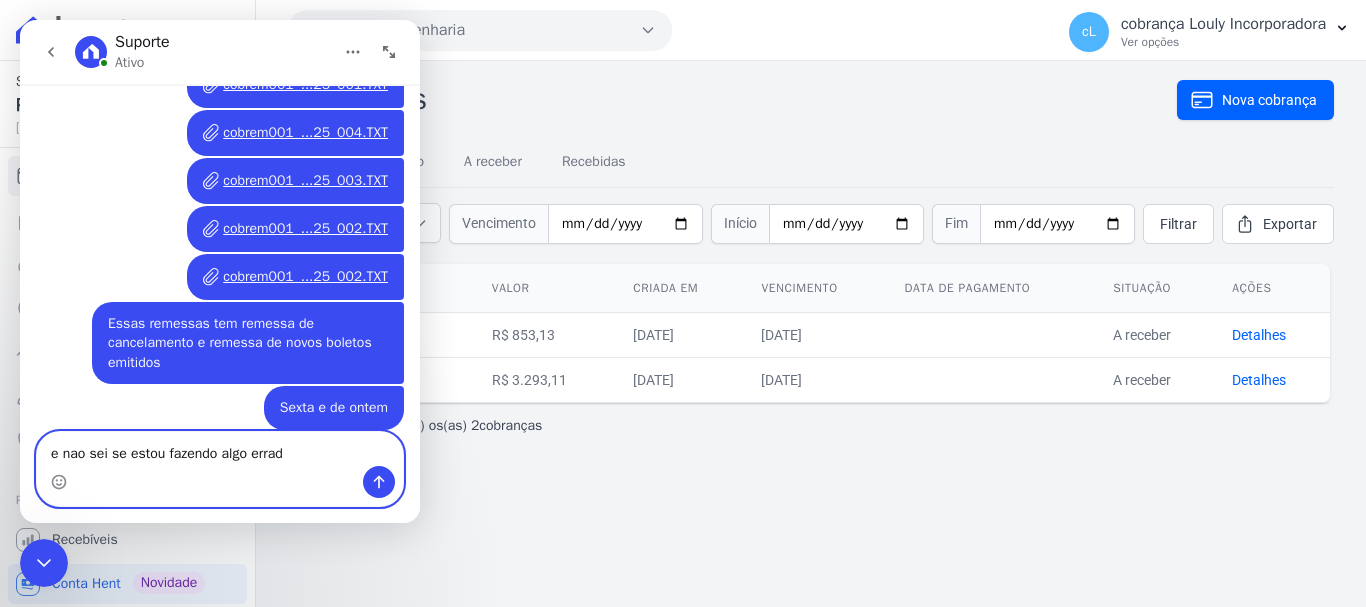 type on "e nao sei se estou fazendo algo errado" 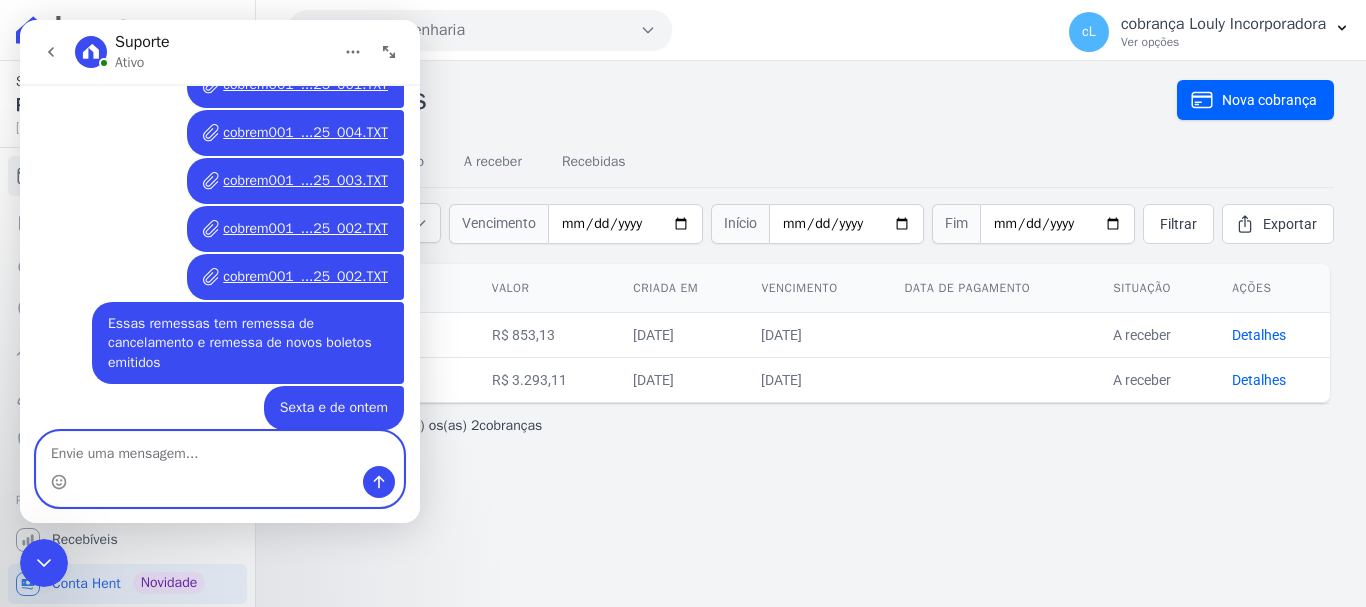 scroll, scrollTop: 742, scrollLeft: 0, axis: vertical 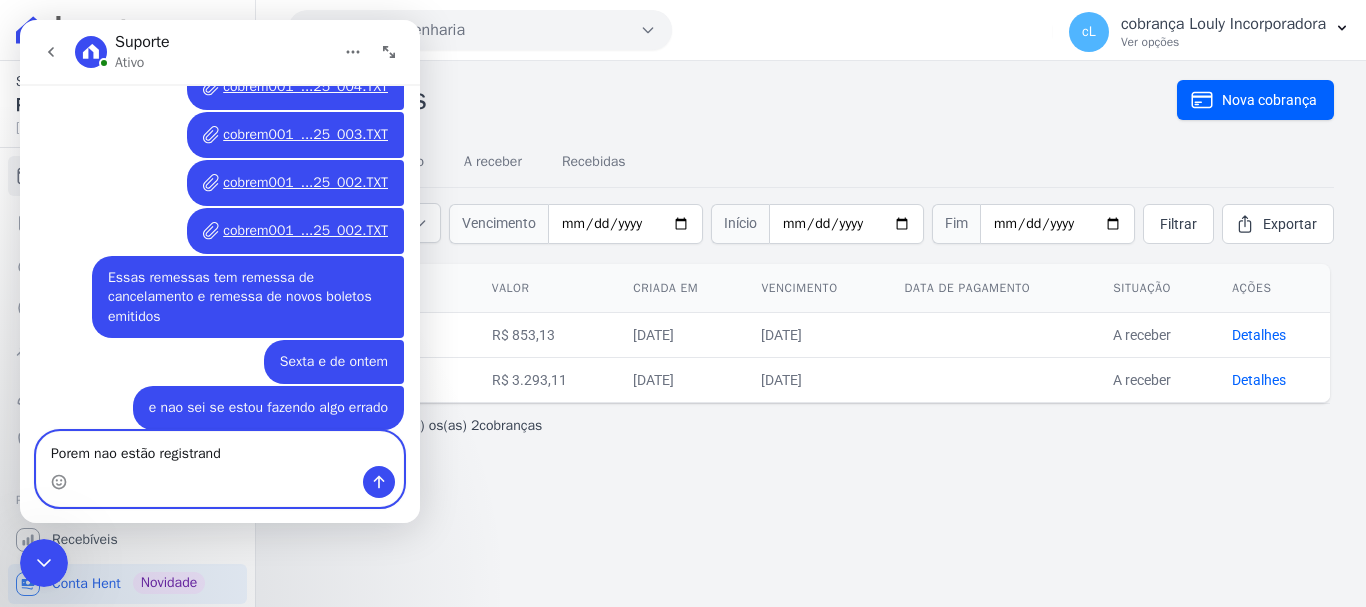 type on "Porem nao estão registrando" 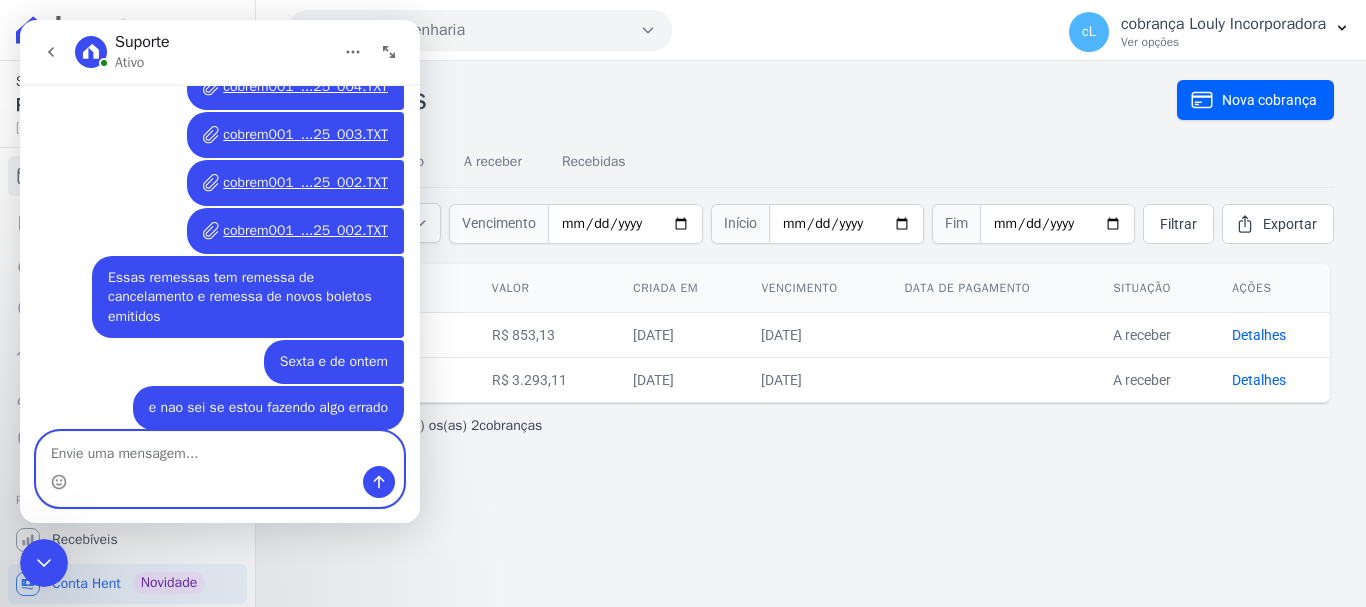 scroll, scrollTop: 788, scrollLeft: 0, axis: vertical 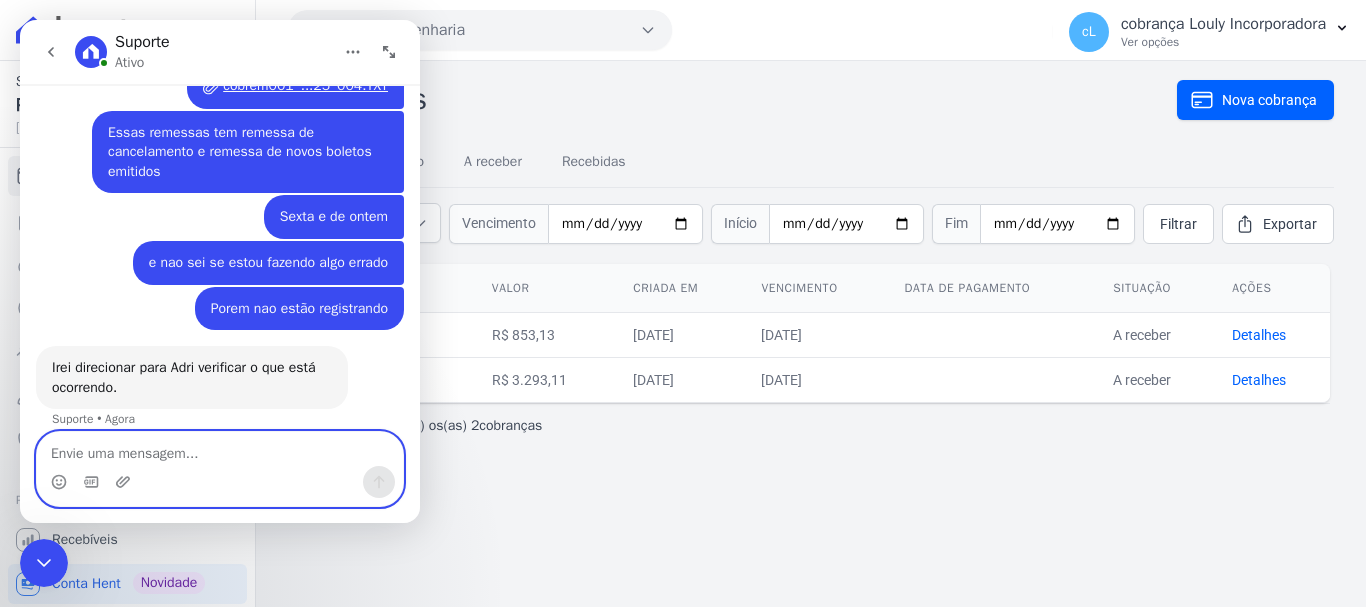 click at bounding box center (220, 449) 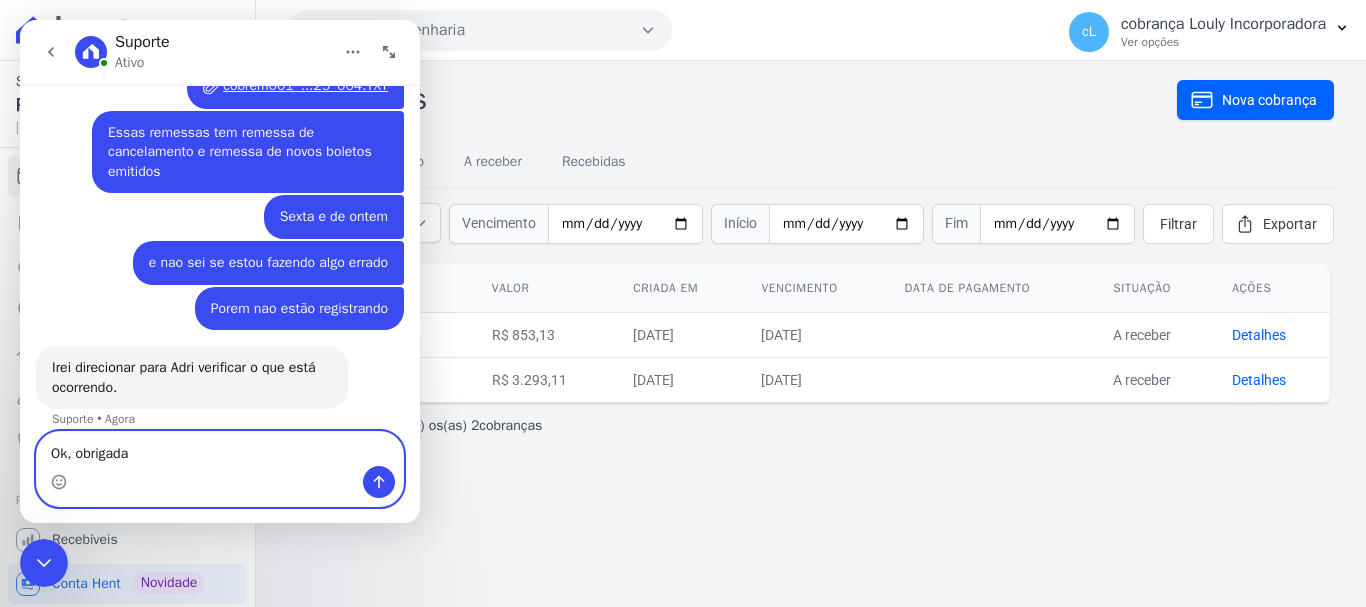 type on "Ok, obrigada" 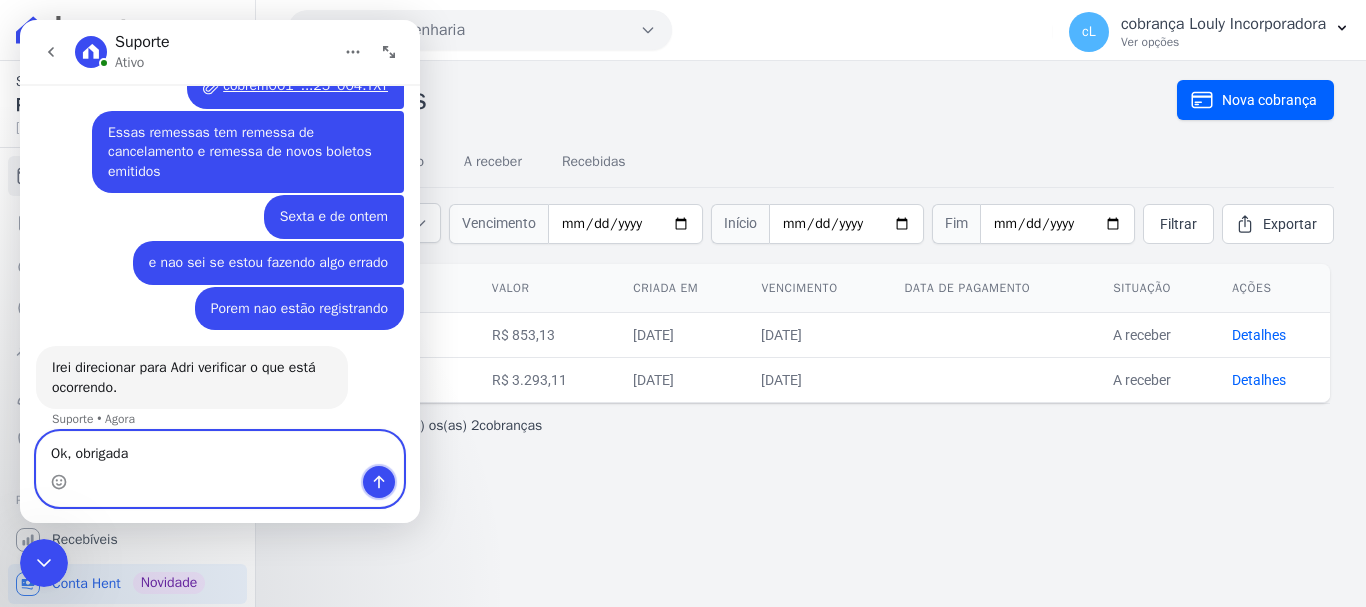 drag, startPoint x: 374, startPoint y: 474, endPoint x: 311, endPoint y: 454, distance: 66.09841 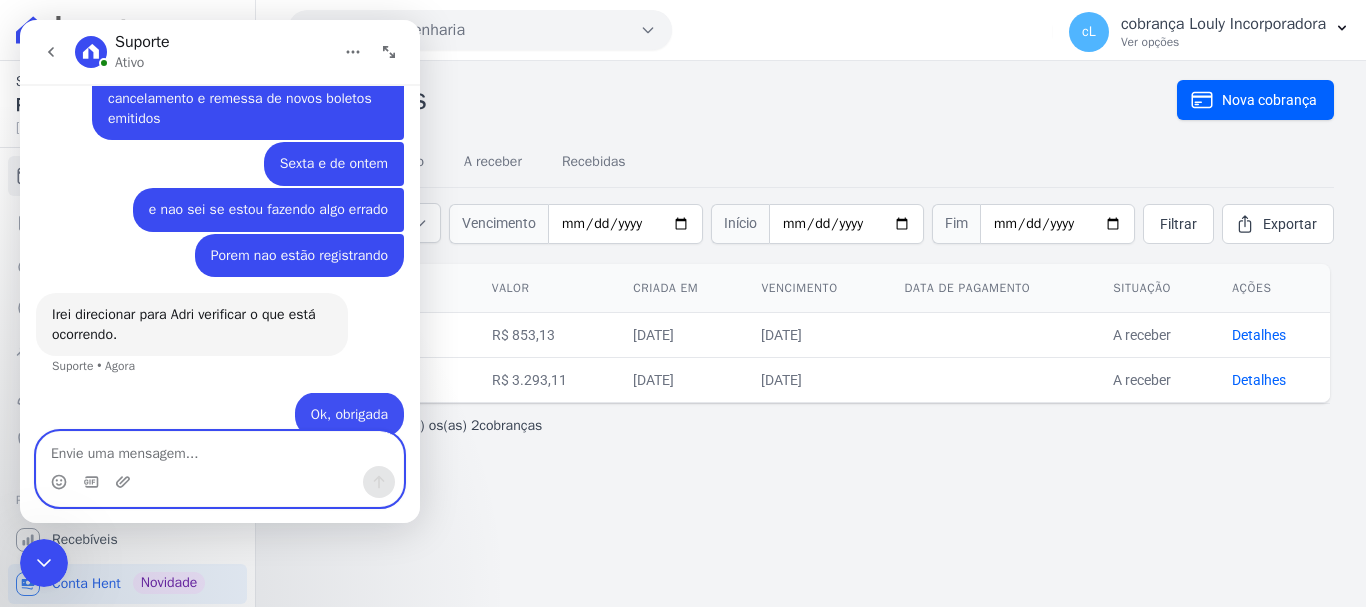 scroll, scrollTop: 926, scrollLeft: 0, axis: vertical 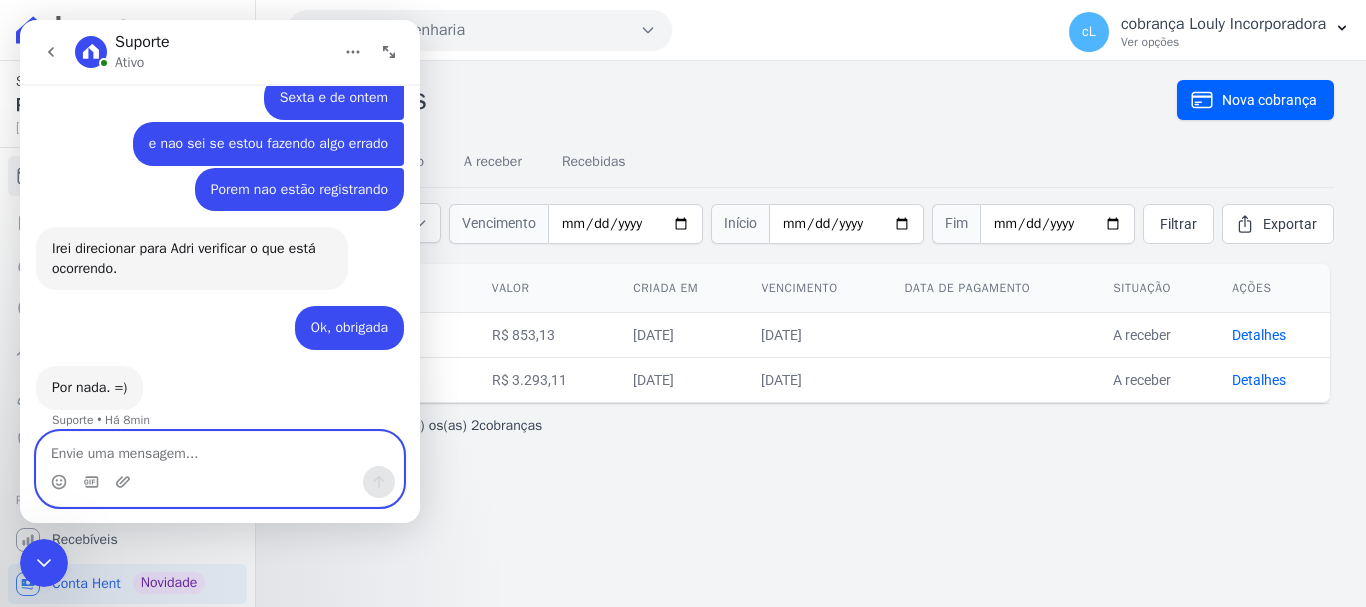 click at bounding box center (220, 449) 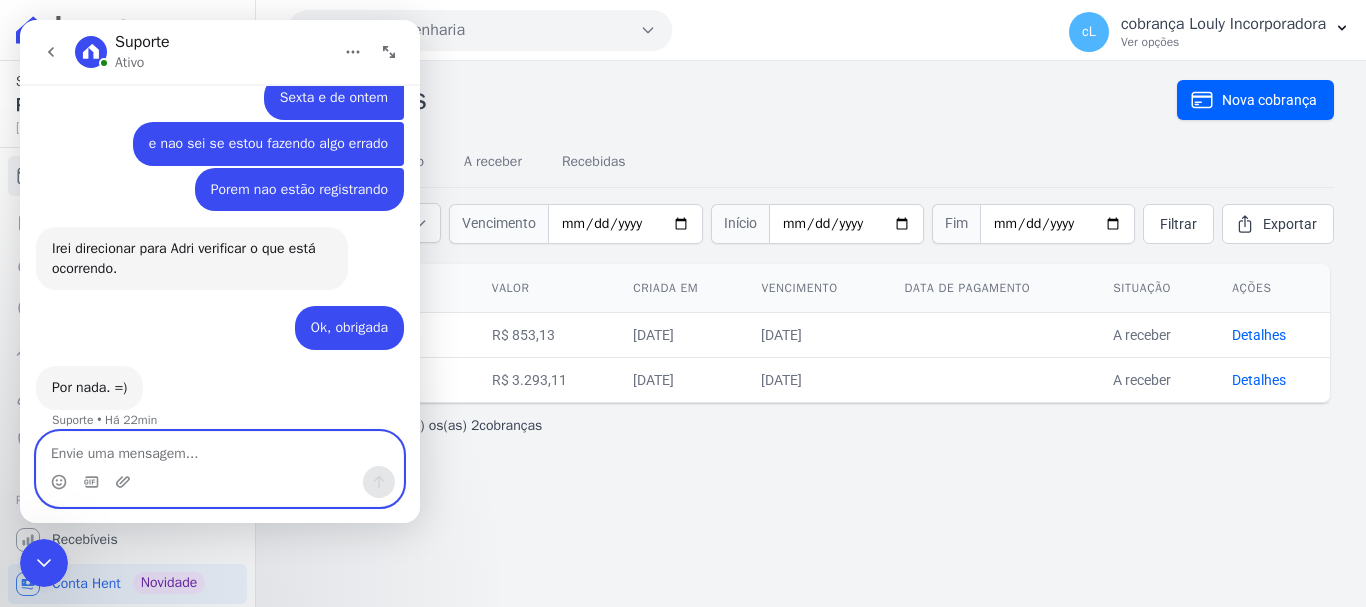 click at bounding box center (220, 449) 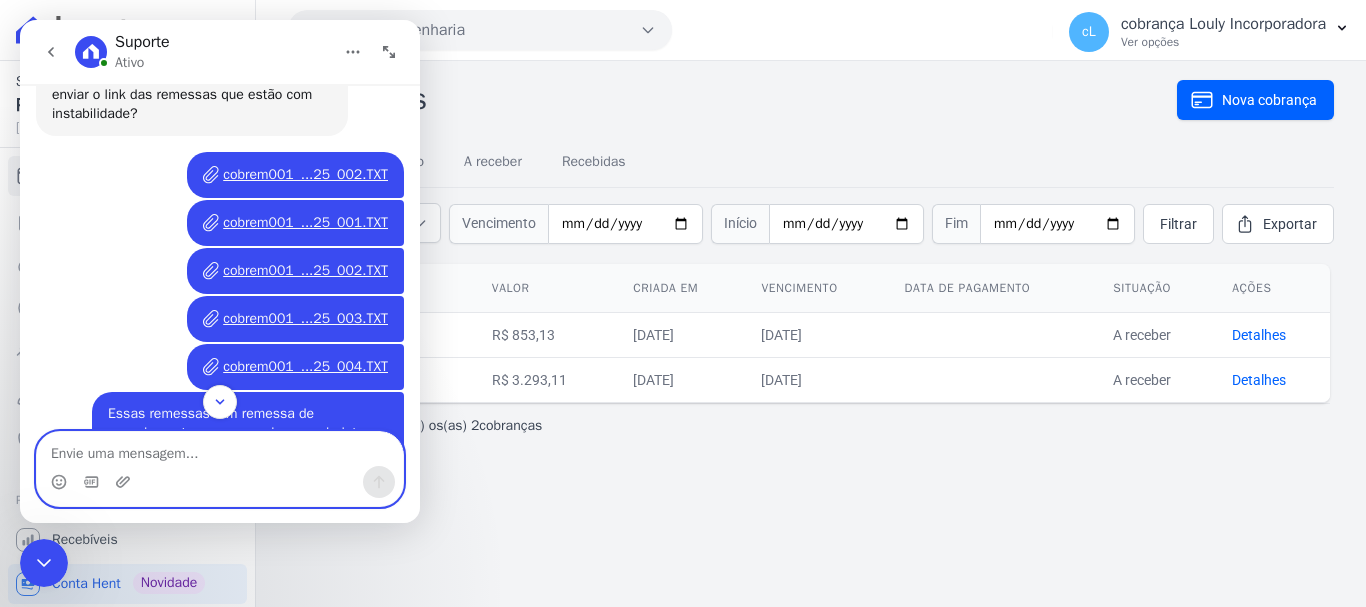 scroll, scrollTop: 986, scrollLeft: 0, axis: vertical 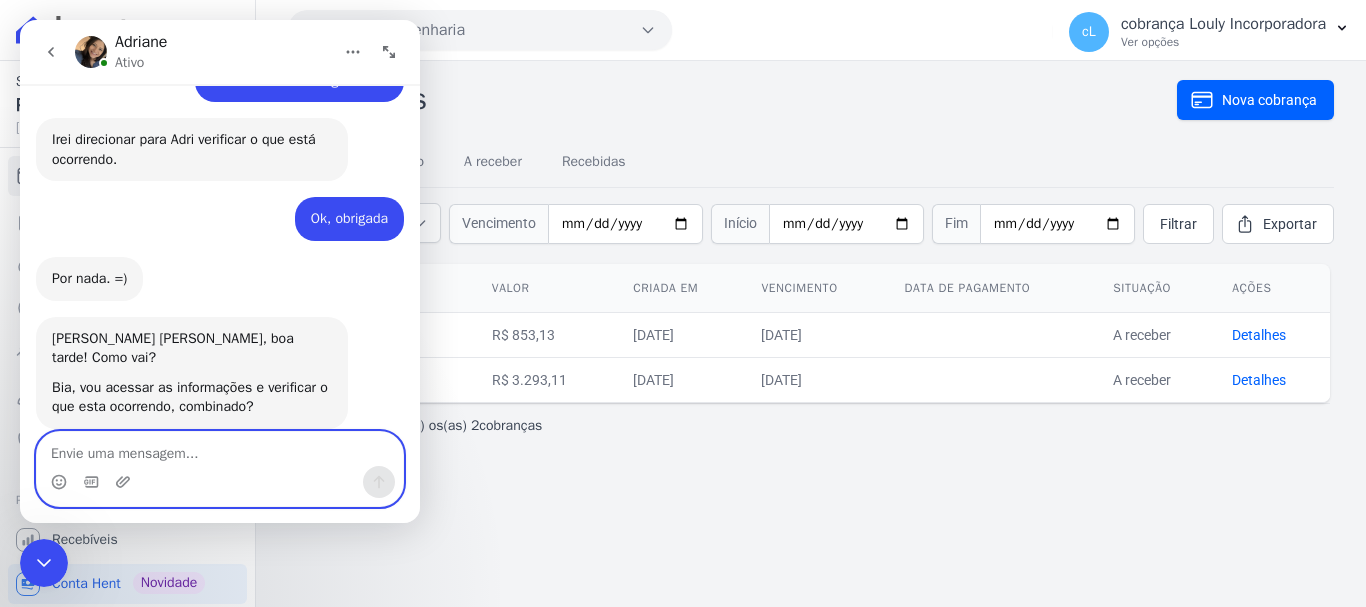 click at bounding box center [220, 449] 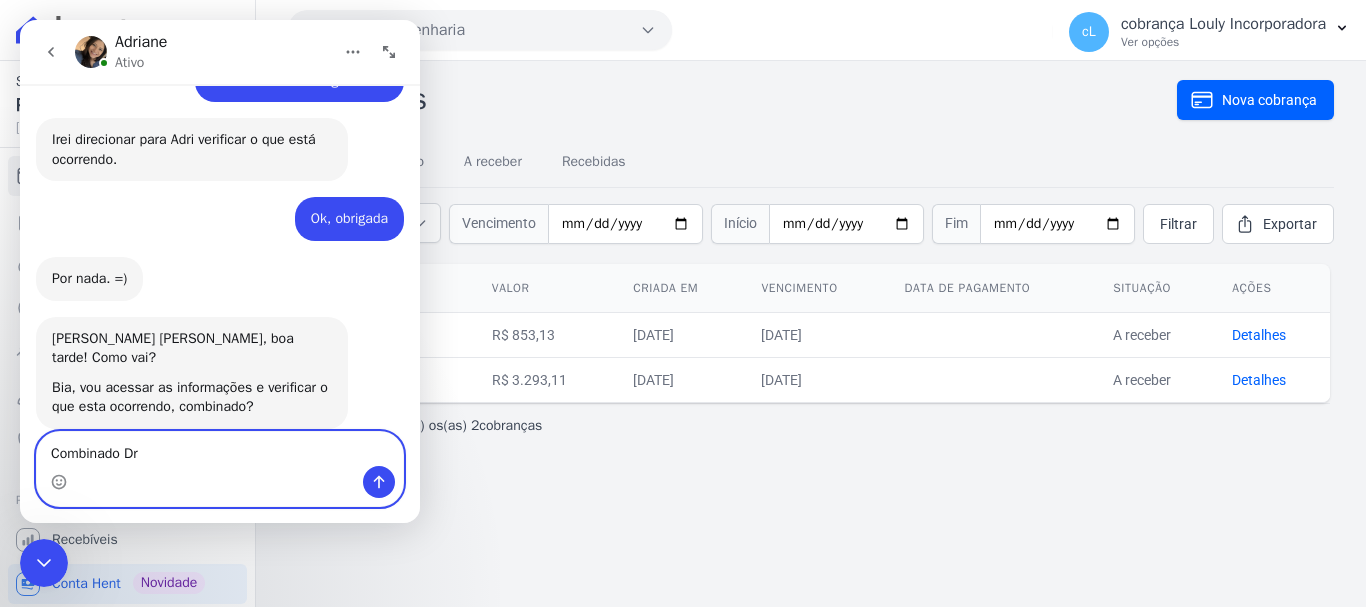type on "Combinado Dri" 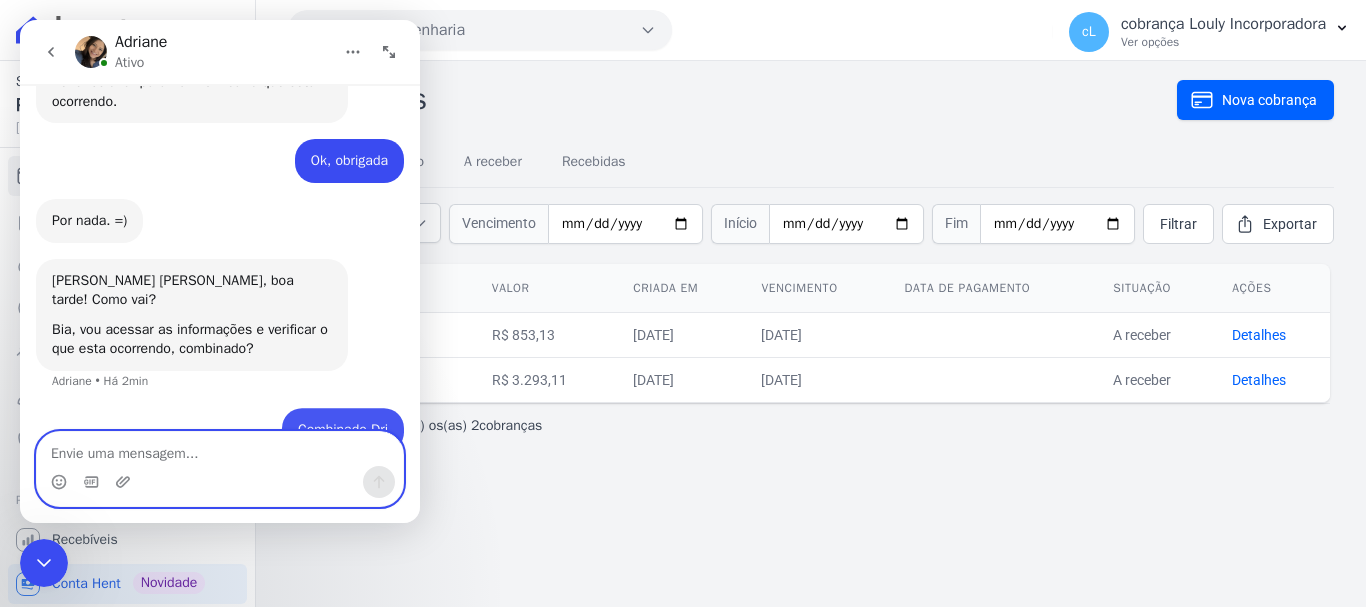 scroll, scrollTop: 1154, scrollLeft: 0, axis: vertical 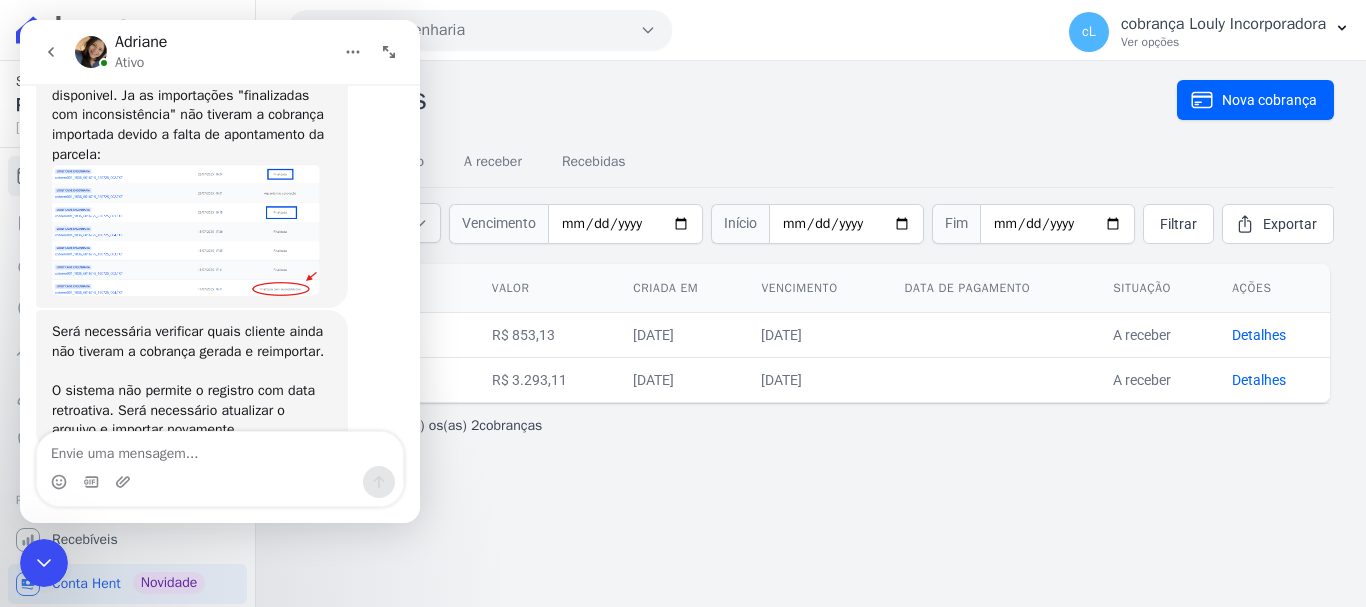 click at bounding box center (186, 230) 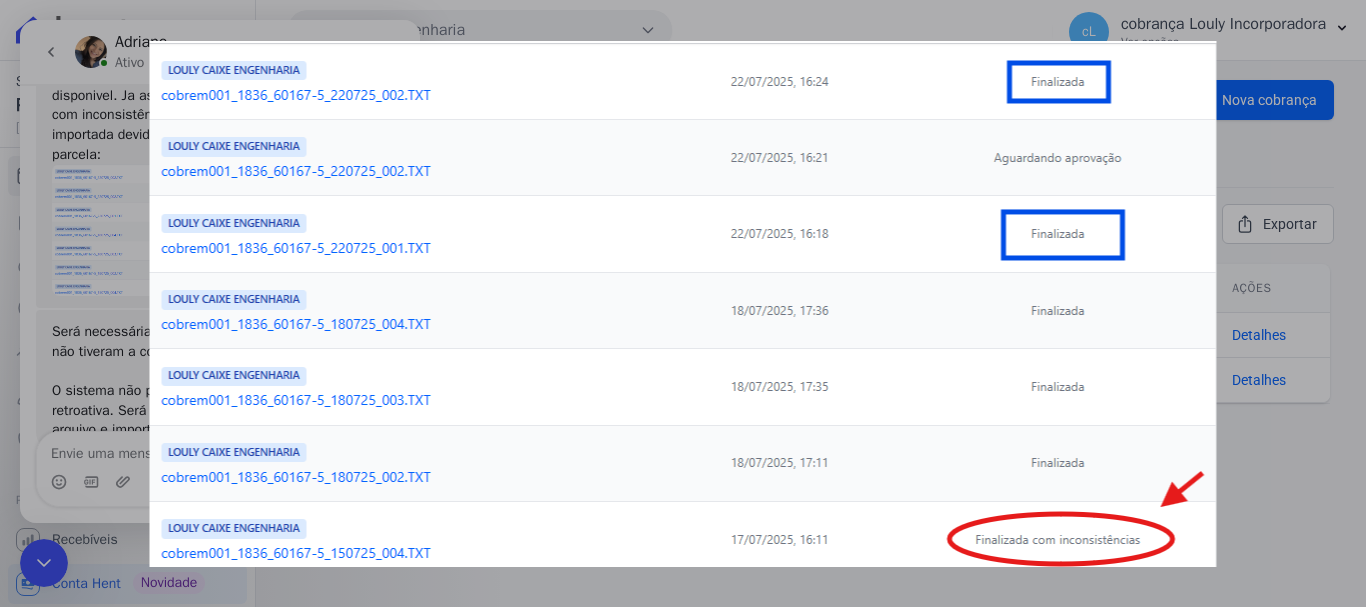 scroll, scrollTop: 0, scrollLeft: 0, axis: both 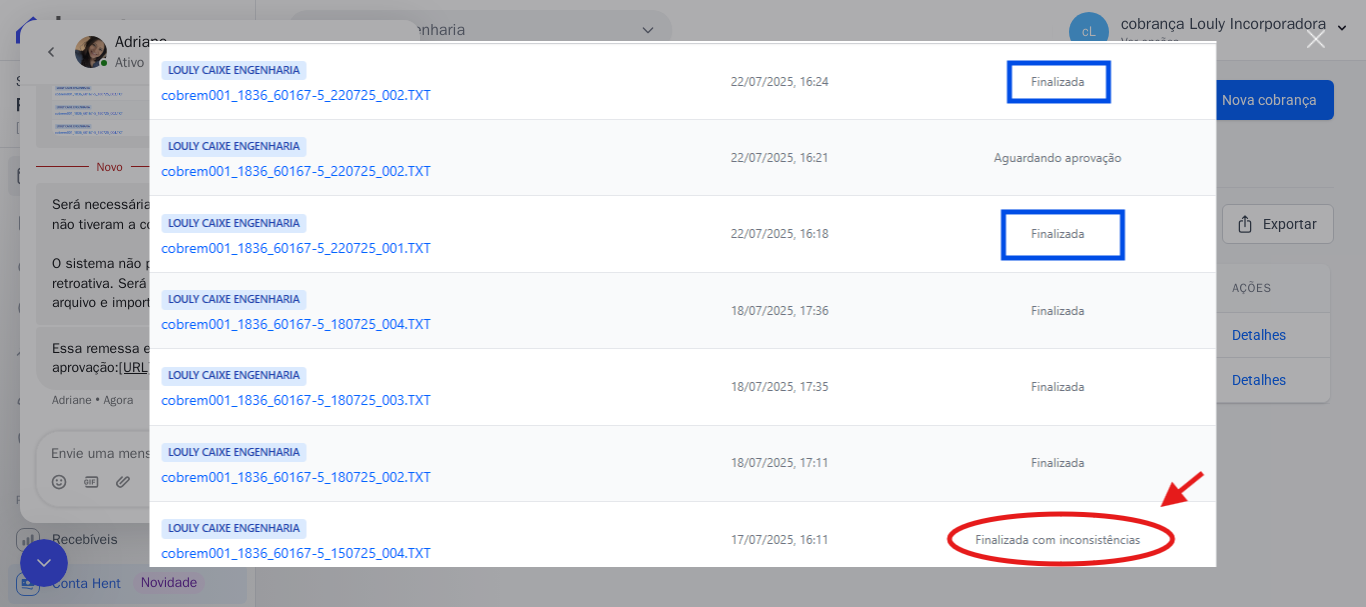 click at bounding box center (683, 303) 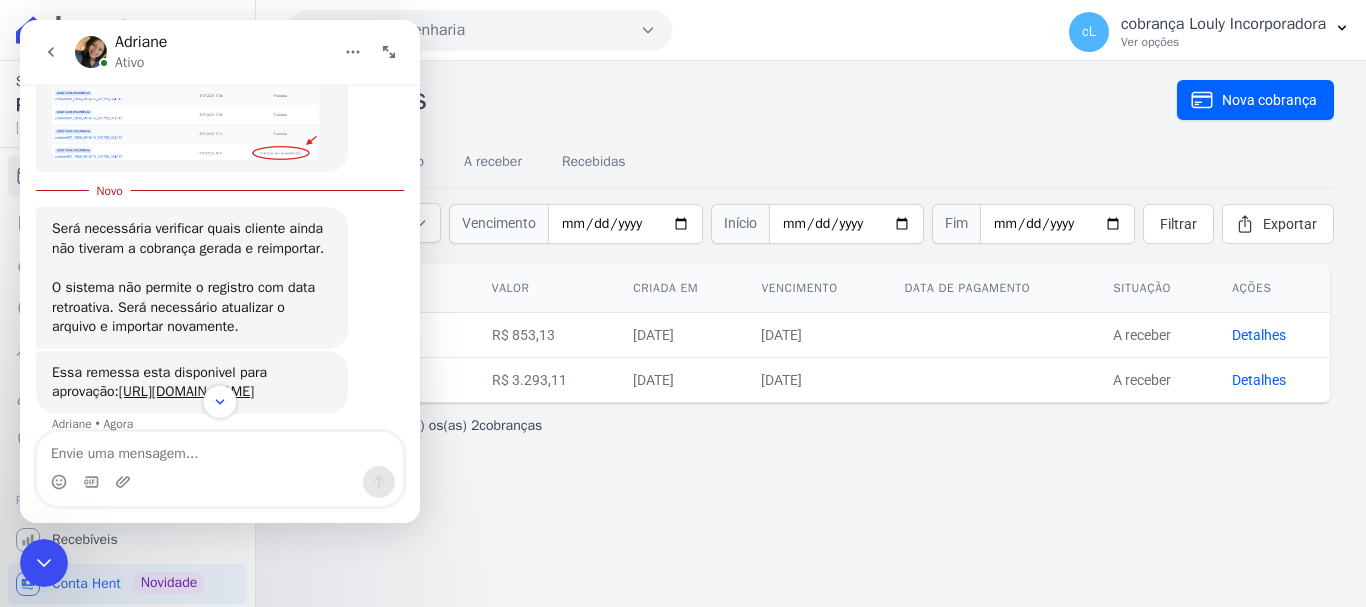 scroll, scrollTop: 1725, scrollLeft: 0, axis: vertical 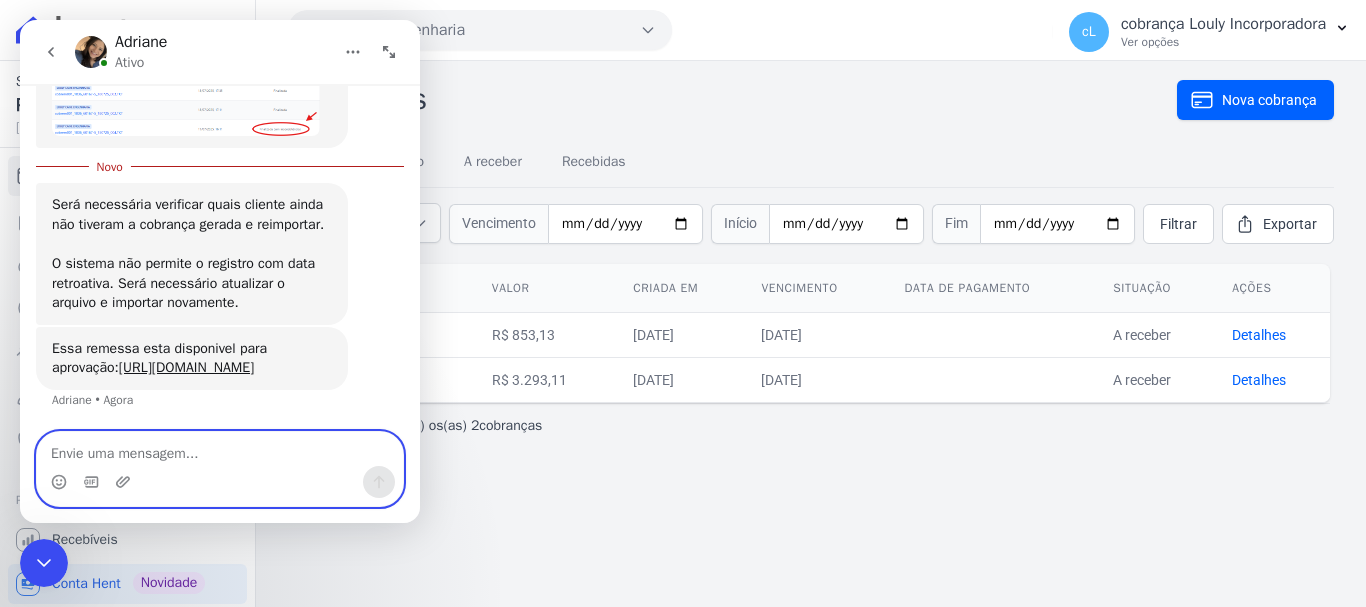 click at bounding box center (220, 449) 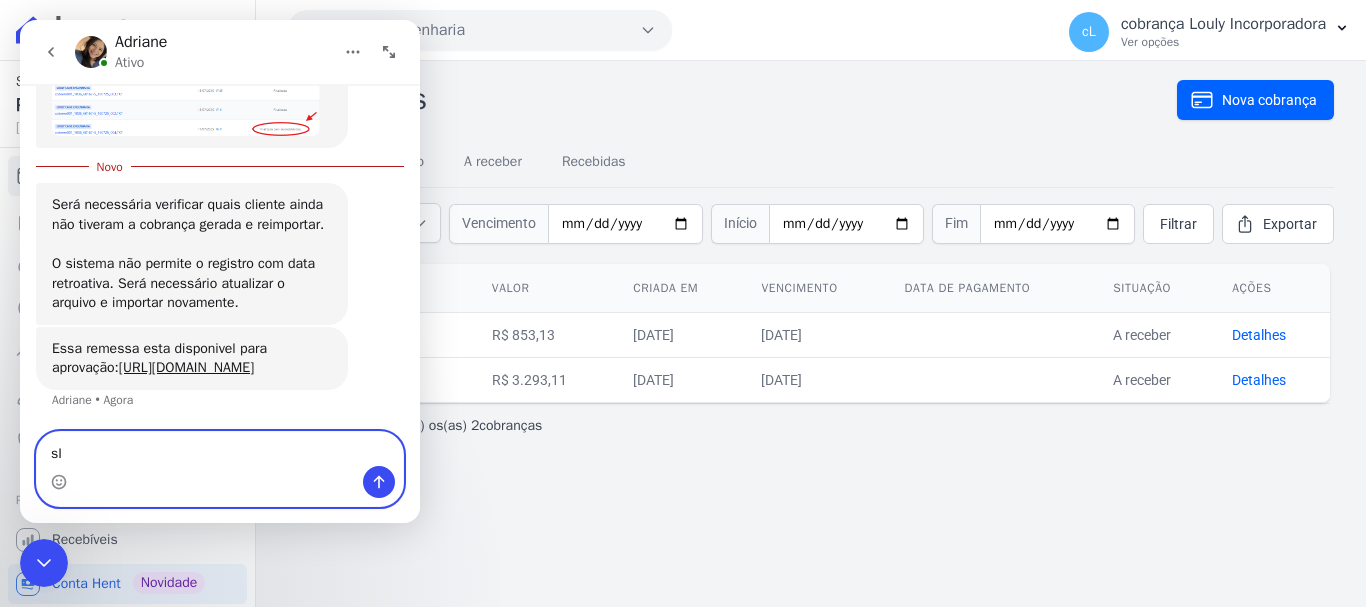 type on "s" 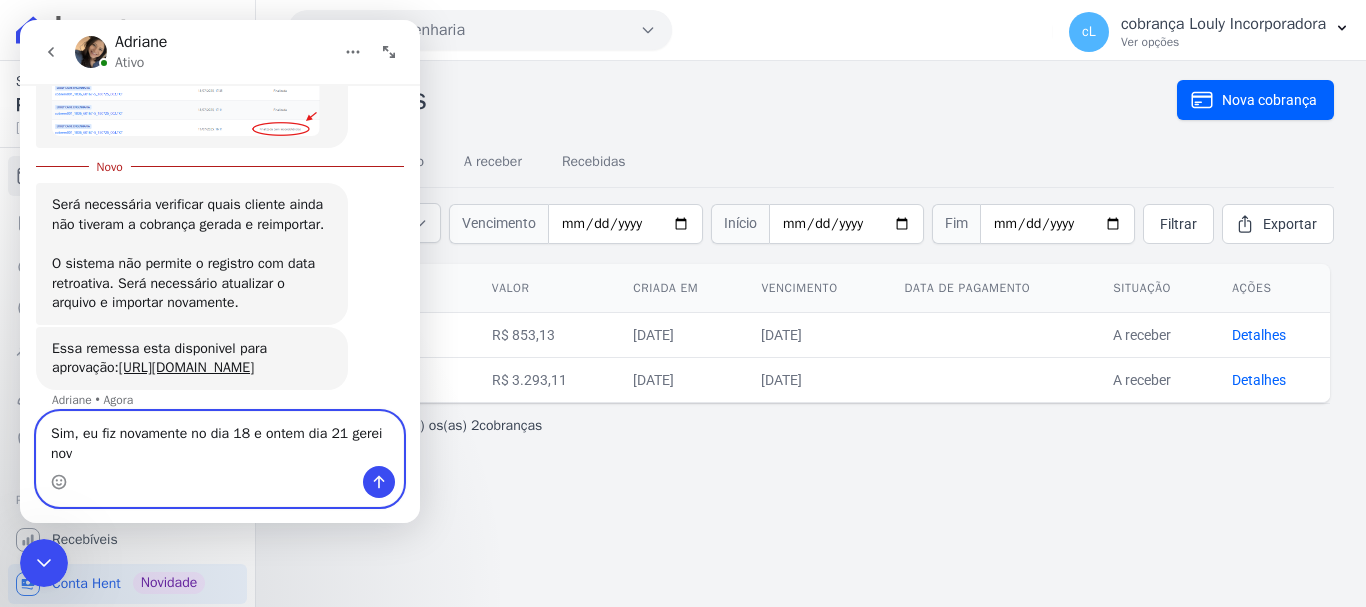 scroll, scrollTop: 1745, scrollLeft: 0, axis: vertical 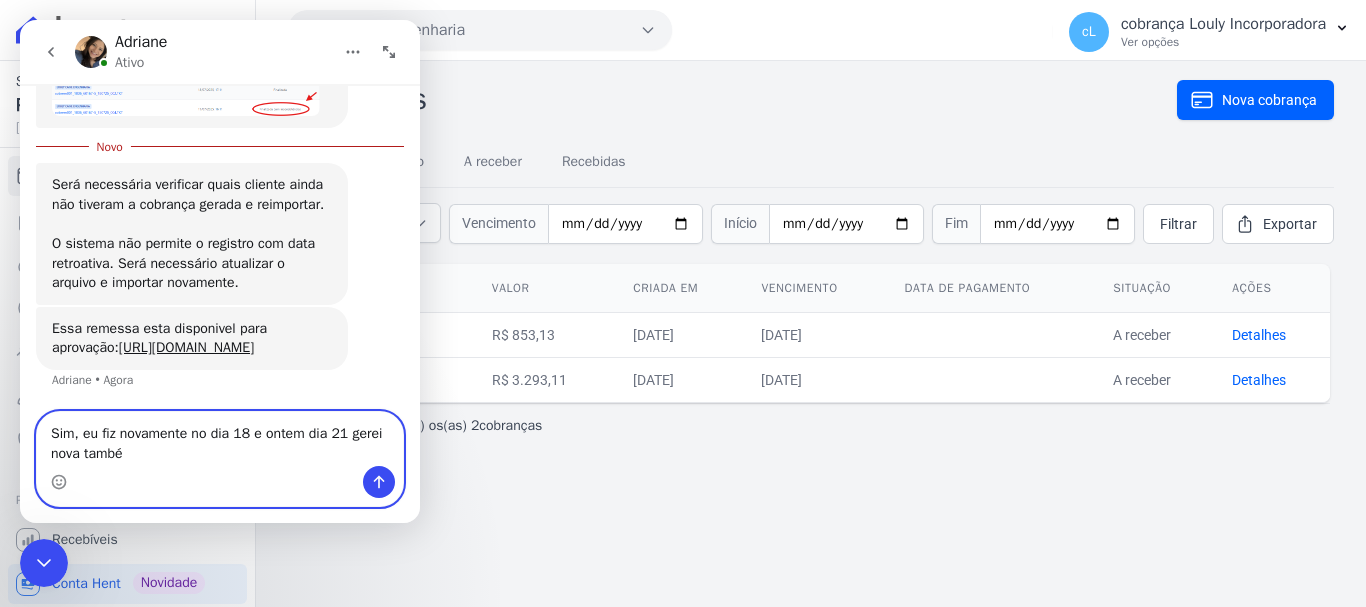 type on "Sim, eu fiz novamente no dia 18 e ontem dia 21 gerei nova também" 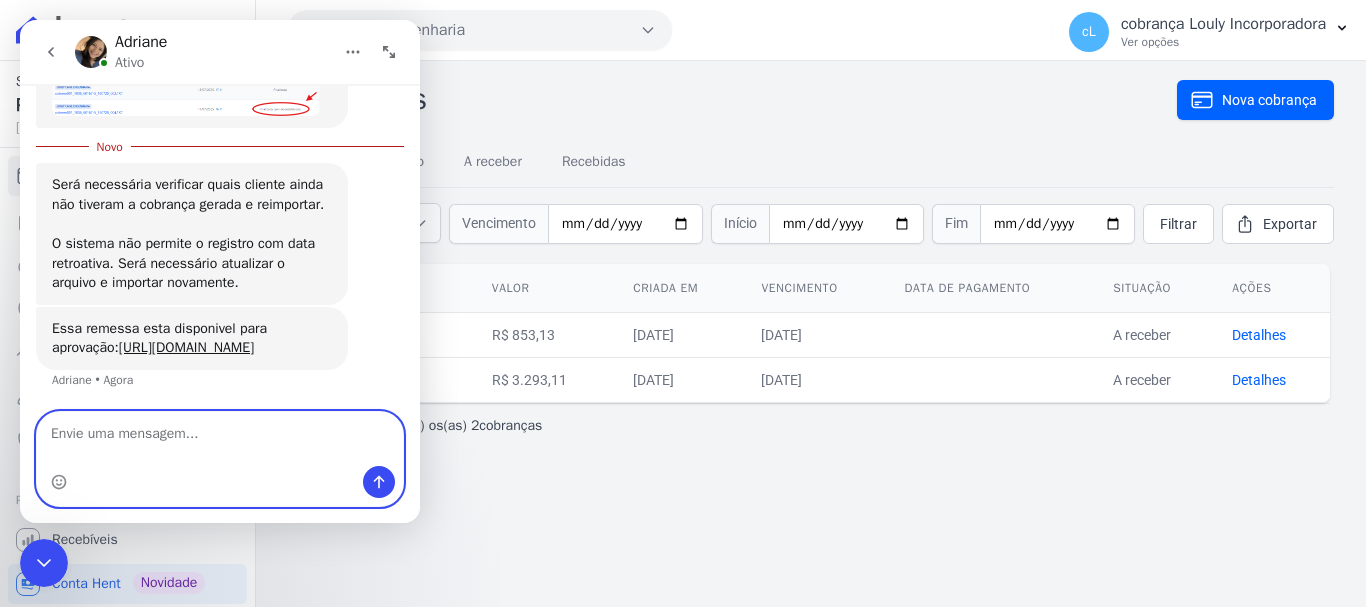scroll, scrollTop: 1771, scrollLeft: 0, axis: vertical 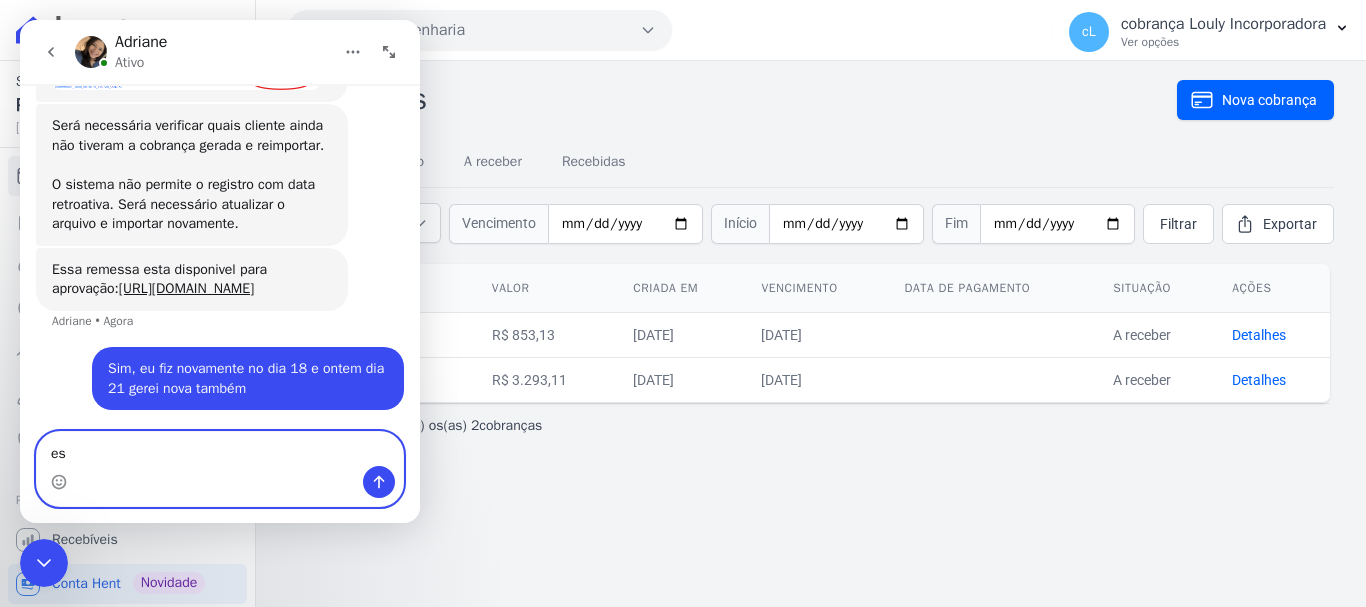 type on "e" 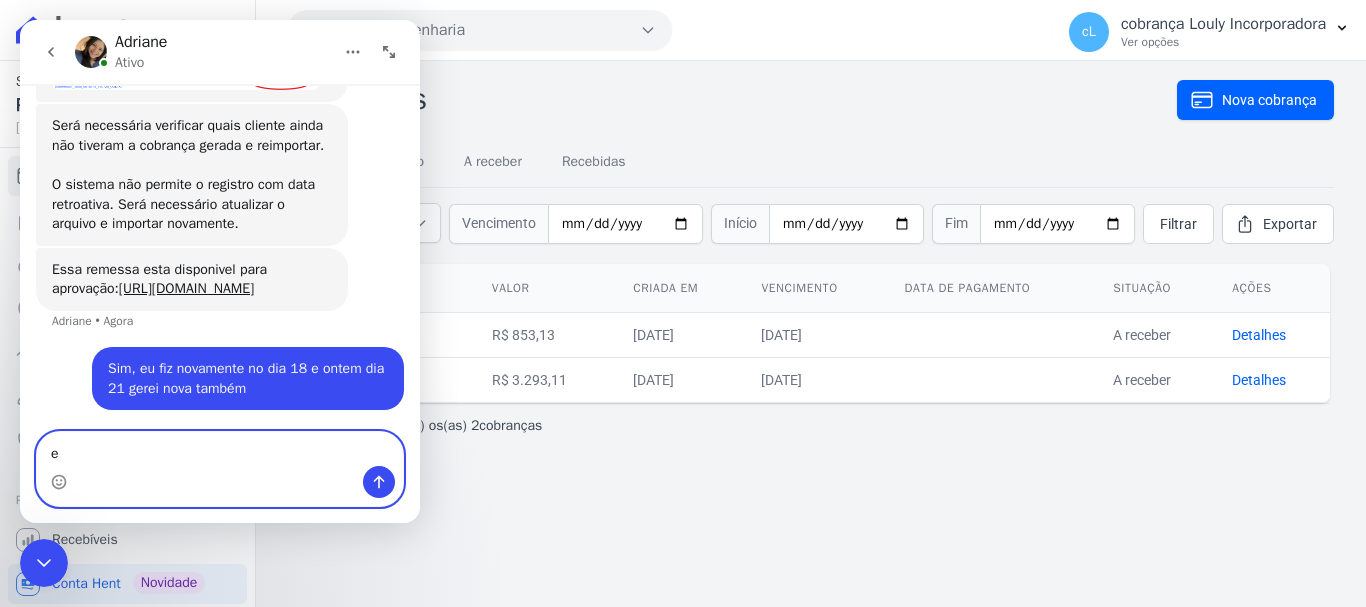 type 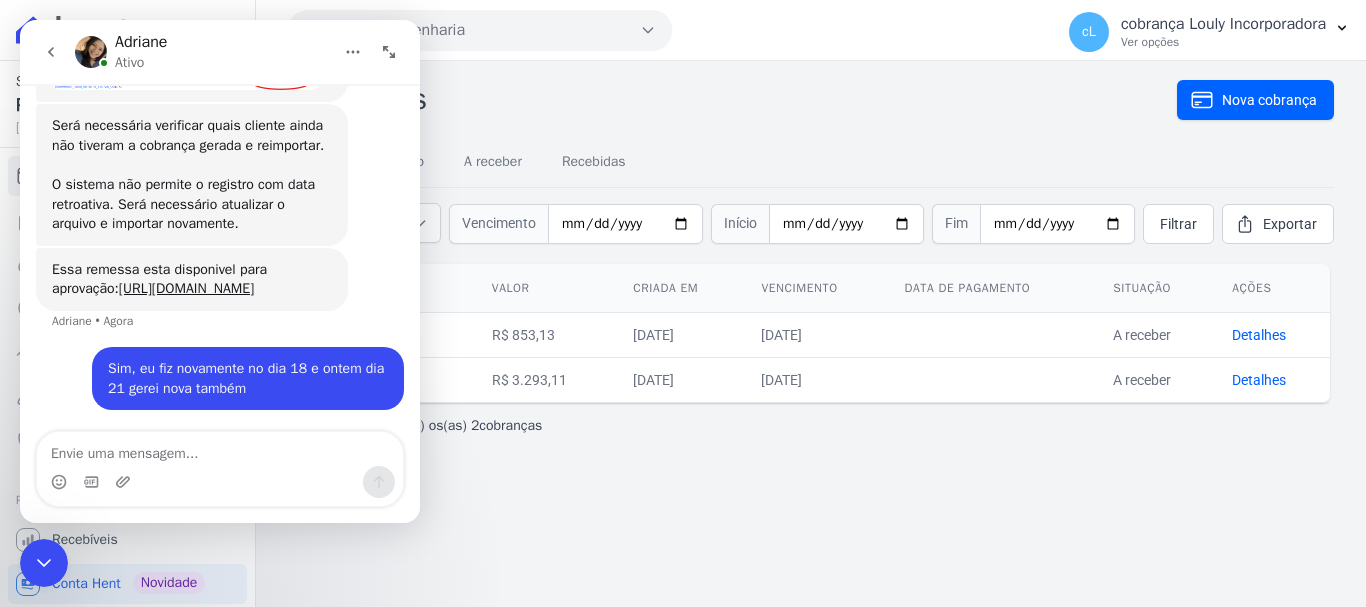 click on "Essa remessa esta disponivel para aprovação:  https://app.hent.com.br/integrations/cnab/cobranca_file_imports/21f9b779-29b5-40ae-bb33-ca006650cec7" at bounding box center [192, 279] 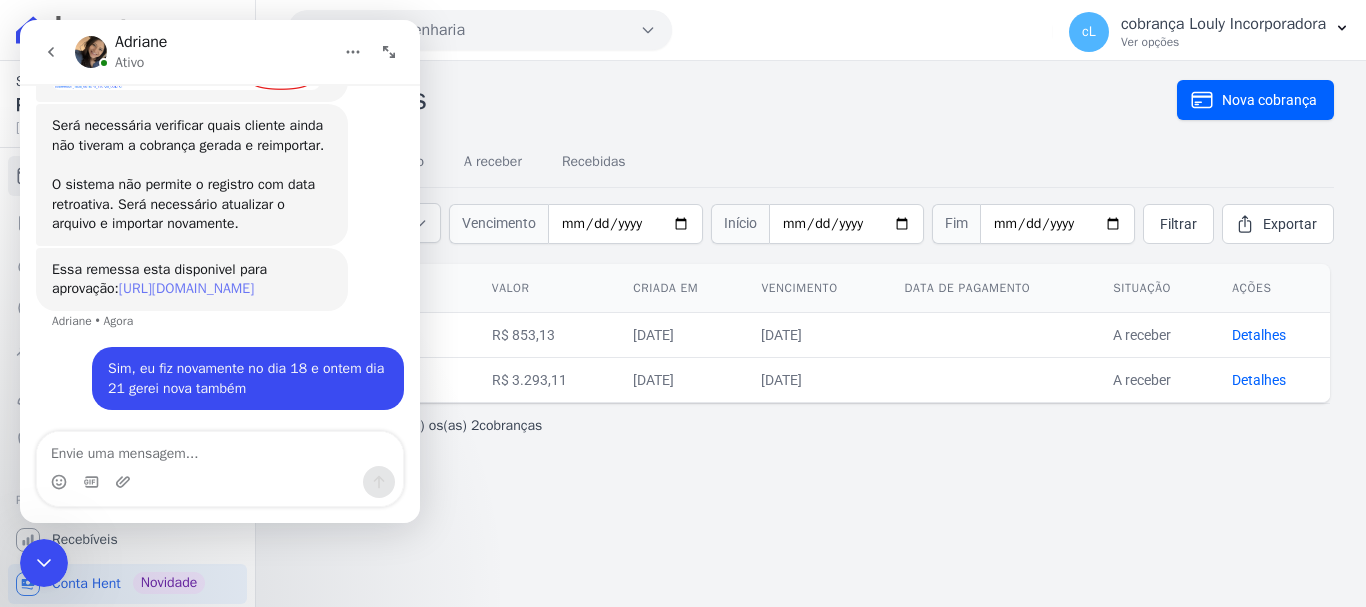 click on "https://app.hent.com.br/integrations/cnab/cobranca_file_imports/21f9b779-29b5-40ae-bb33-ca006650cec7" at bounding box center [186, 288] 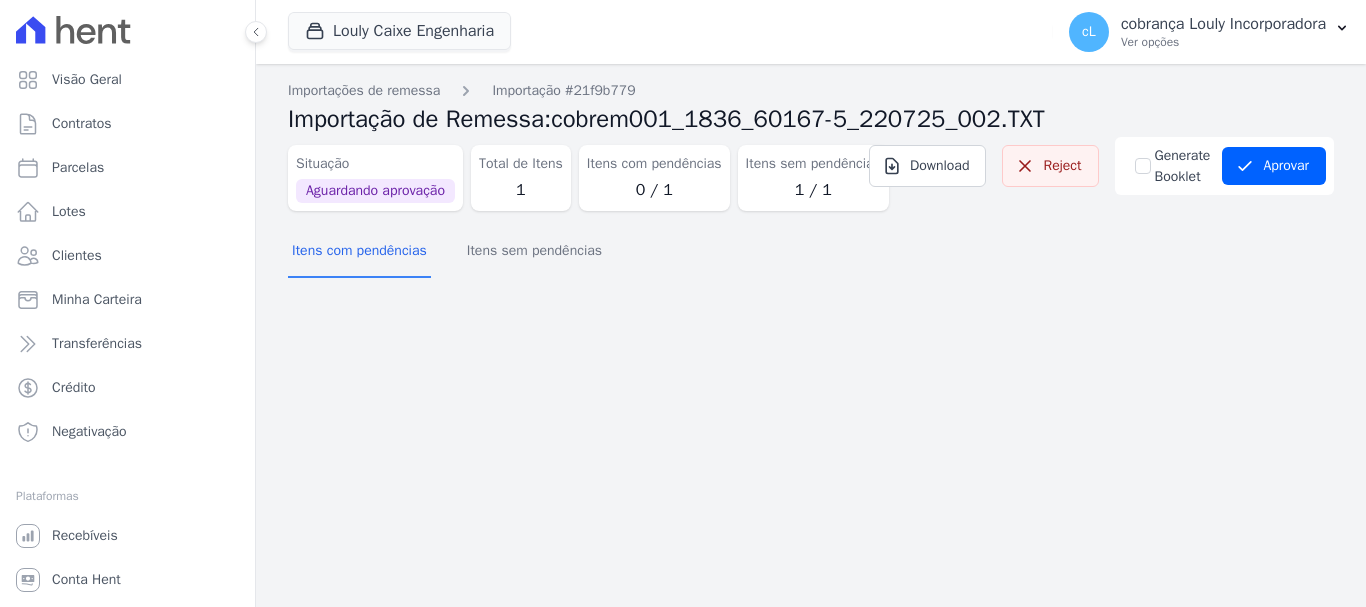 scroll, scrollTop: 0, scrollLeft: 0, axis: both 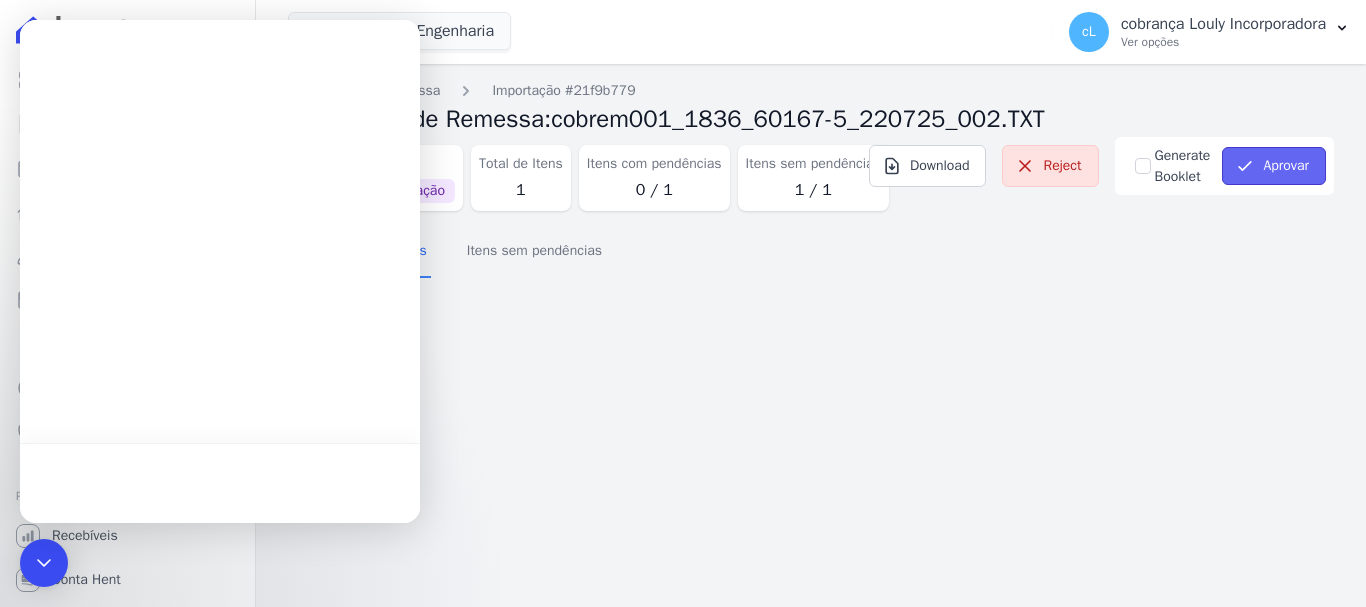 click on "Aprovar" at bounding box center [1274, 166] 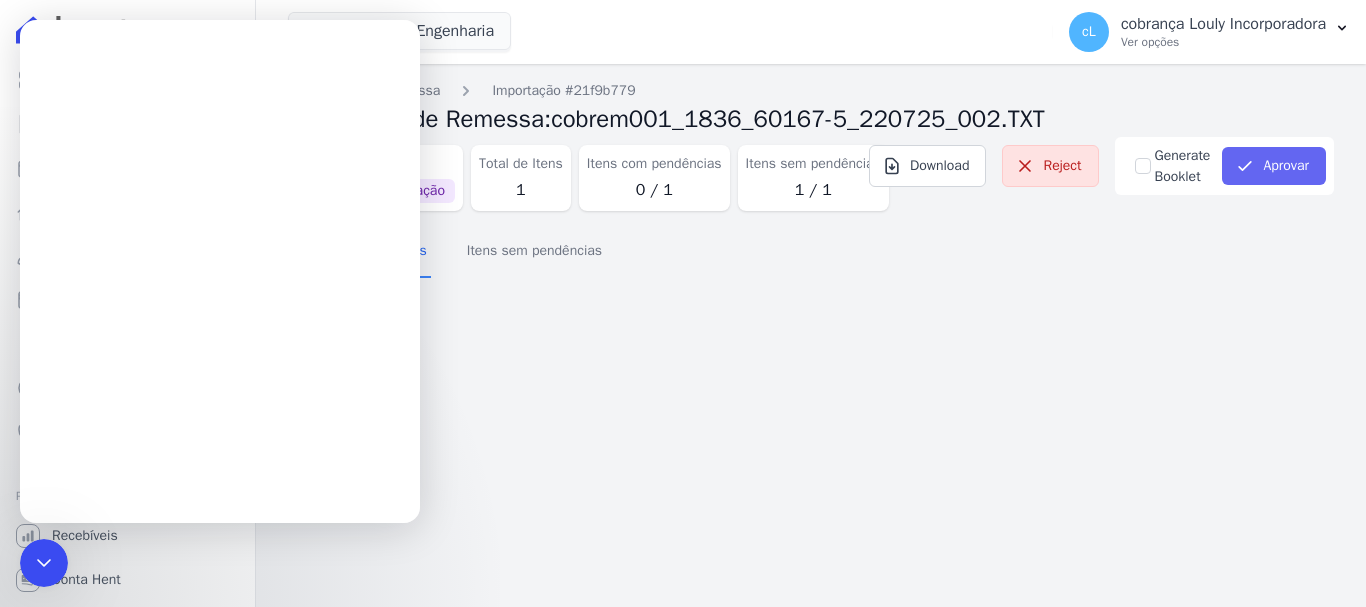 scroll, scrollTop: 0, scrollLeft: 0, axis: both 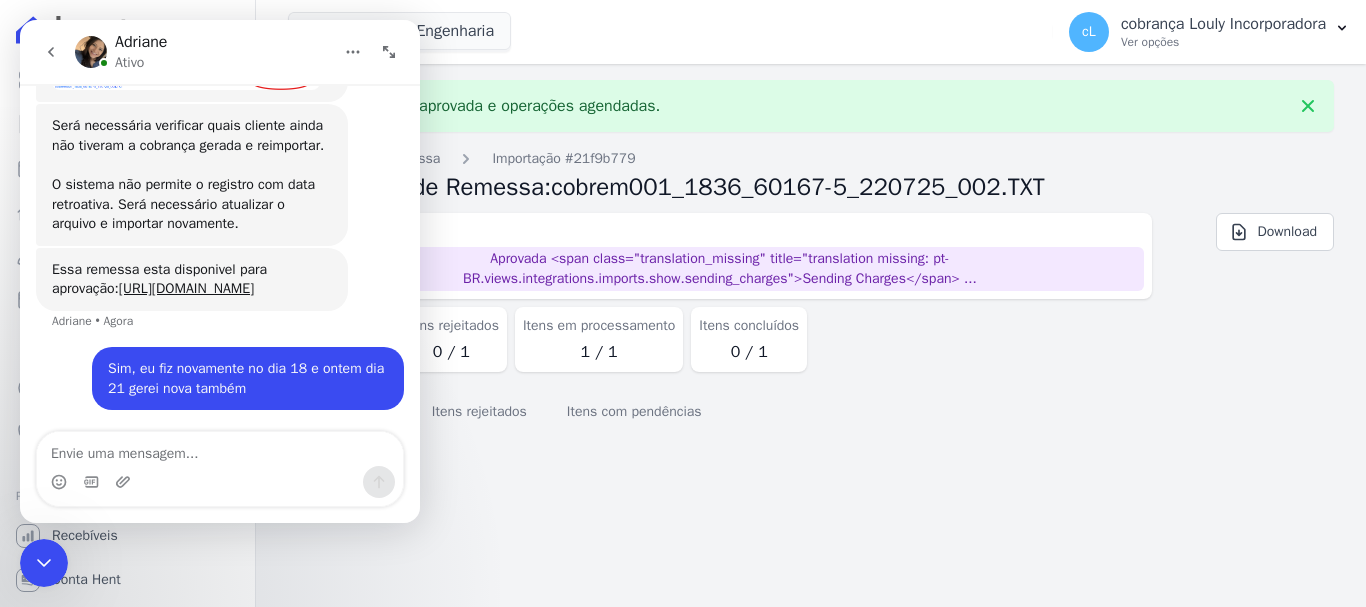 click at bounding box center (220, 449) 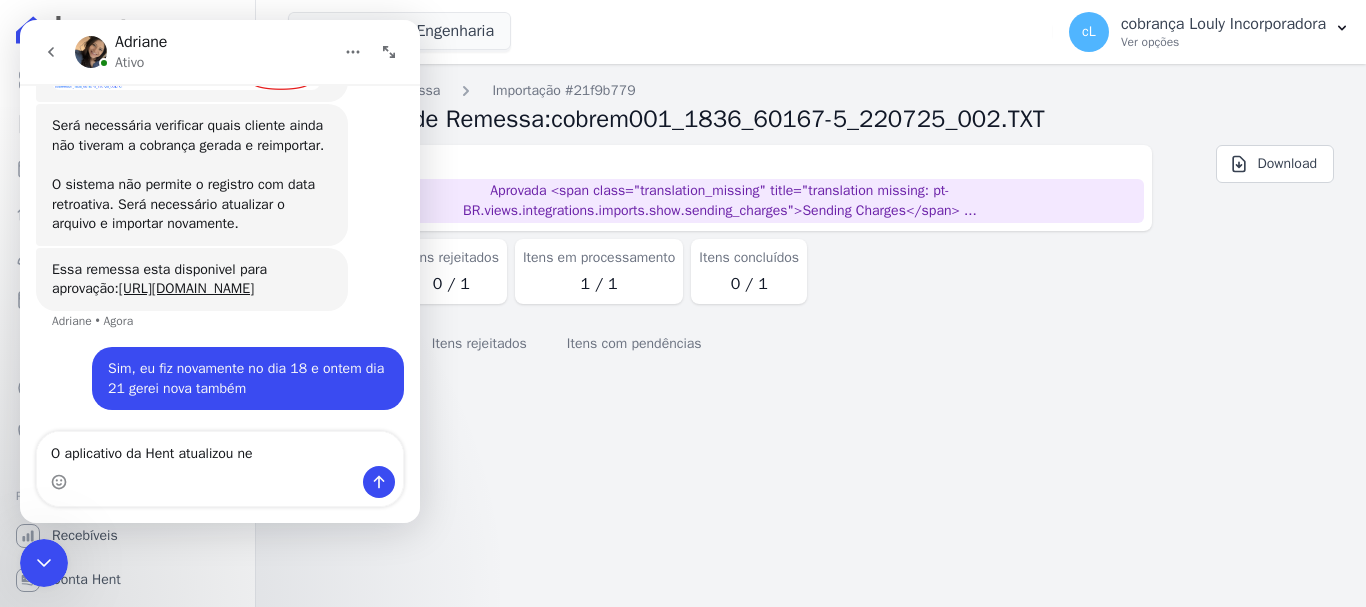 type on "O aplicativo da Hent atualizou ne?" 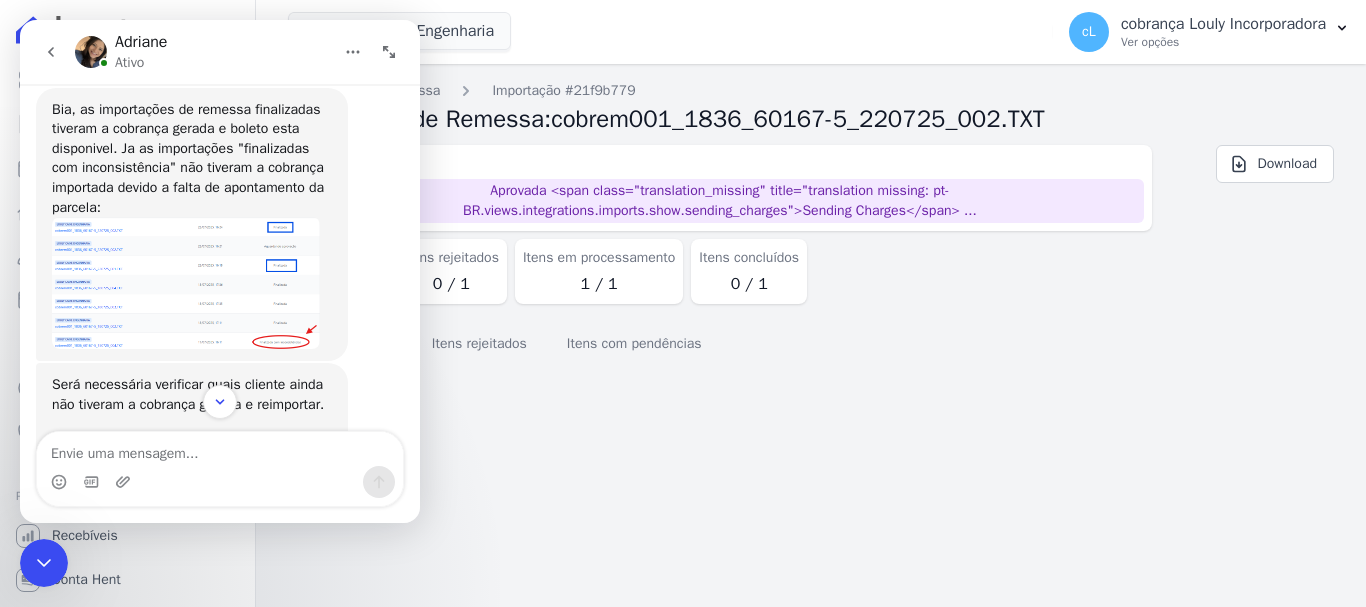 scroll, scrollTop: 1417, scrollLeft: 0, axis: vertical 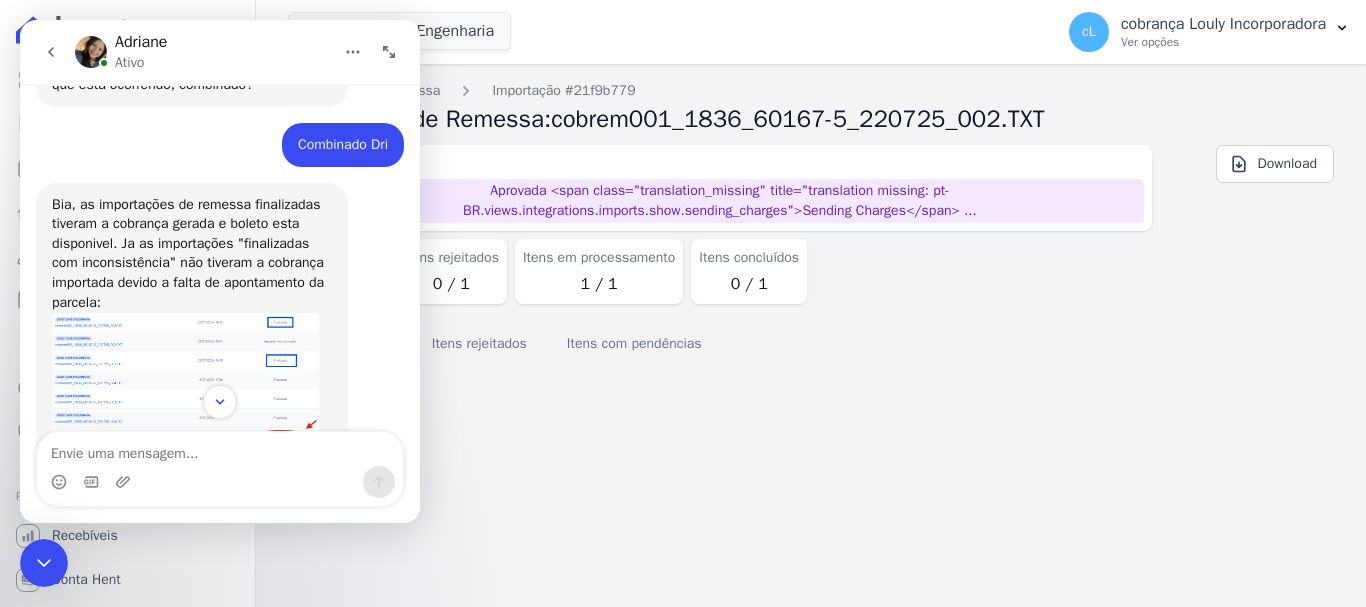 click at bounding box center [220, 449] 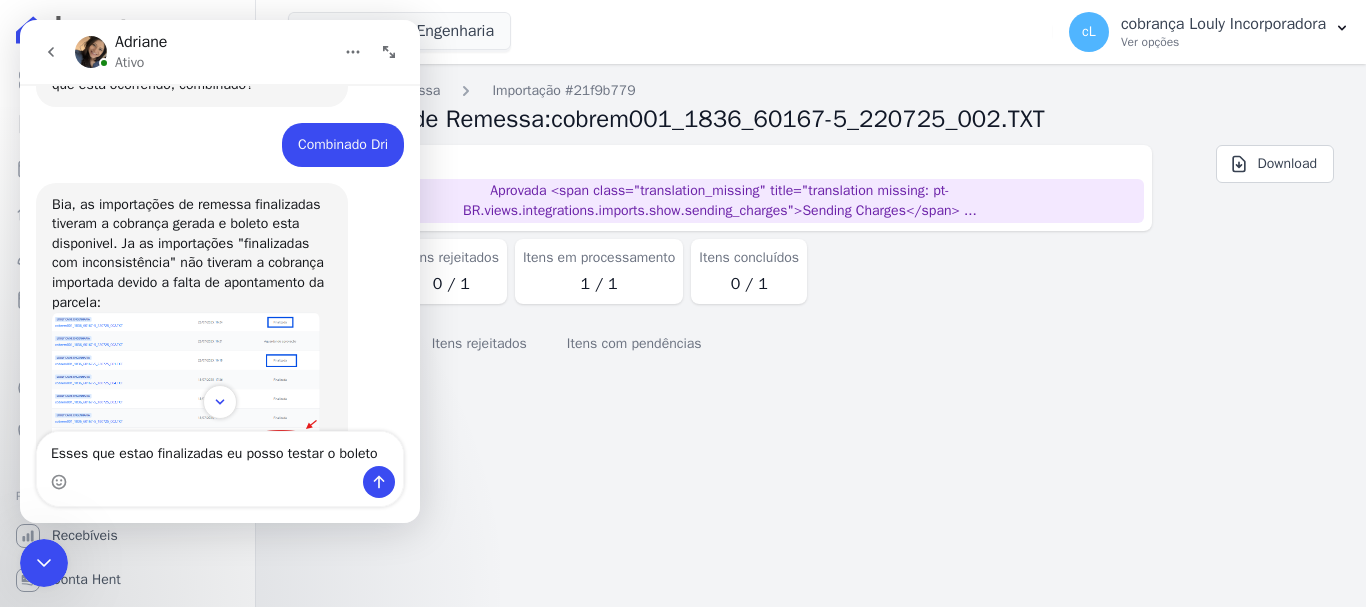 type on "Esses que estao finalizadas eu posso testar o boleto ?" 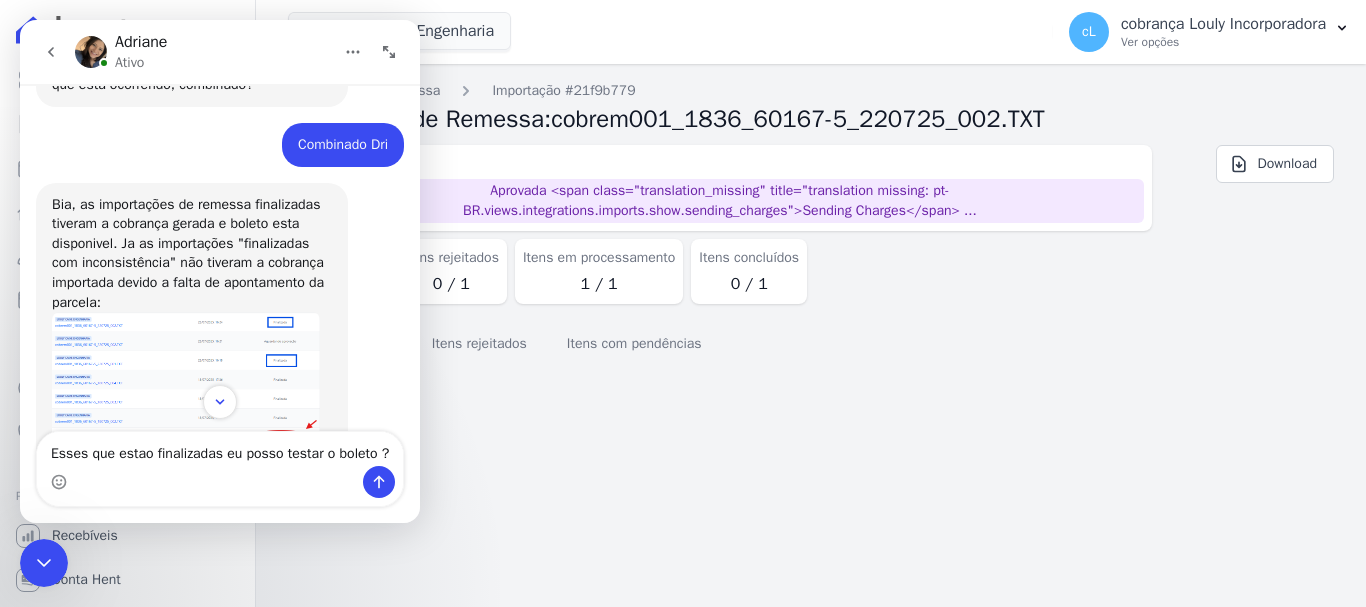 type 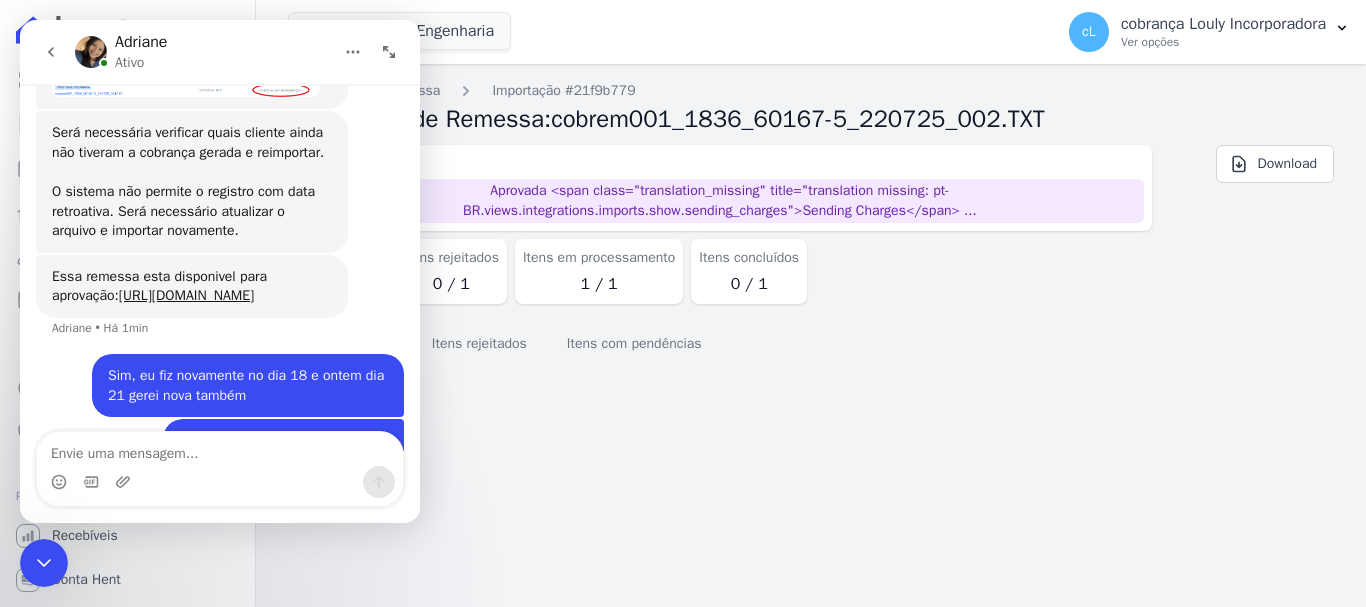 scroll, scrollTop: 1882, scrollLeft: 0, axis: vertical 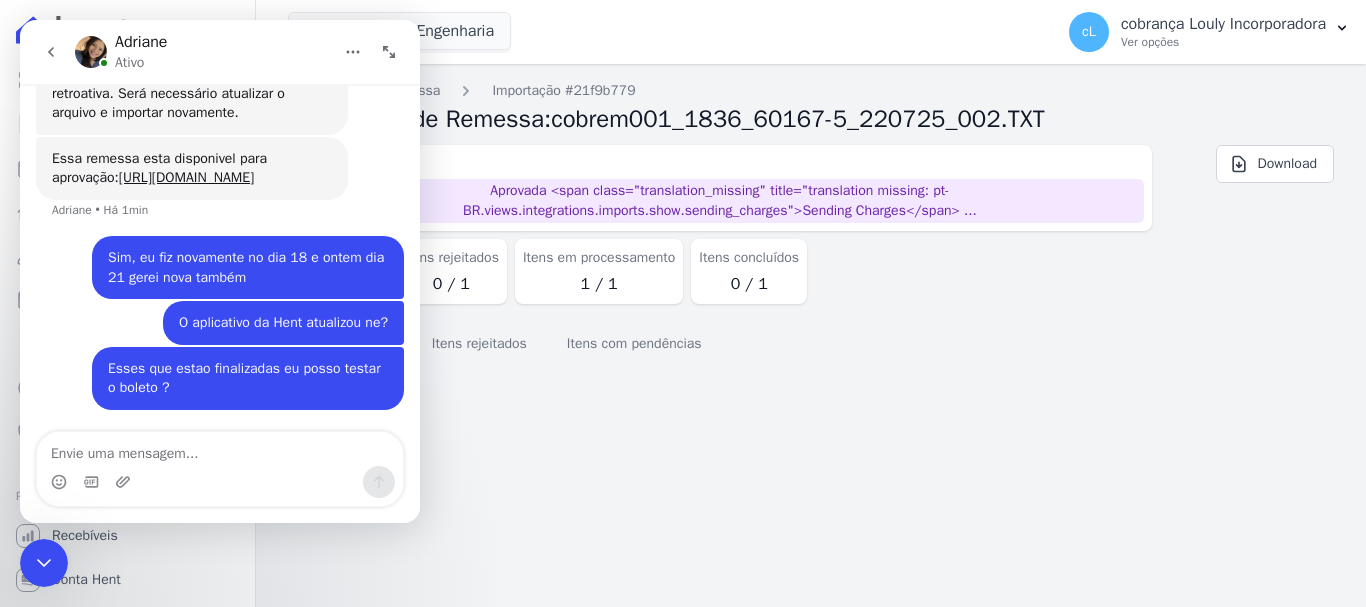 click 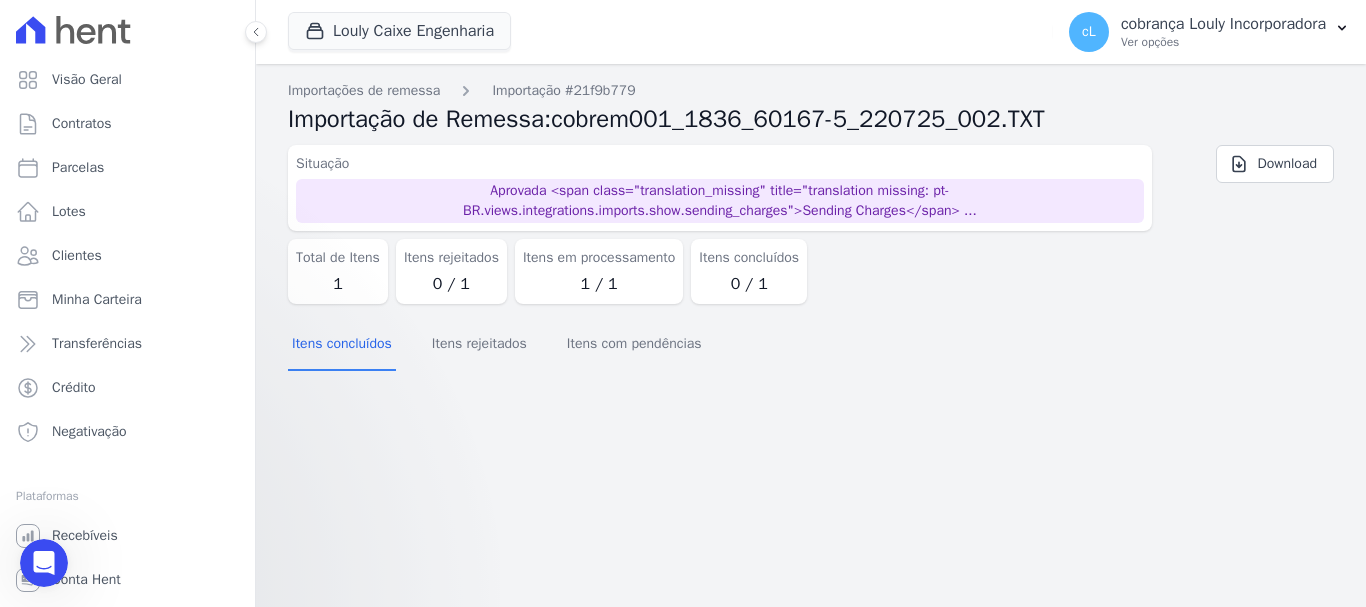 scroll, scrollTop: 0, scrollLeft: 0, axis: both 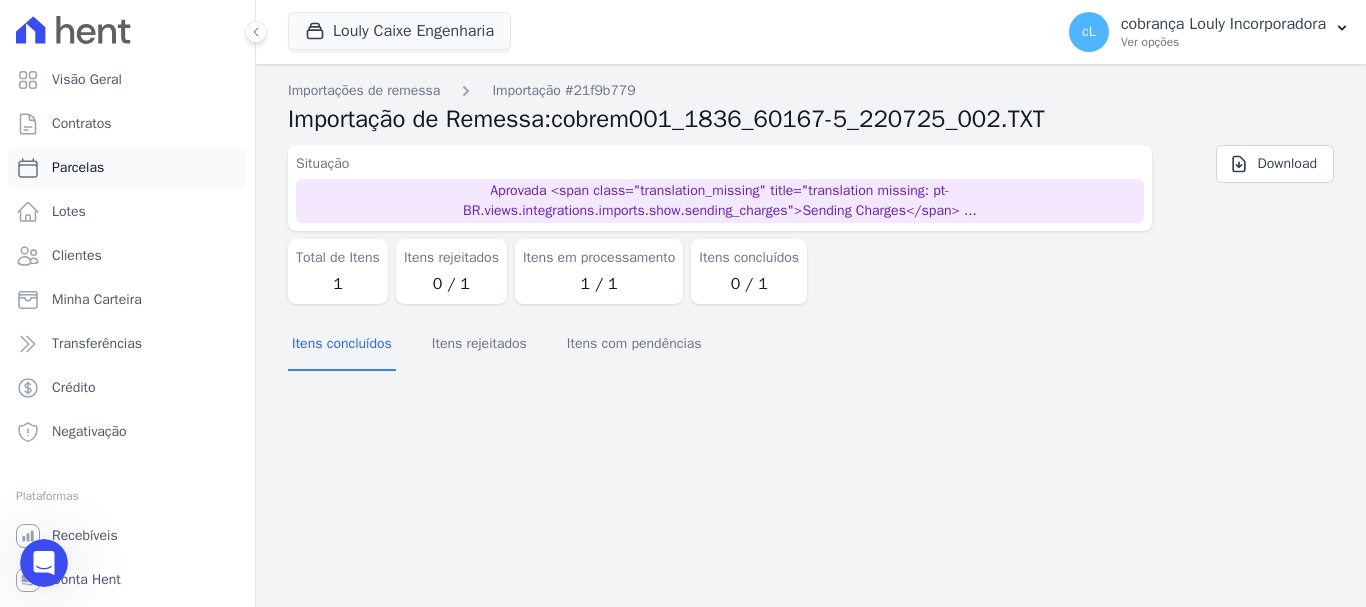 click on "Parcelas" at bounding box center [127, 168] 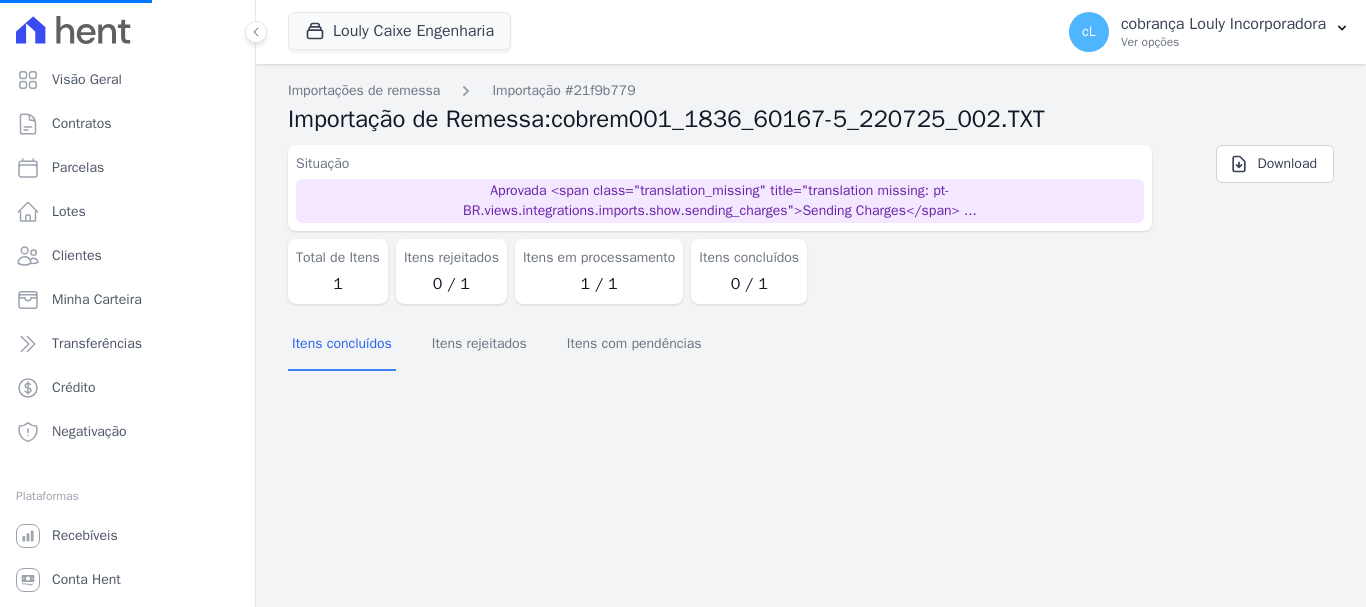 select 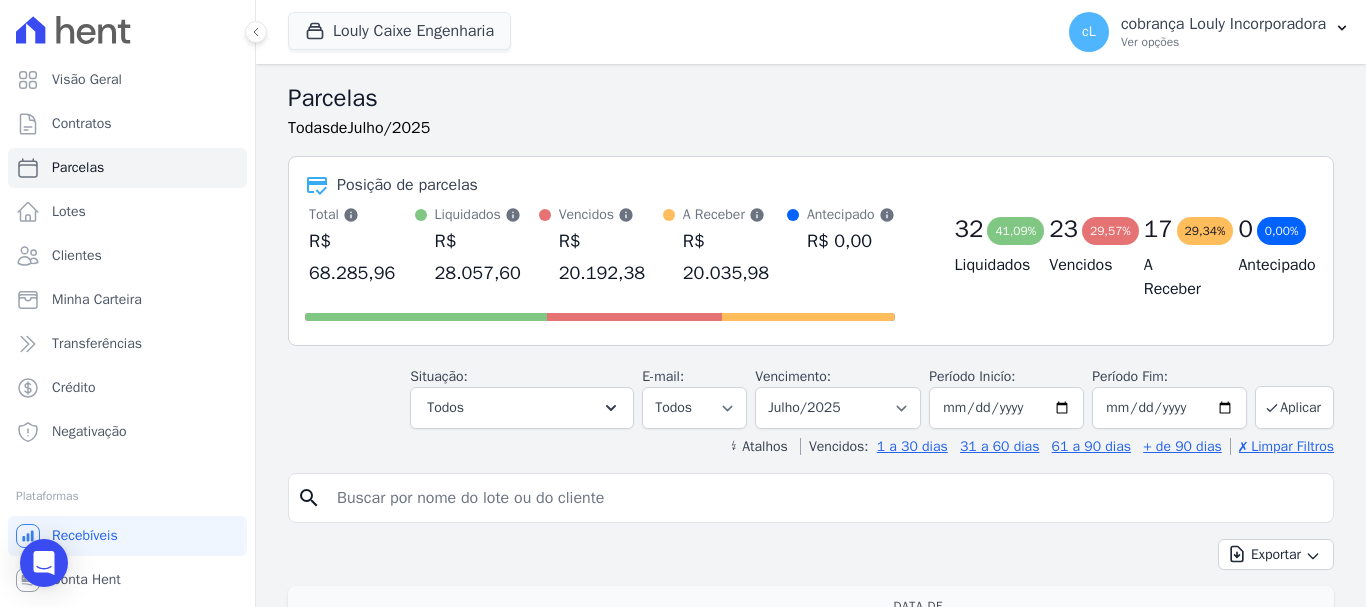 click at bounding box center [825, 498] 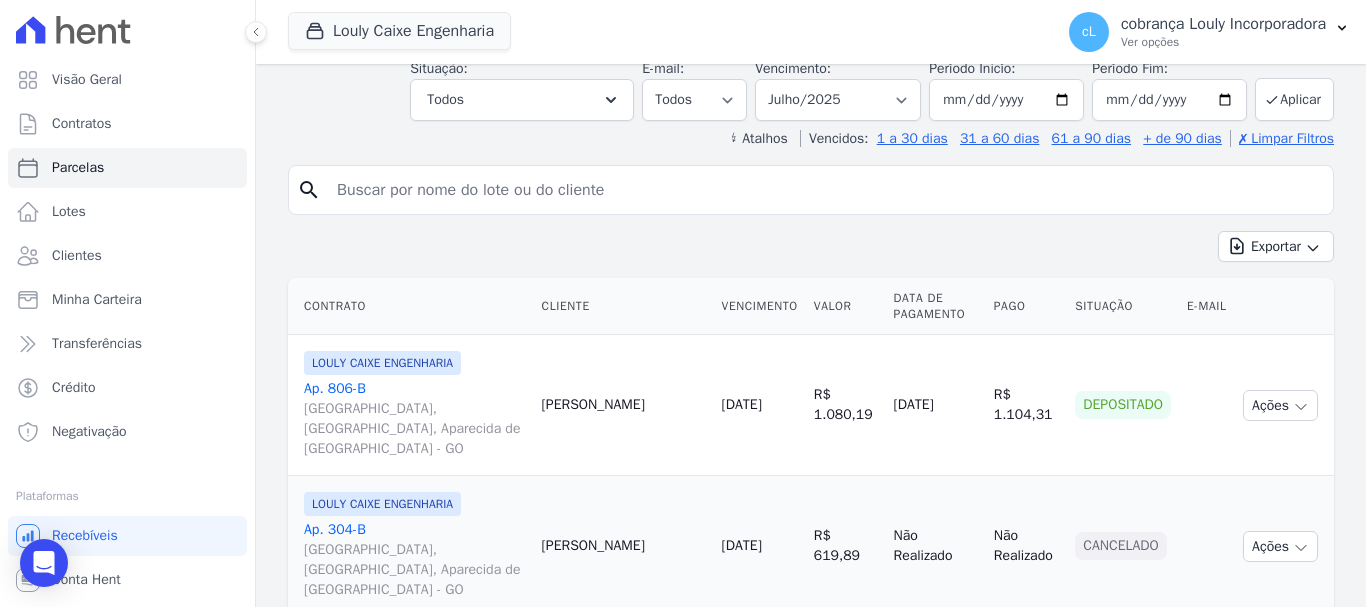 scroll, scrollTop: 200, scrollLeft: 0, axis: vertical 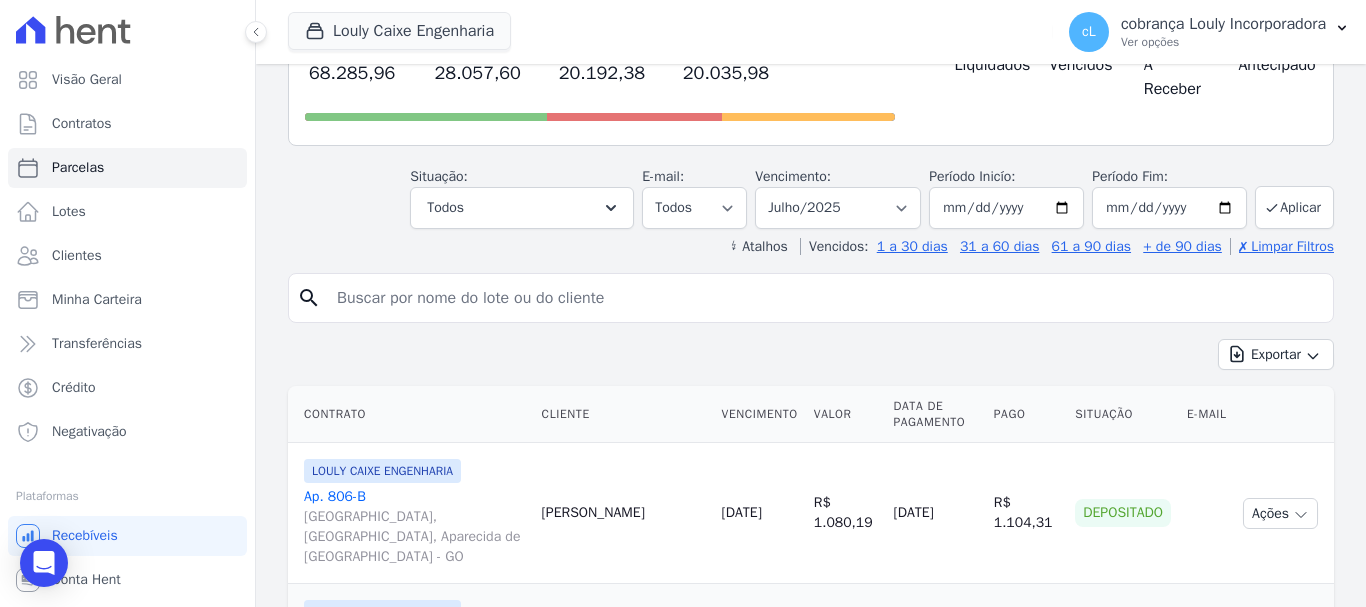 click at bounding box center (825, 298) 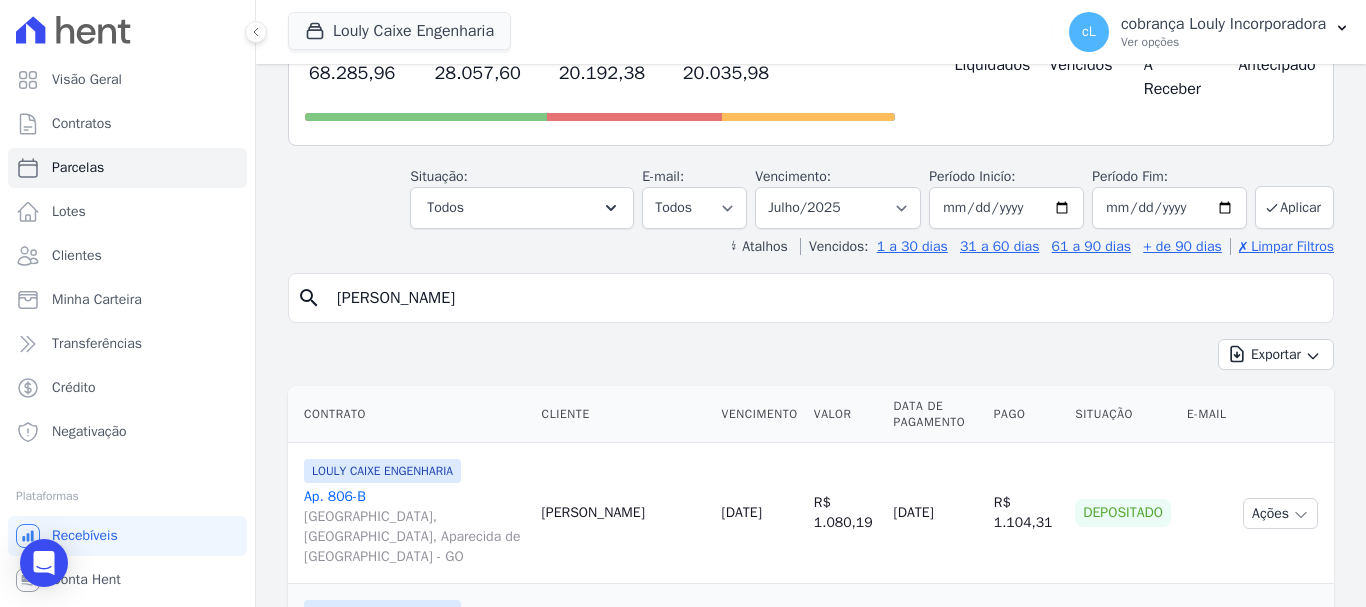 type on "SIMONE DIAS CABRAL" 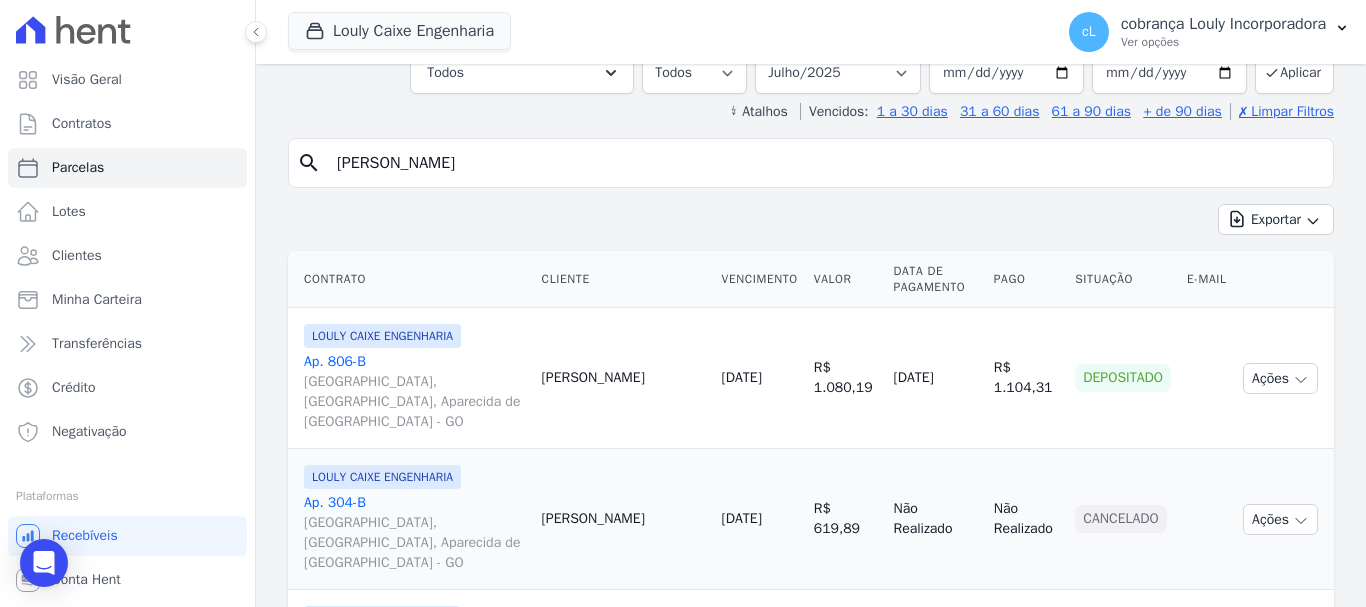 scroll, scrollTop: 300, scrollLeft: 0, axis: vertical 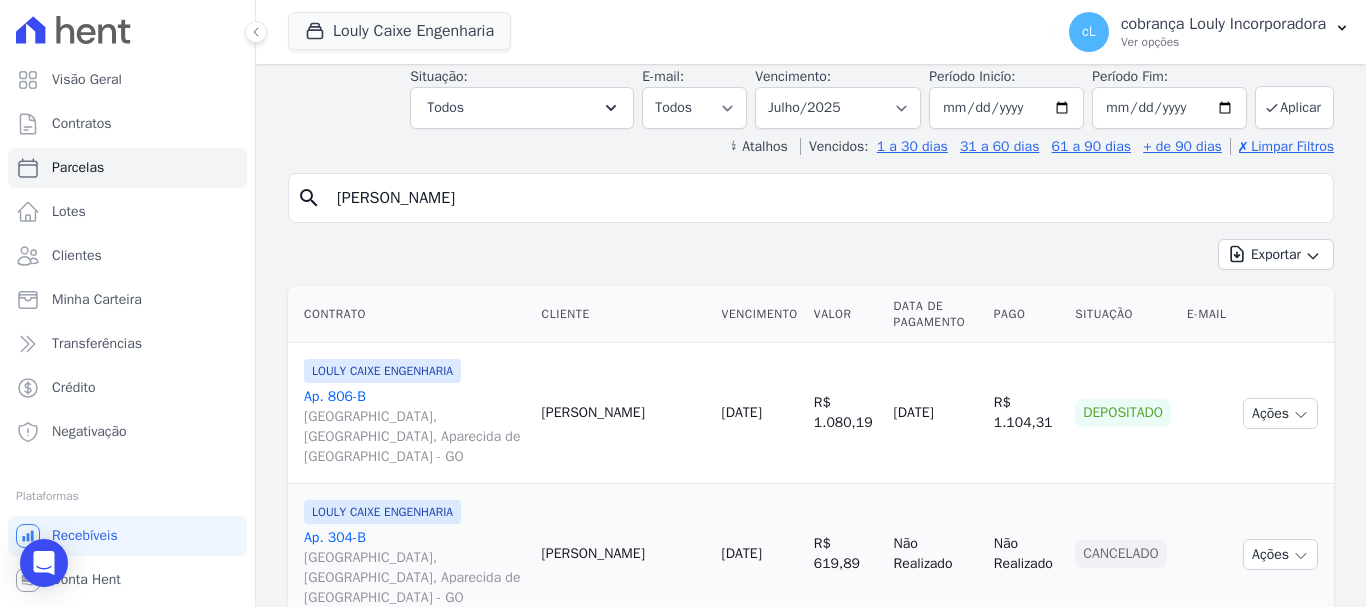 click on "SIMONE DIAS CABRAL" at bounding box center [825, 198] 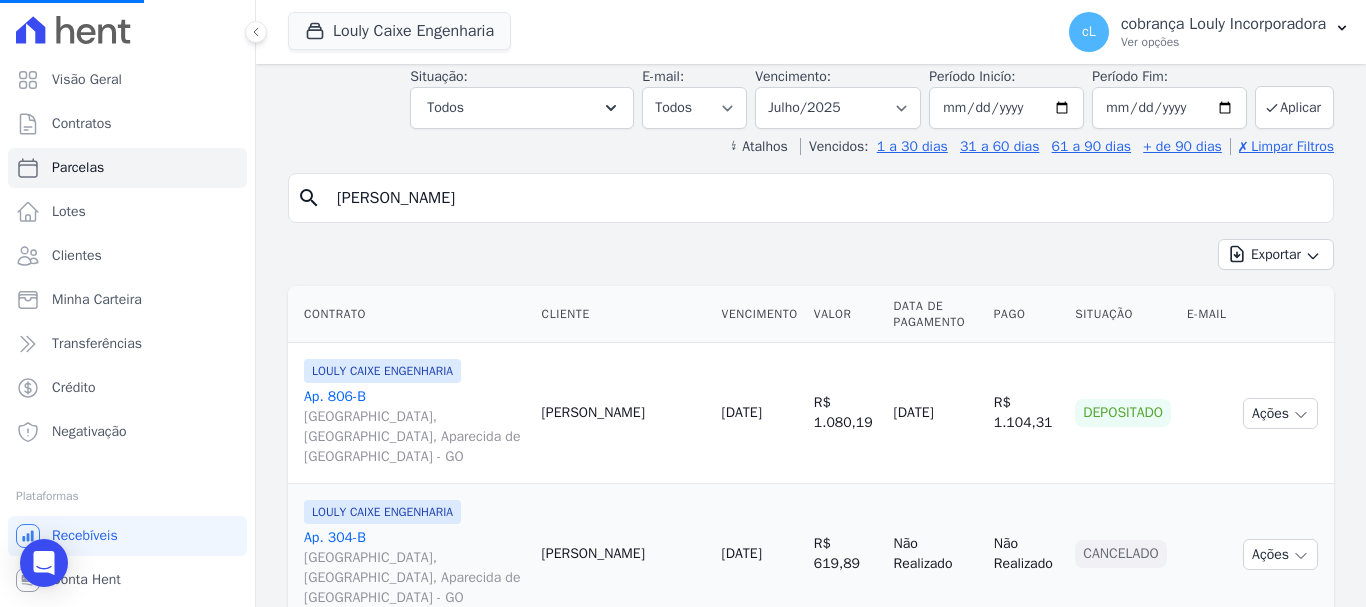 select 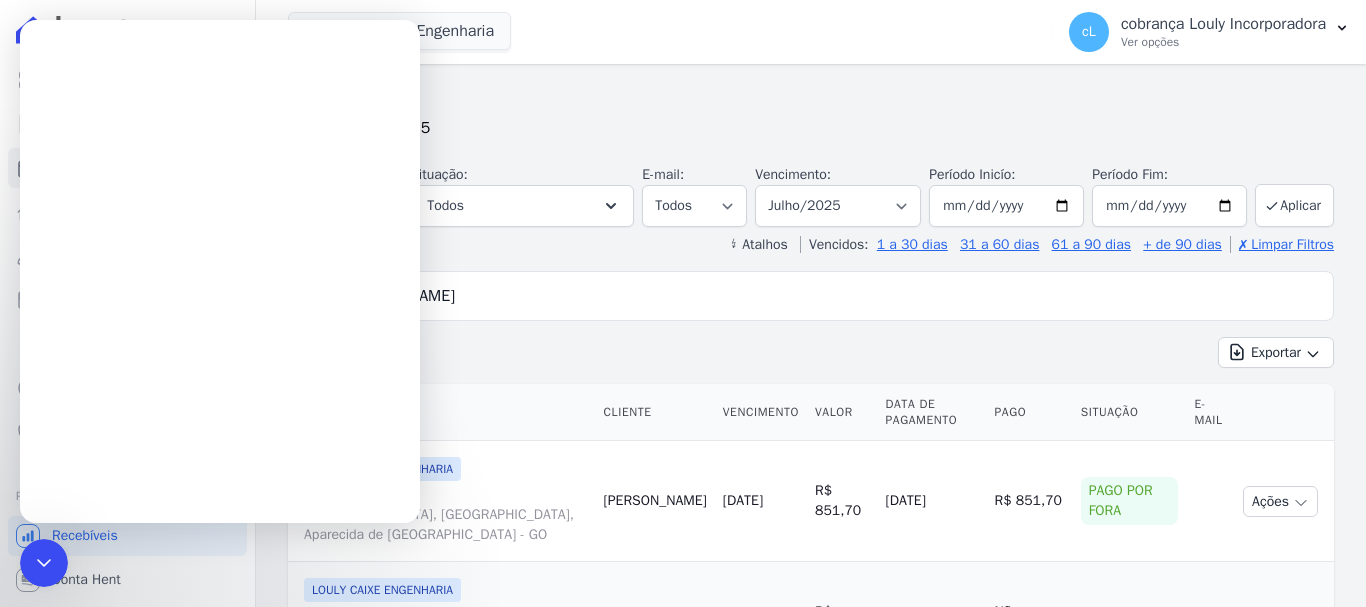 scroll, scrollTop: 0, scrollLeft: 0, axis: both 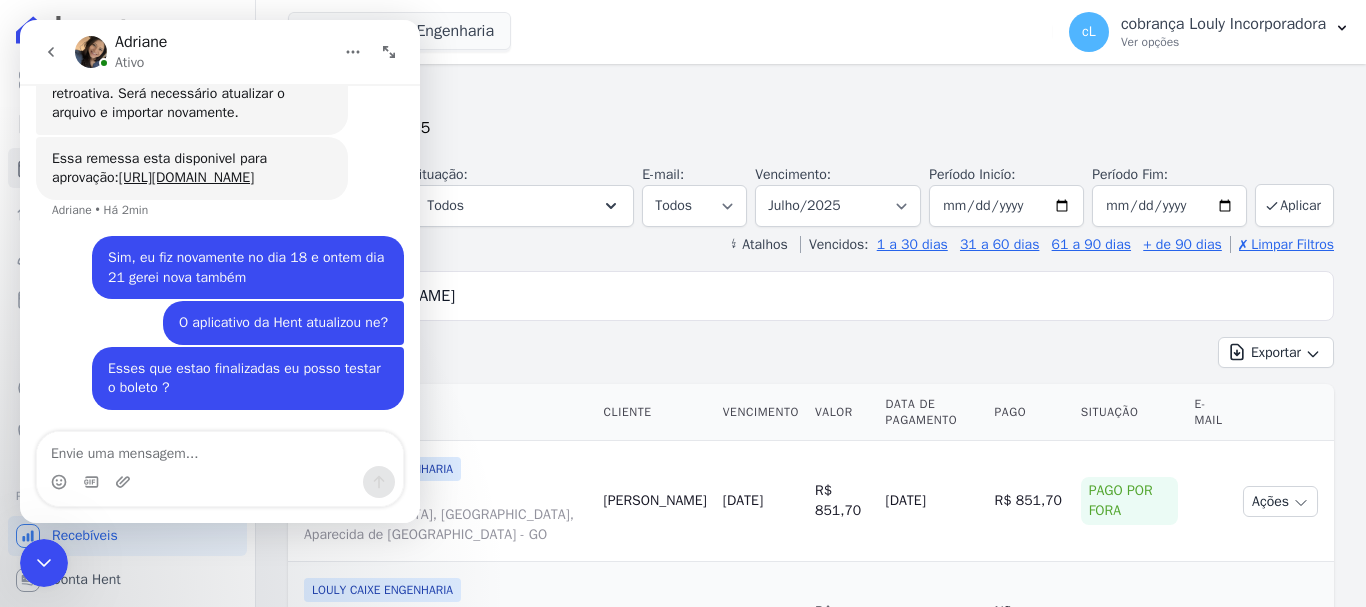 click on "SIMONE DIAS CABRAL" at bounding box center [825, 296] 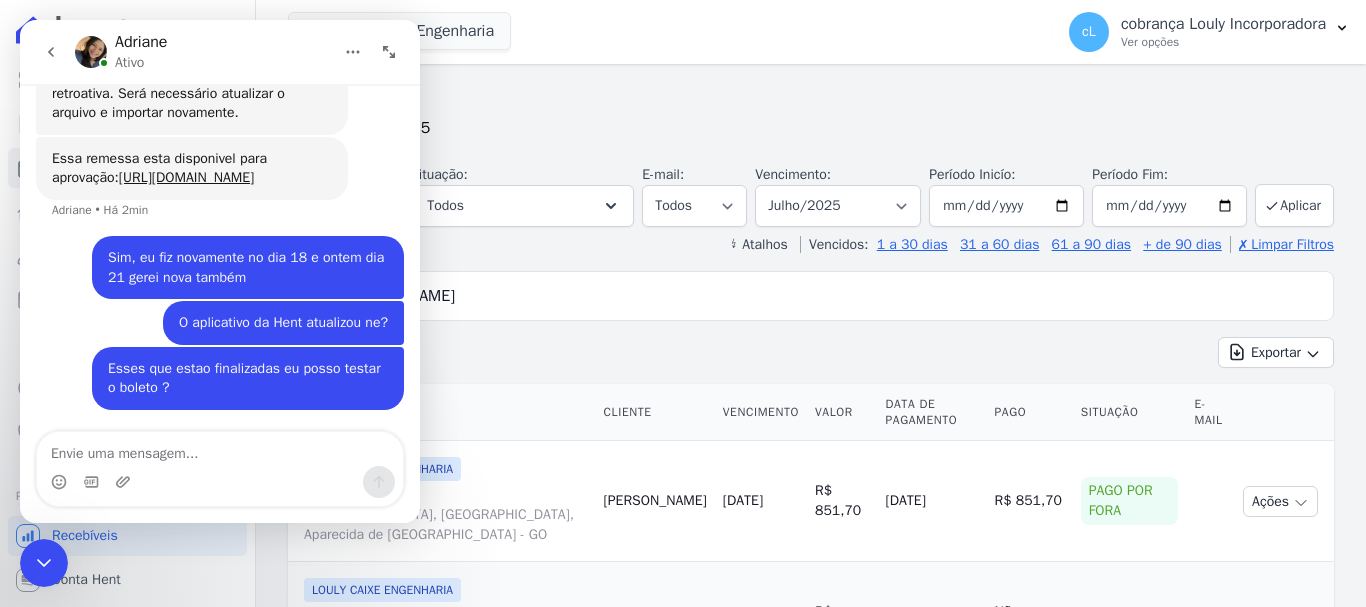 click 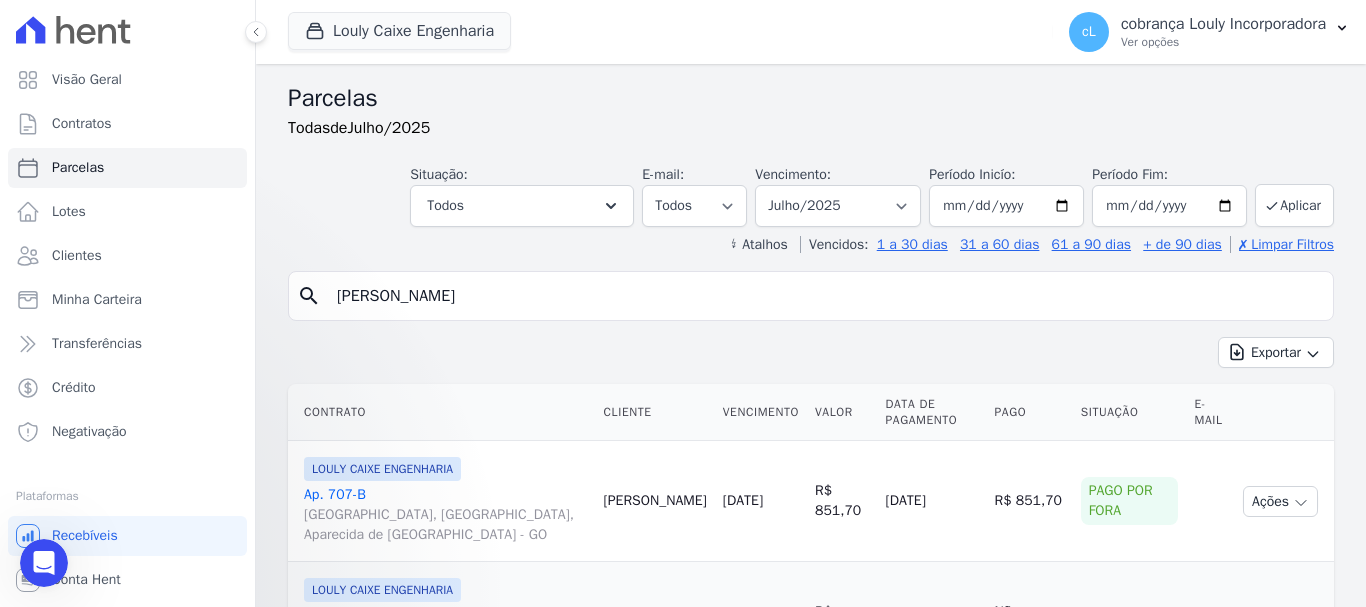 scroll, scrollTop: 0, scrollLeft: 0, axis: both 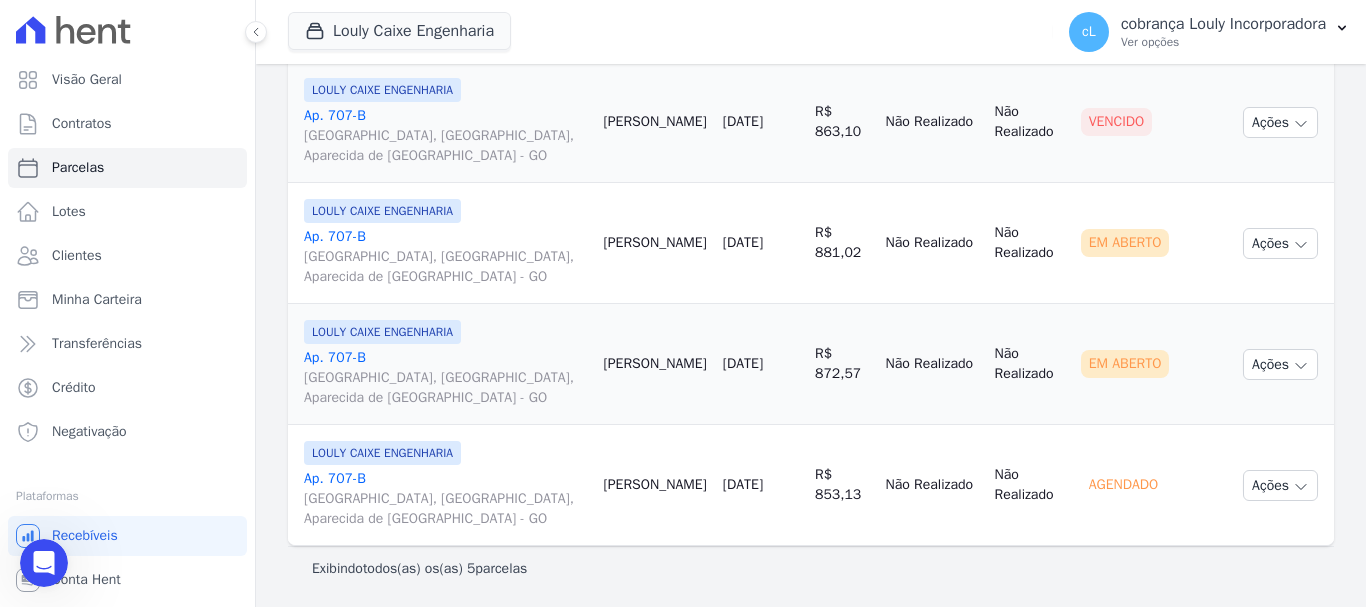 click at bounding box center (44, 563) 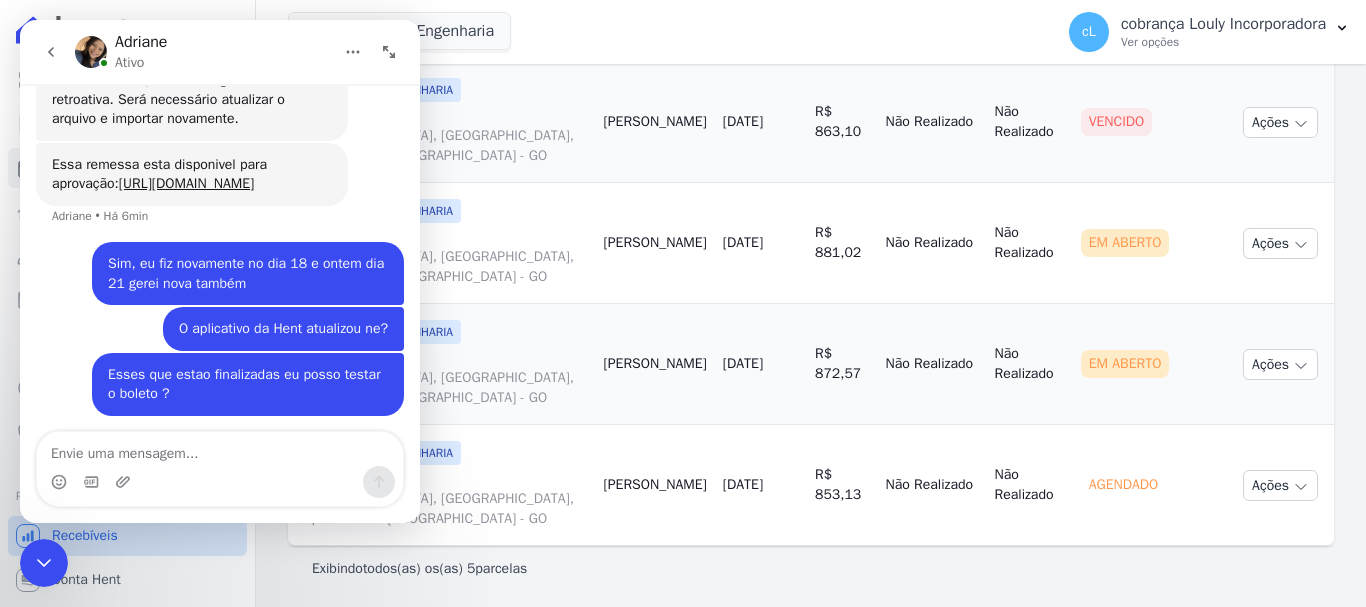 scroll, scrollTop: 1882, scrollLeft: 0, axis: vertical 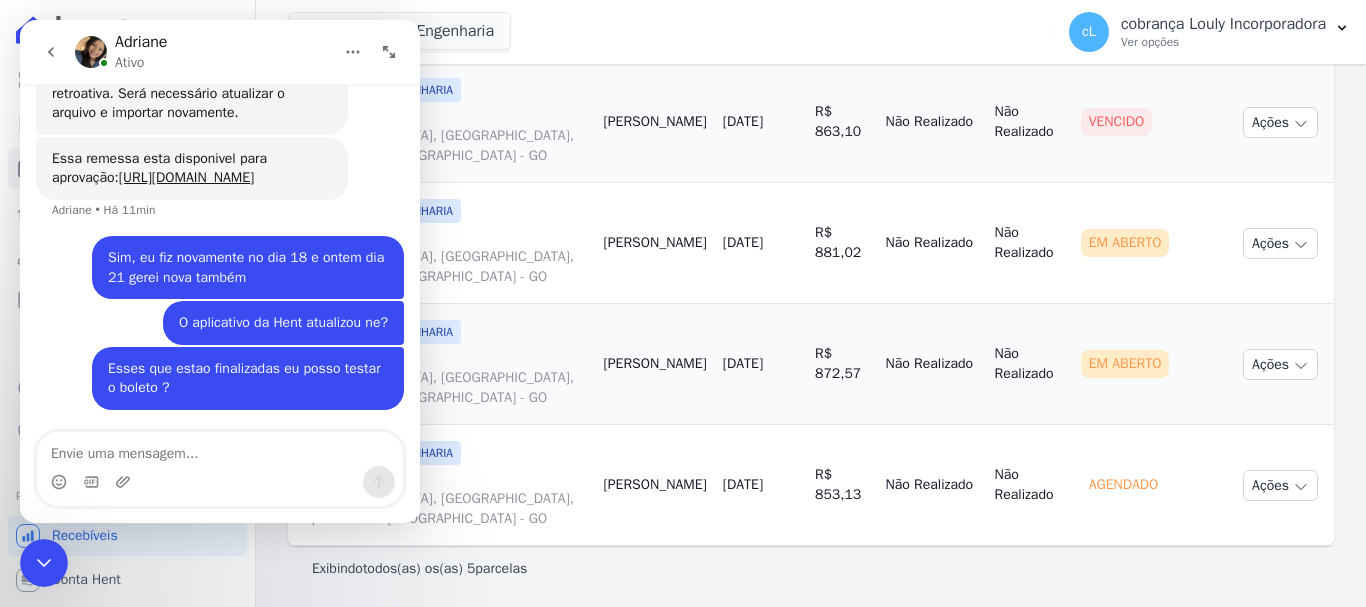 click 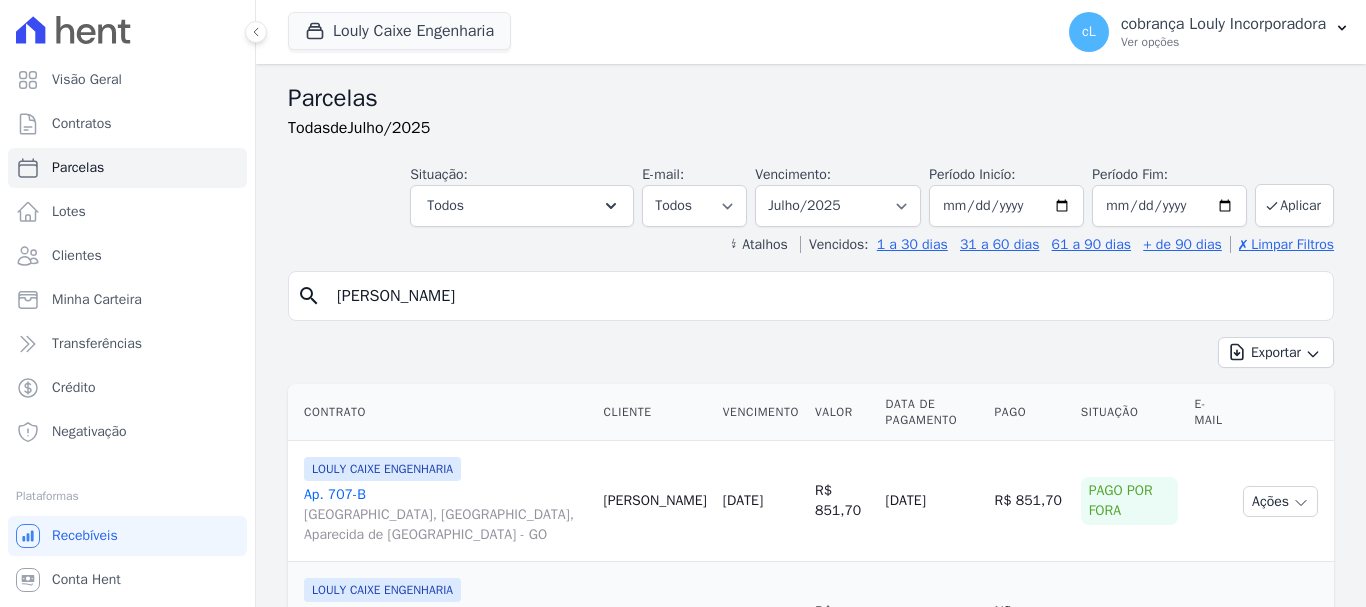 select 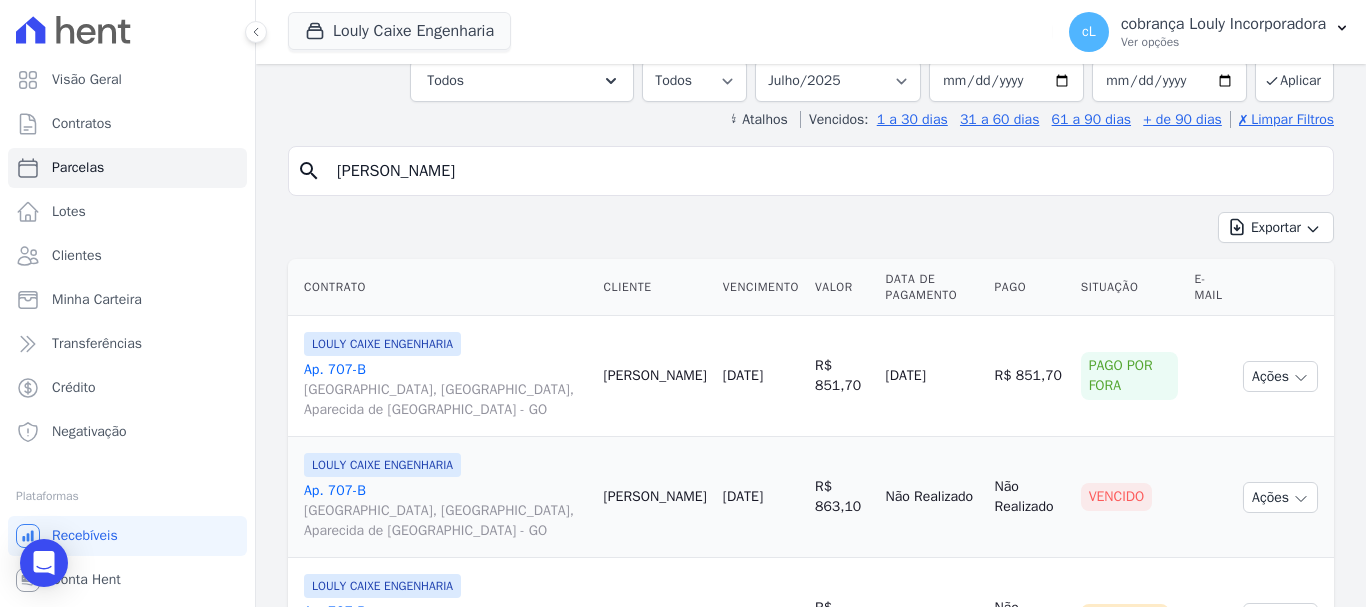 scroll, scrollTop: 0, scrollLeft: 0, axis: both 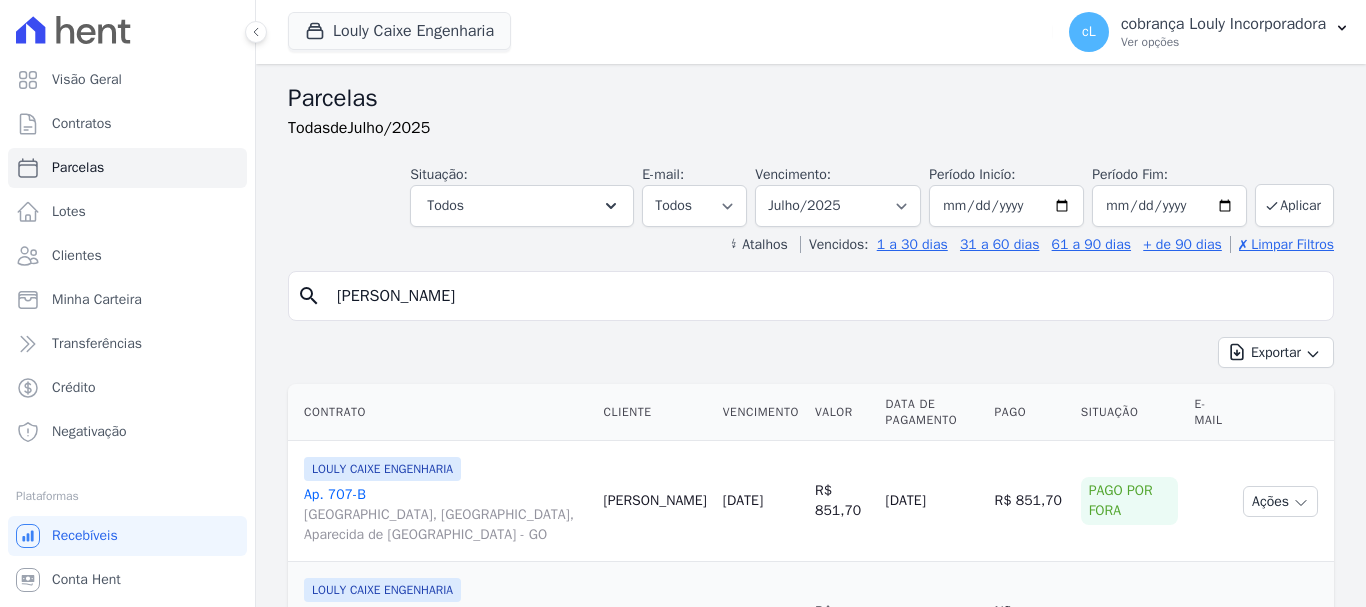 select 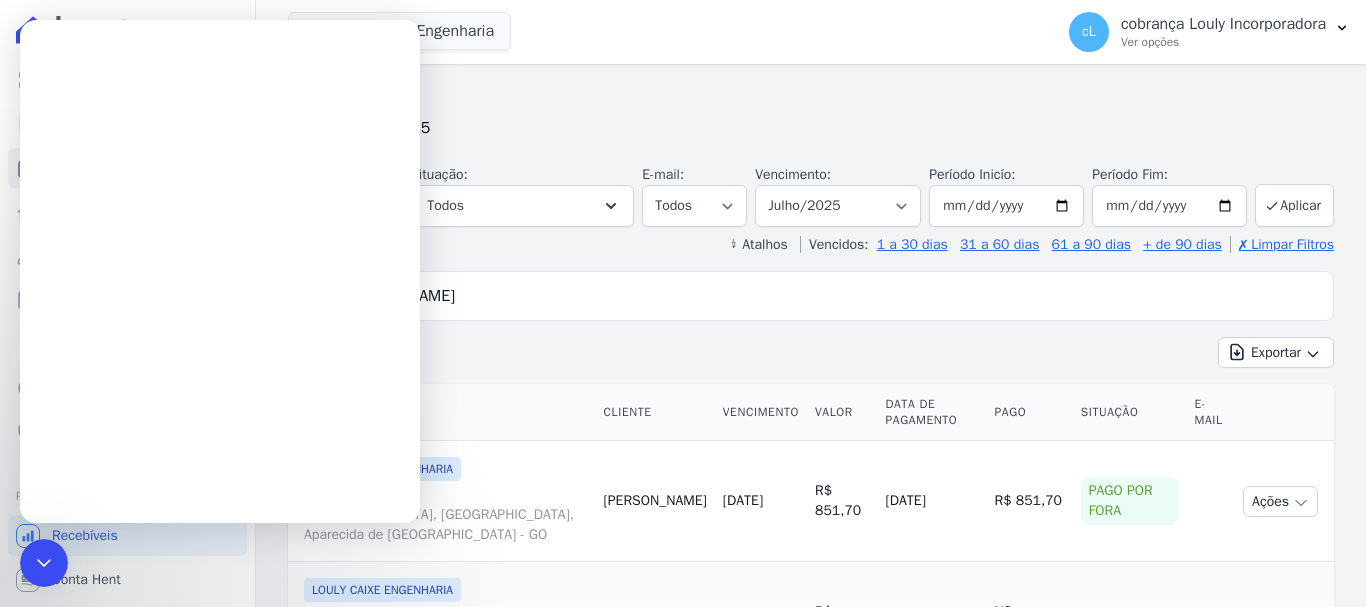 scroll, scrollTop: 0, scrollLeft: 0, axis: both 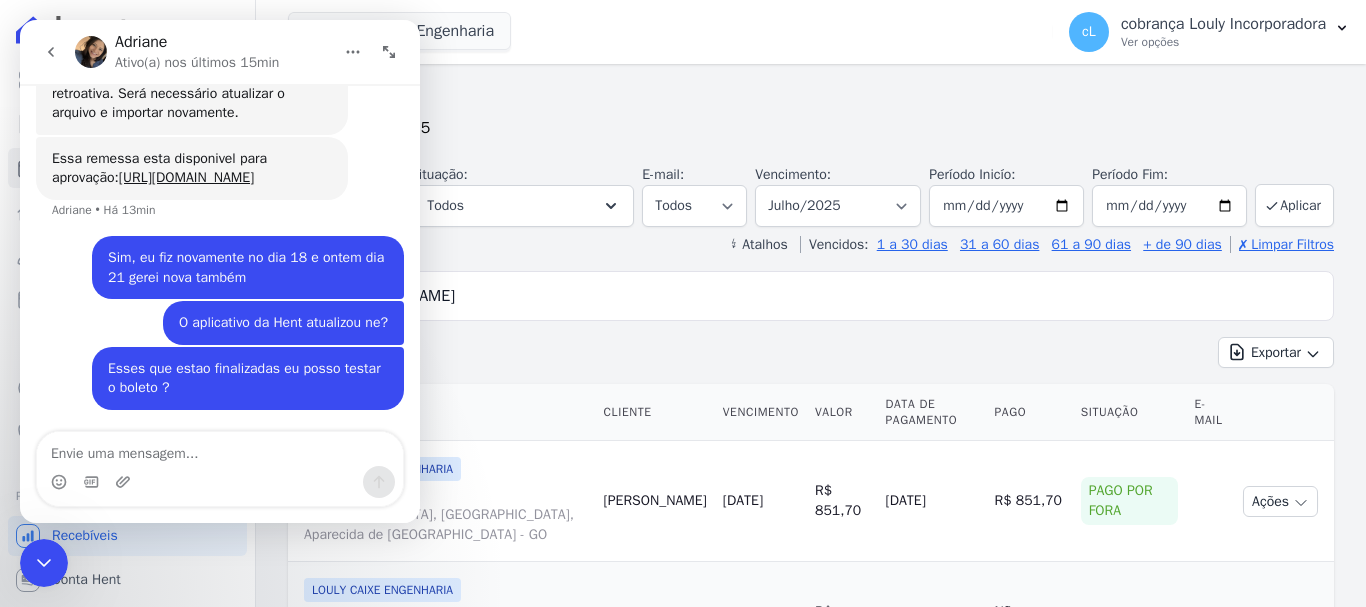 click on "Exportar
Exportar PDF
Exportar CSV" at bounding box center (811, 360) 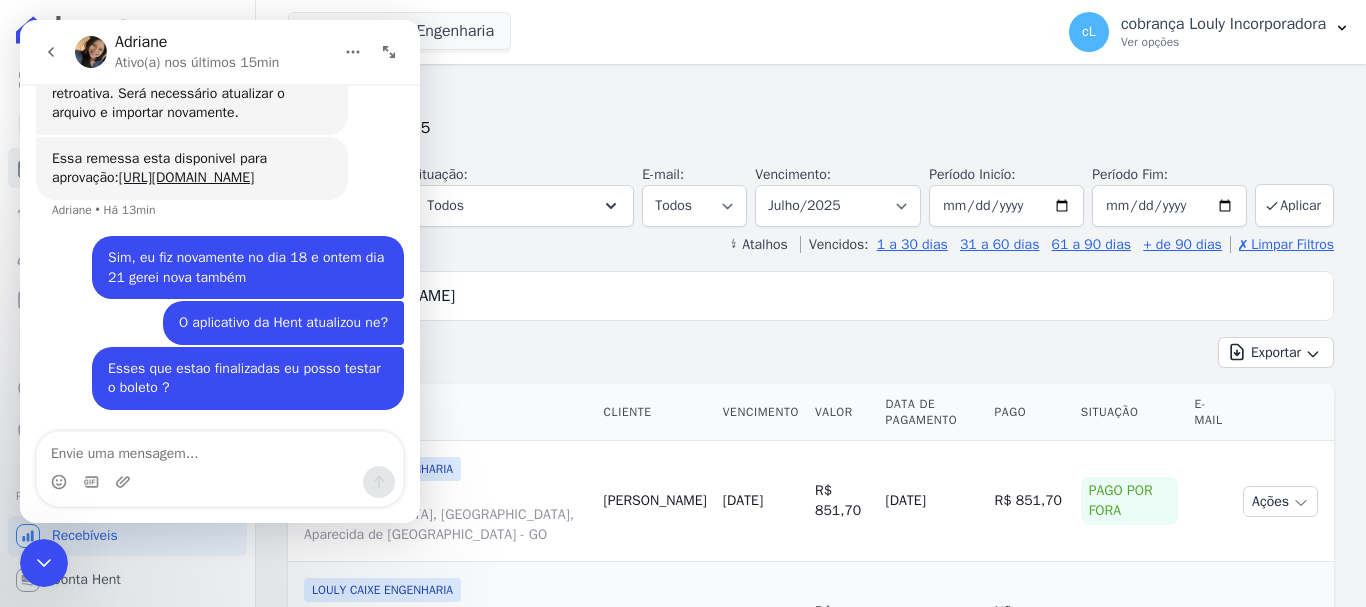 click on "search
SIMONE DIAS CABRAL
Exportar
Exportar PDF
Exportar CSV
Contrato
Cliente
Vencimento
Valor
Data de Pagamento
Pago
Situação
E-mail" at bounding box center [811, 681] 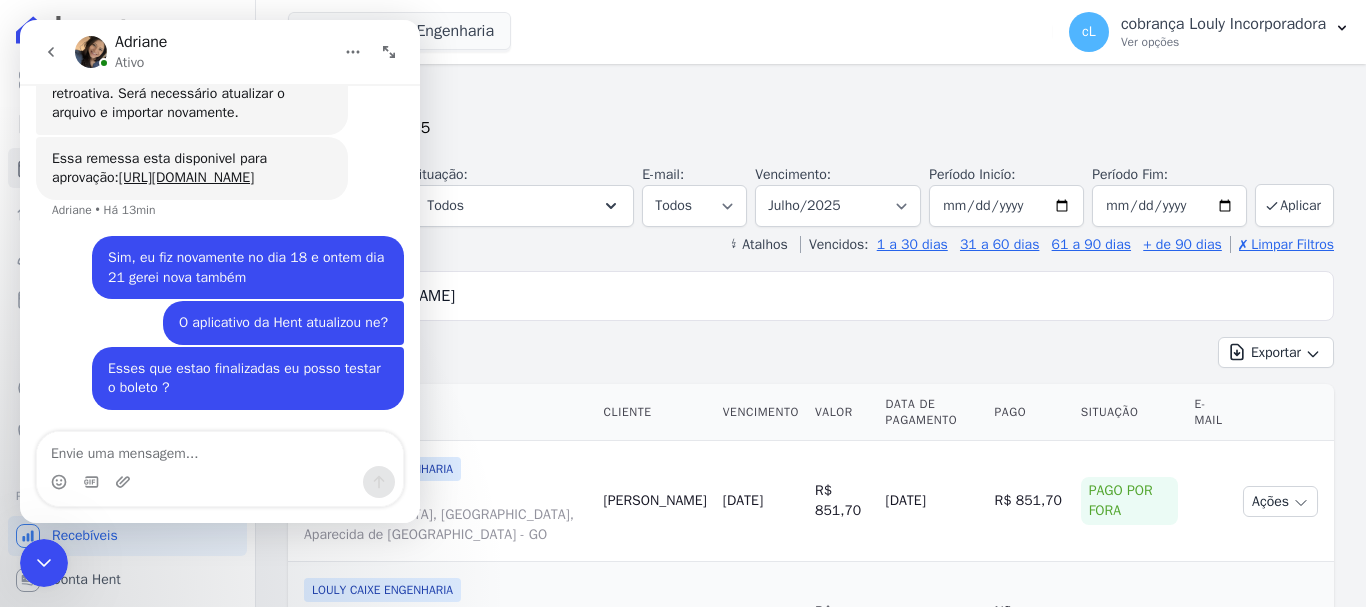 drag, startPoint x: 525, startPoint y: 414, endPoint x: 578, endPoint y: 472, distance: 78.56844 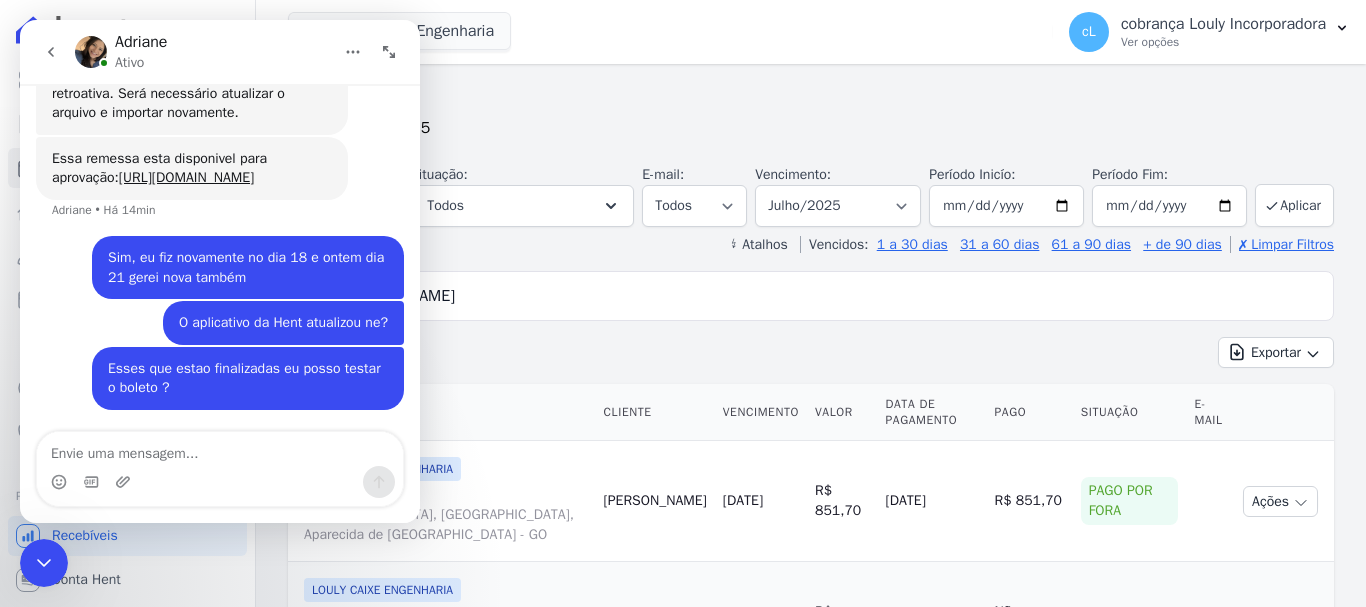 click 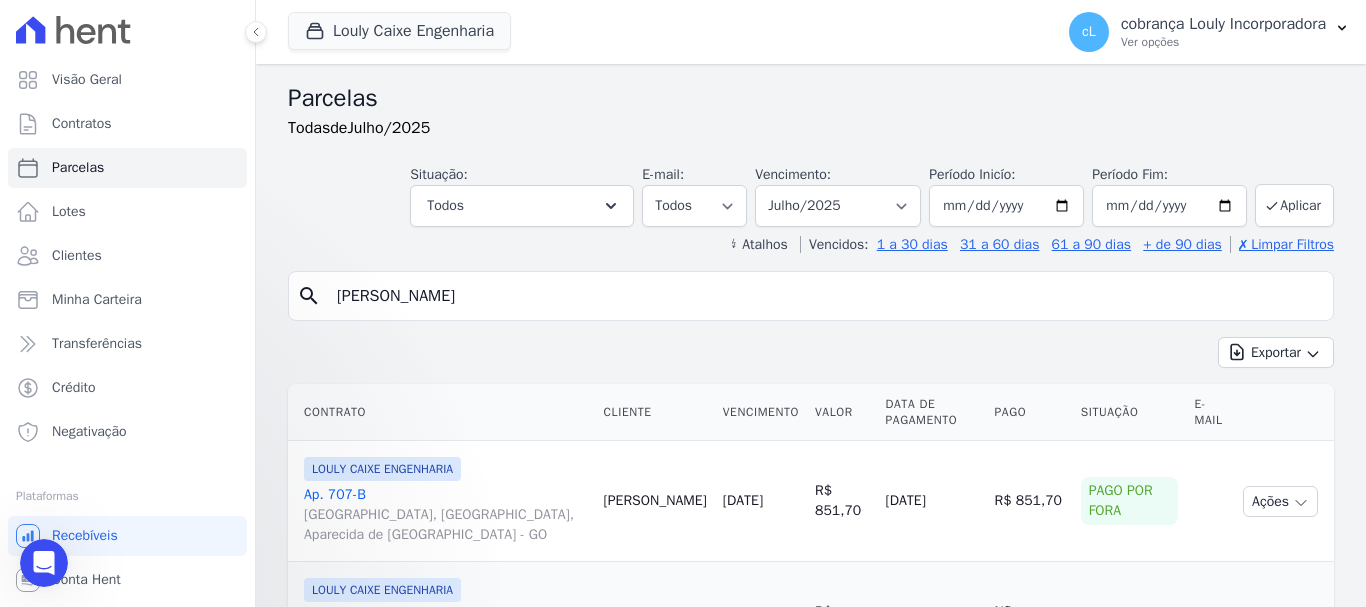scroll, scrollTop: 0, scrollLeft: 0, axis: both 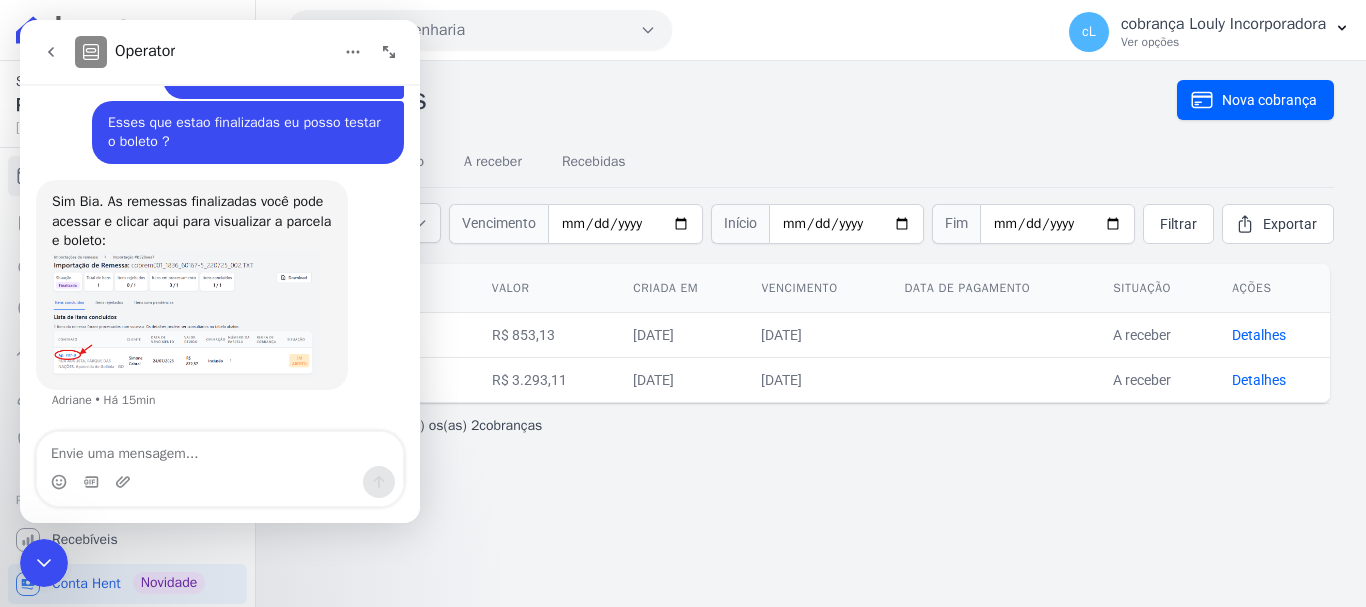 click at bounding box center (186, 314) 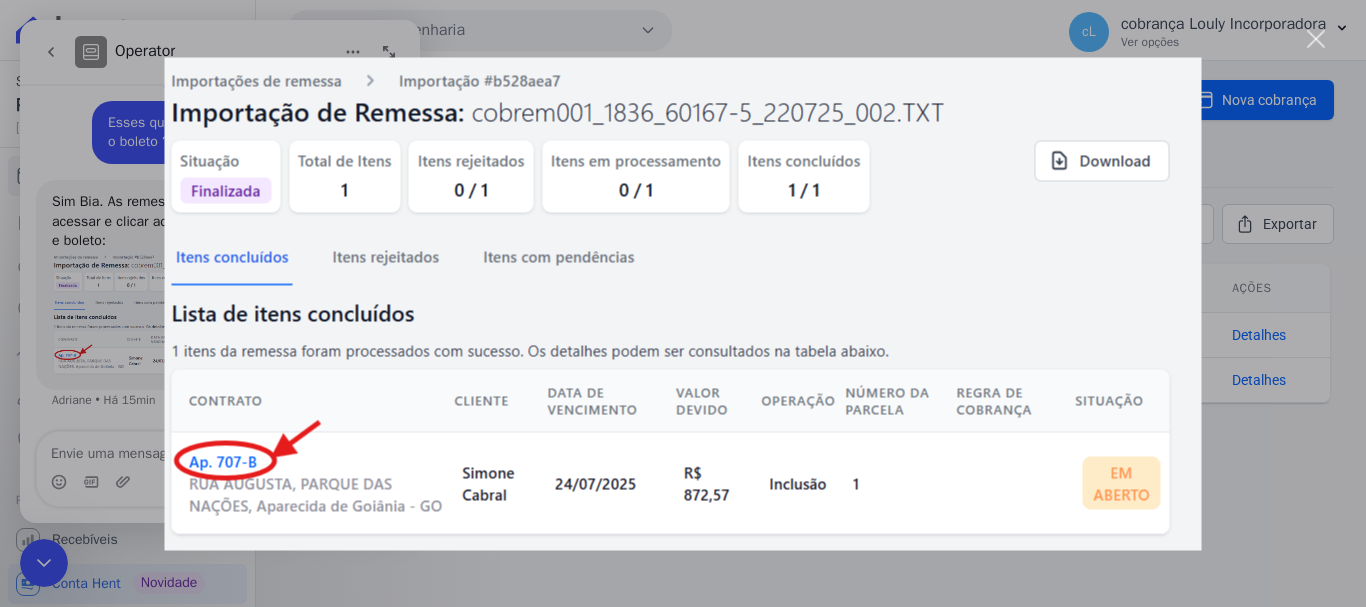 scroll, scrollTop: 0, scrollLeft: 0, axis: both 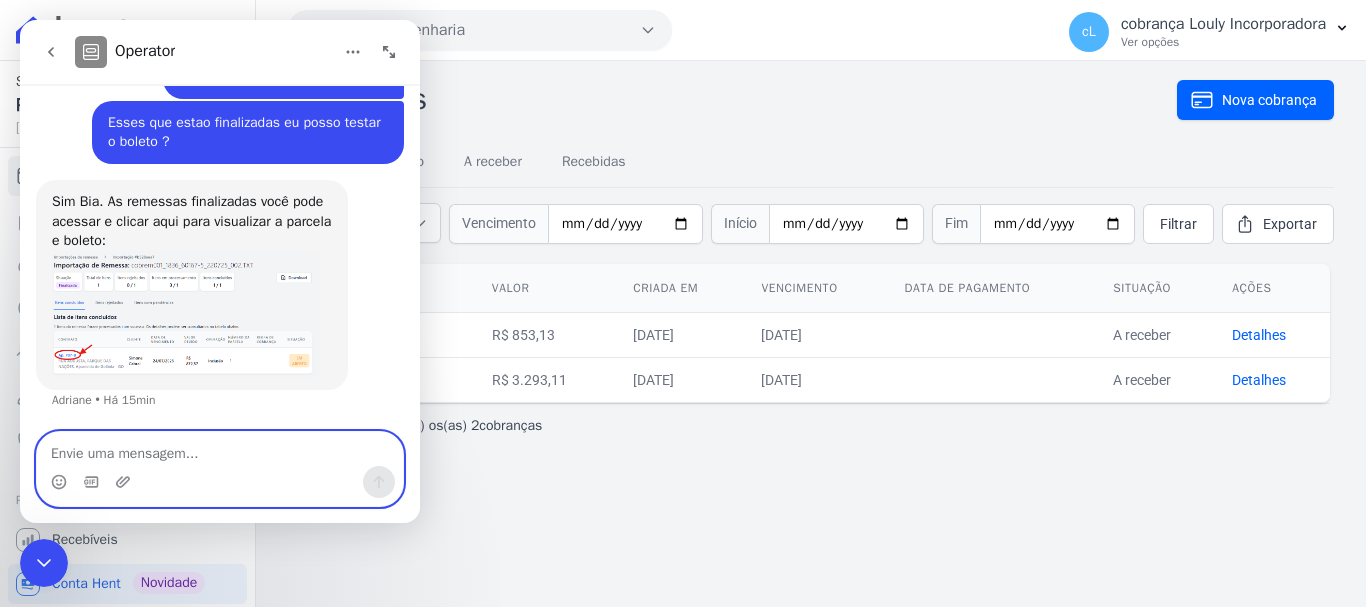 click at bounding box center (220, 449) 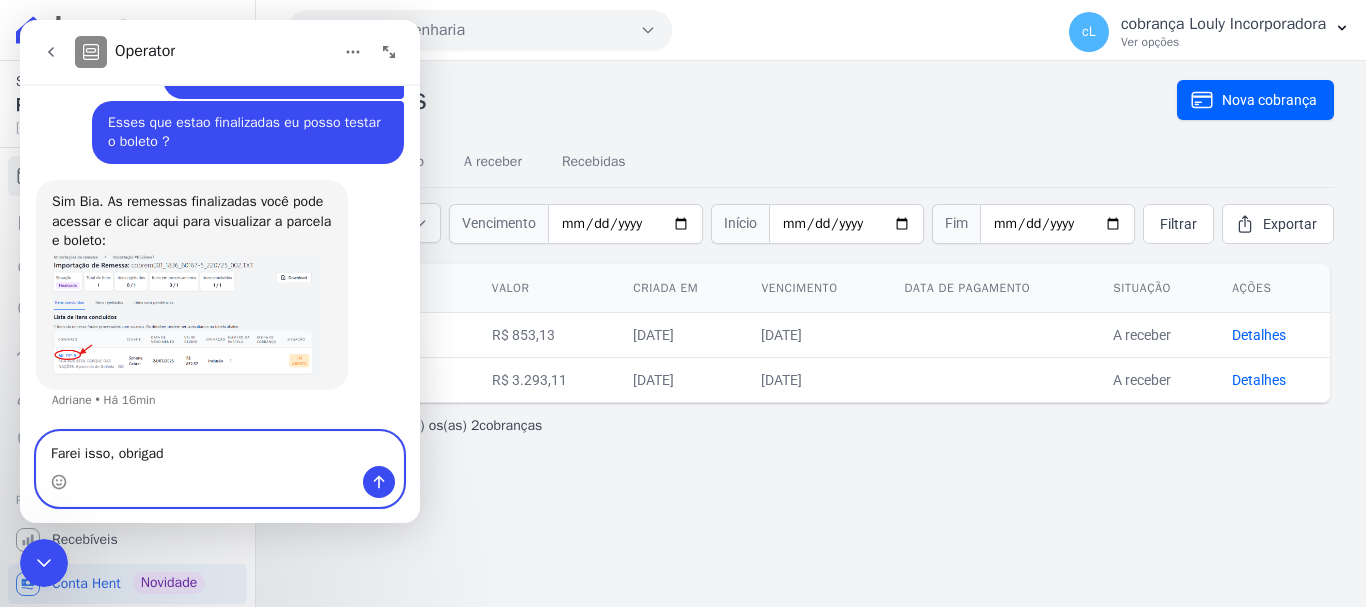 type on "Farei isso, obrigada" 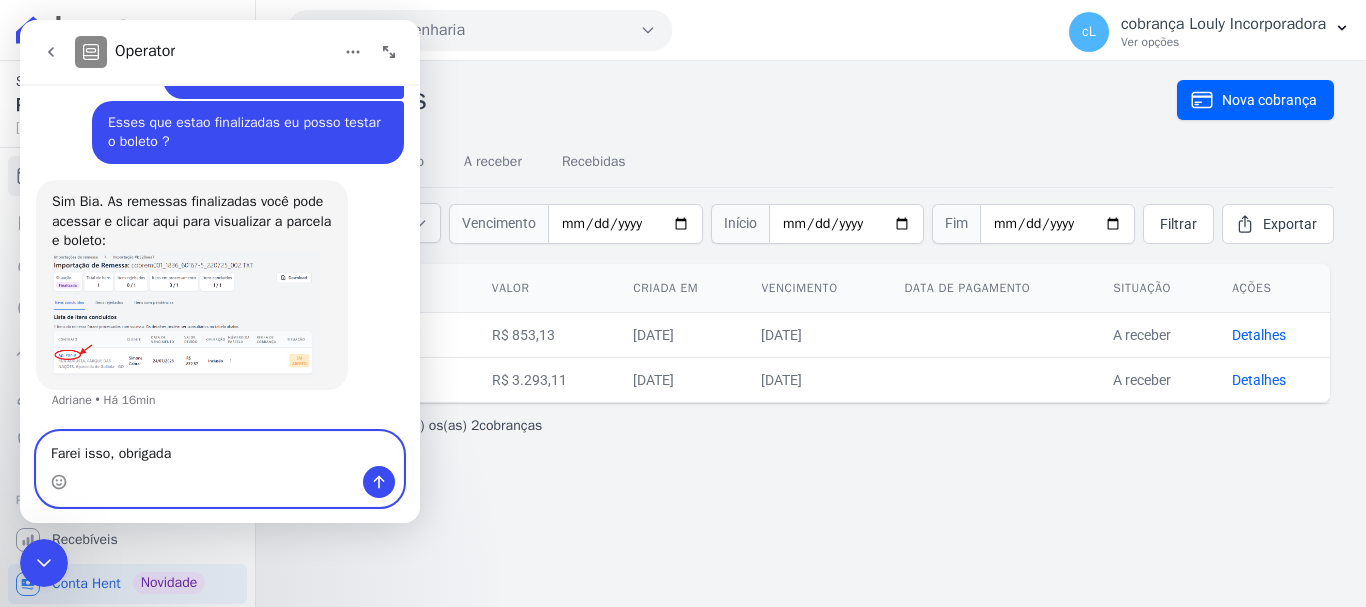 type 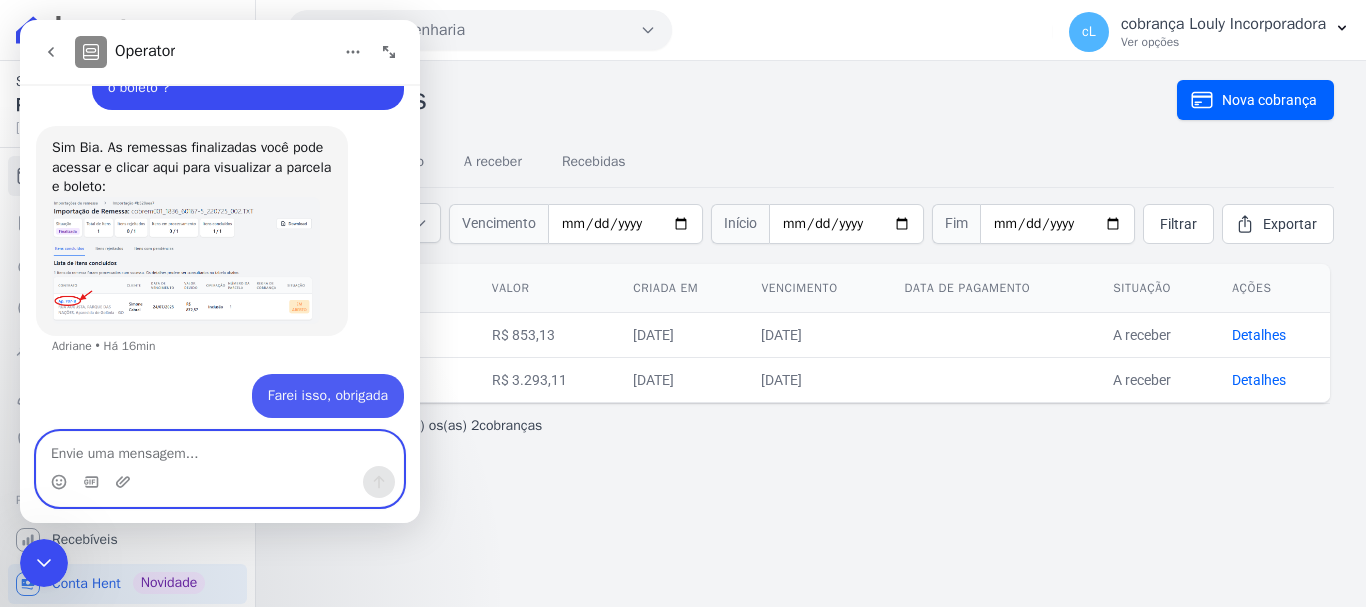 scroll, scrollTop: 2168, scrollLeft: 0, axis: vertical 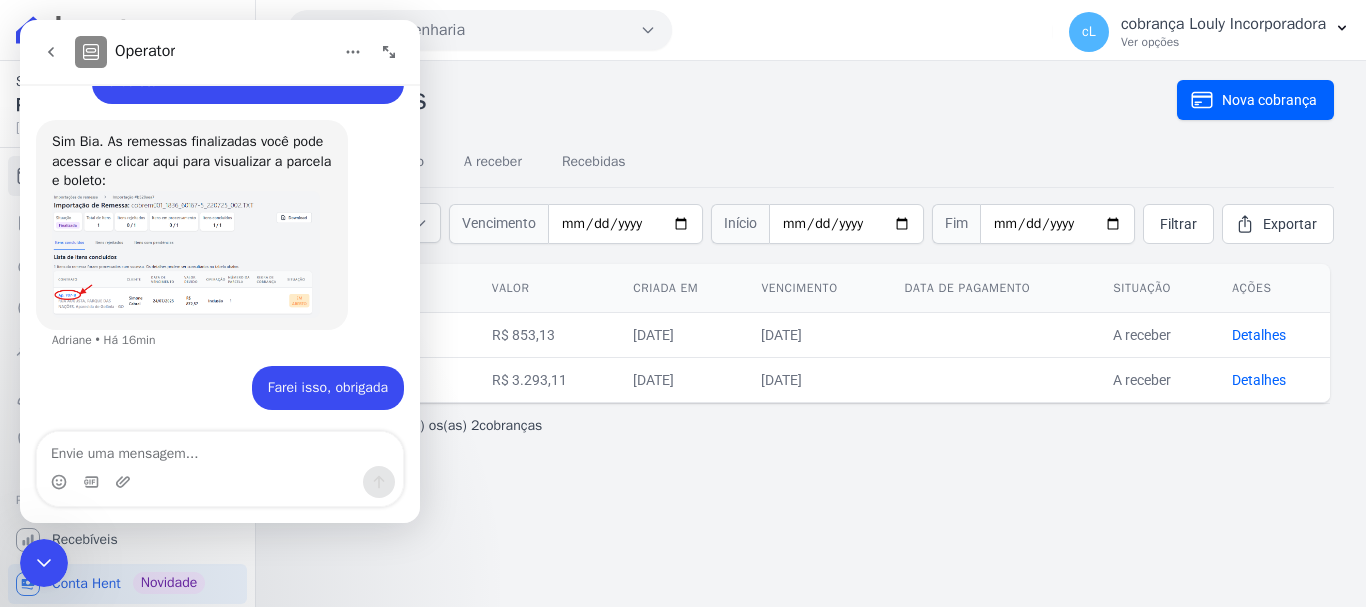 click on "Cobranças
Nova cobrança
Tudo
Em atraso
A receber
Recebidas
Situação: Todas
Em atraso
A receber
Recebidas
Fim" at bounding box center [811, 334] 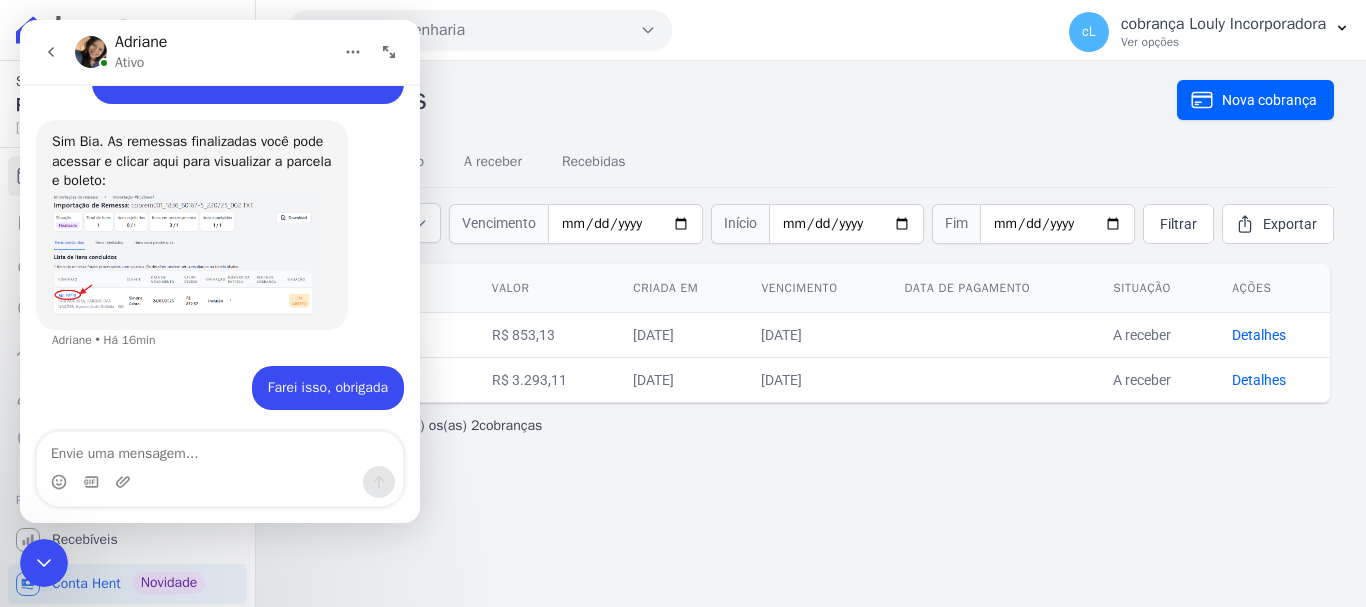 click 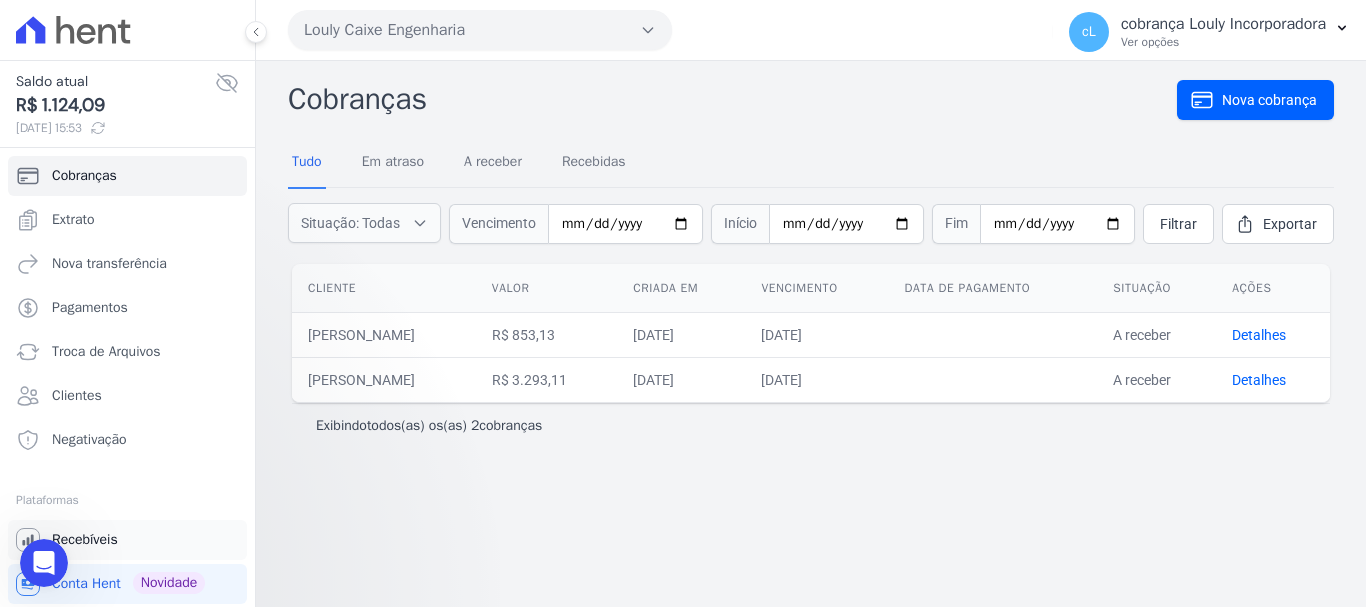 scroll, scrollTop: 0, scrollLeft: 0, axis: both 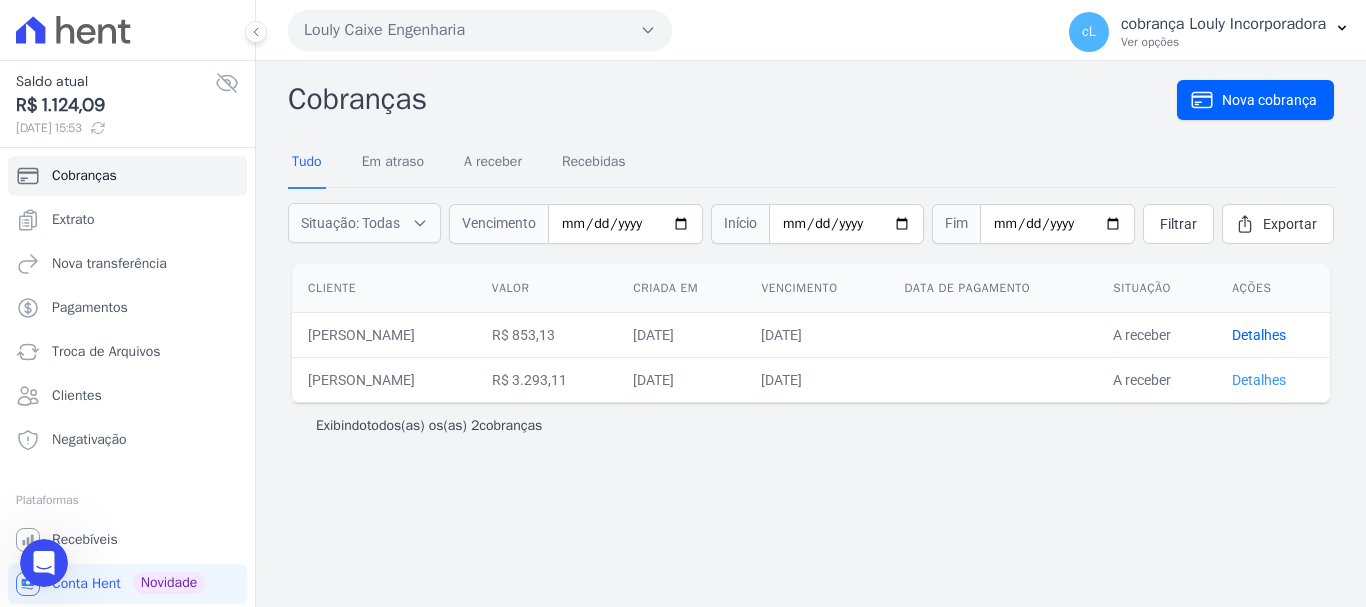 click on "Detalhes" at bounding box center (1259, 380) 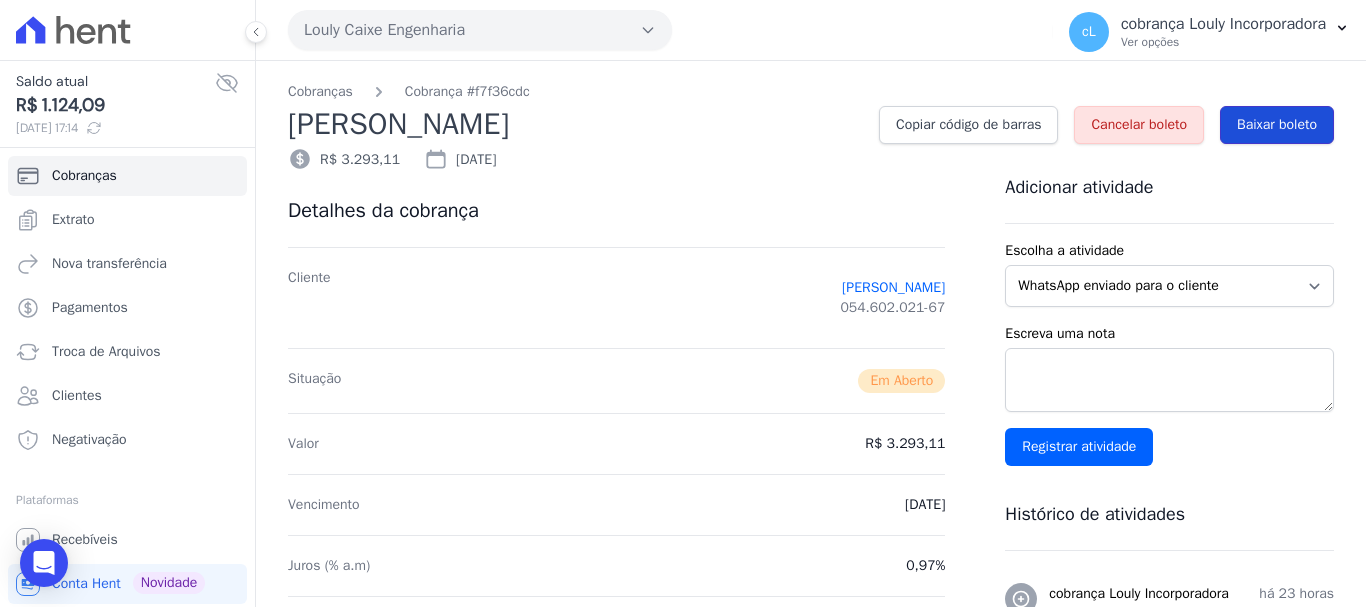 click on "Baixar boleto" at bounding box center [1277, 125] 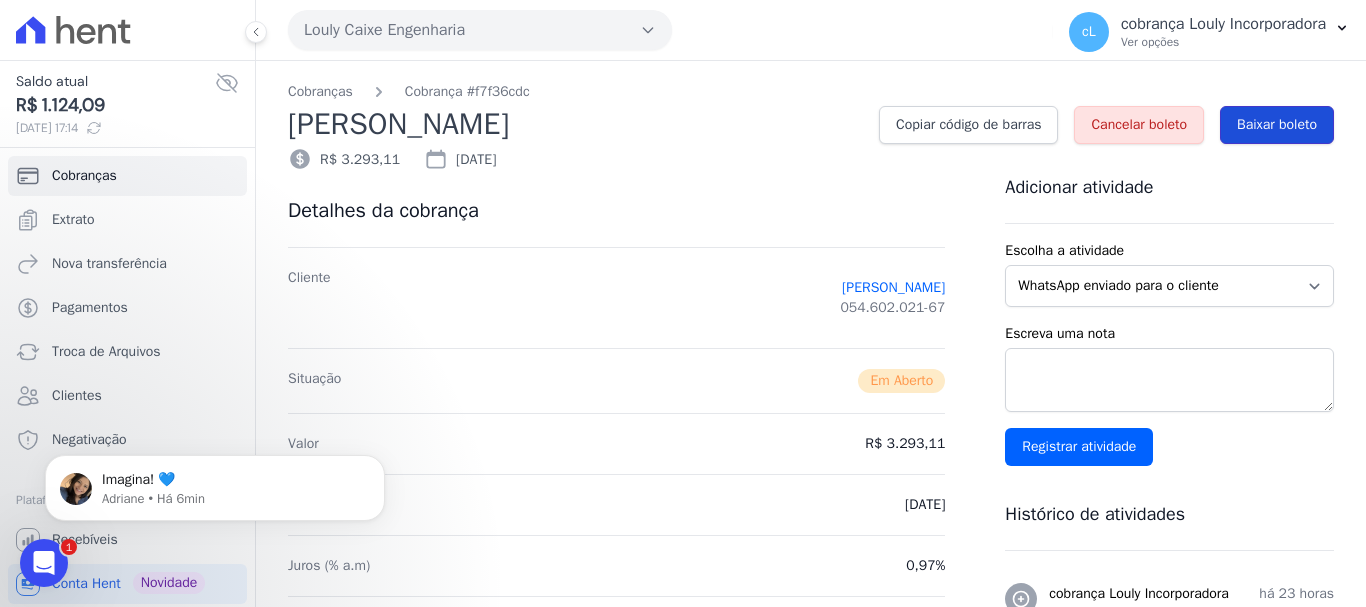 scroll, scrollTop: 0, scrollLeft: 0, axis: both 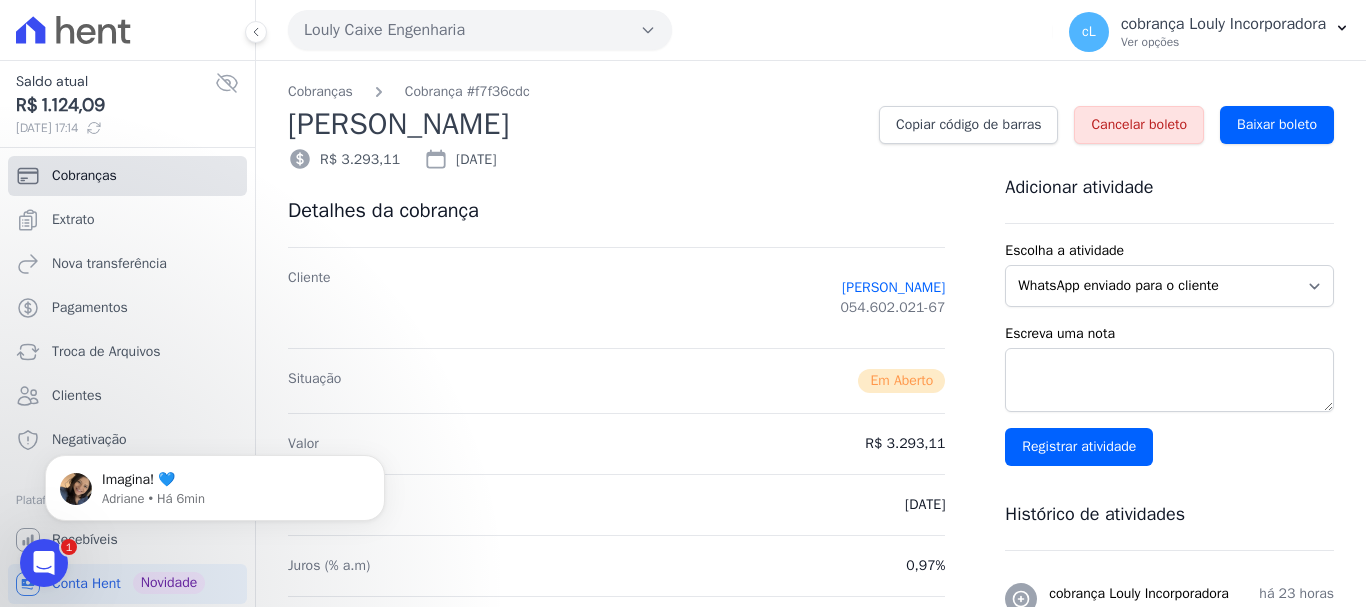 click on "Cobranças" at bounding box center [127, 176] 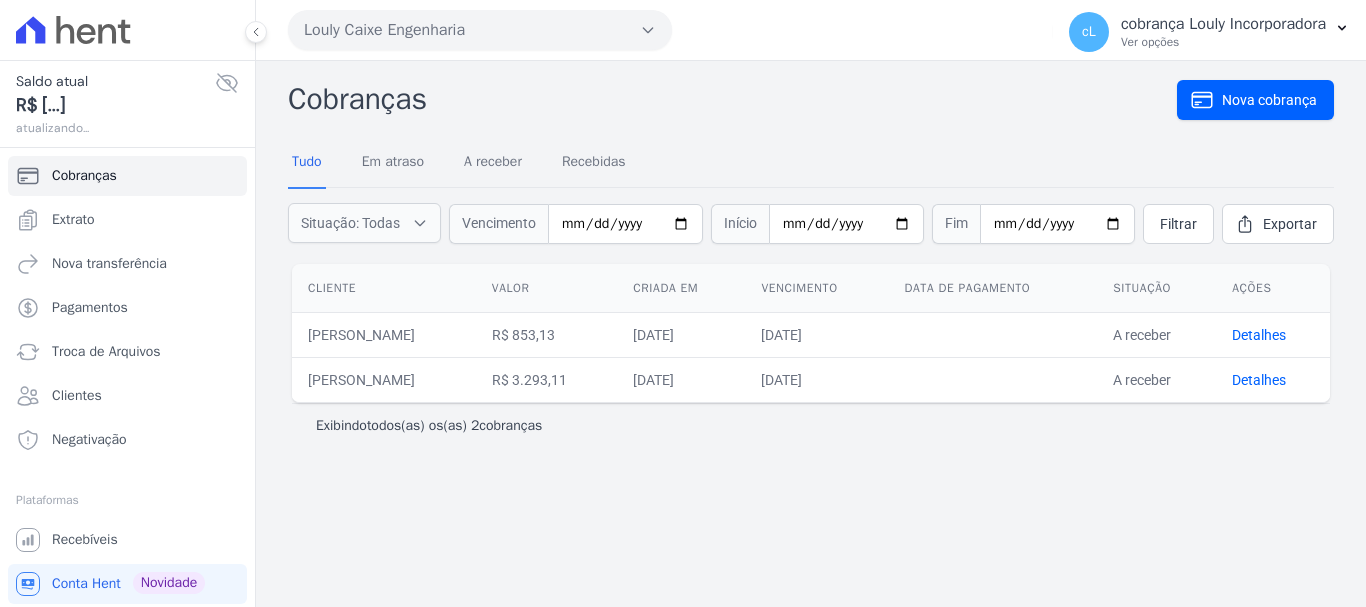 scroll, scrollTop: 0, scrollLeft: 0, axis: both 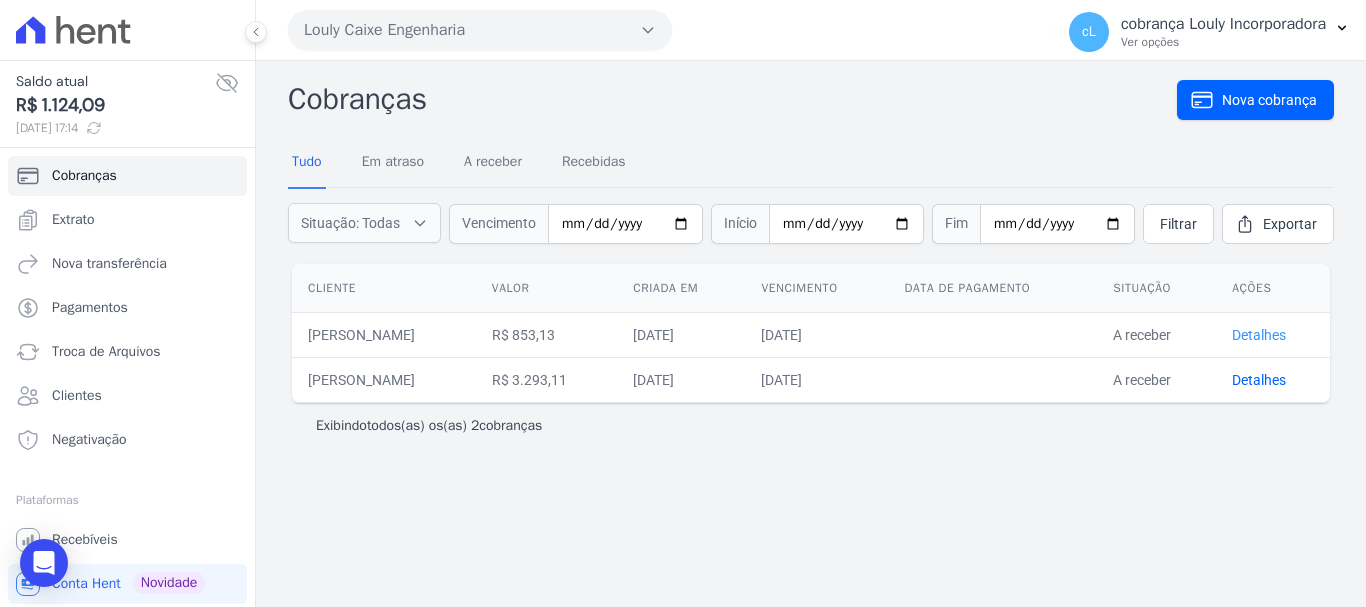 drag, startPoint x: 1272, startPoint y: 336, endPoint x: 1273, endPoint y: 352, distance: 16.03122 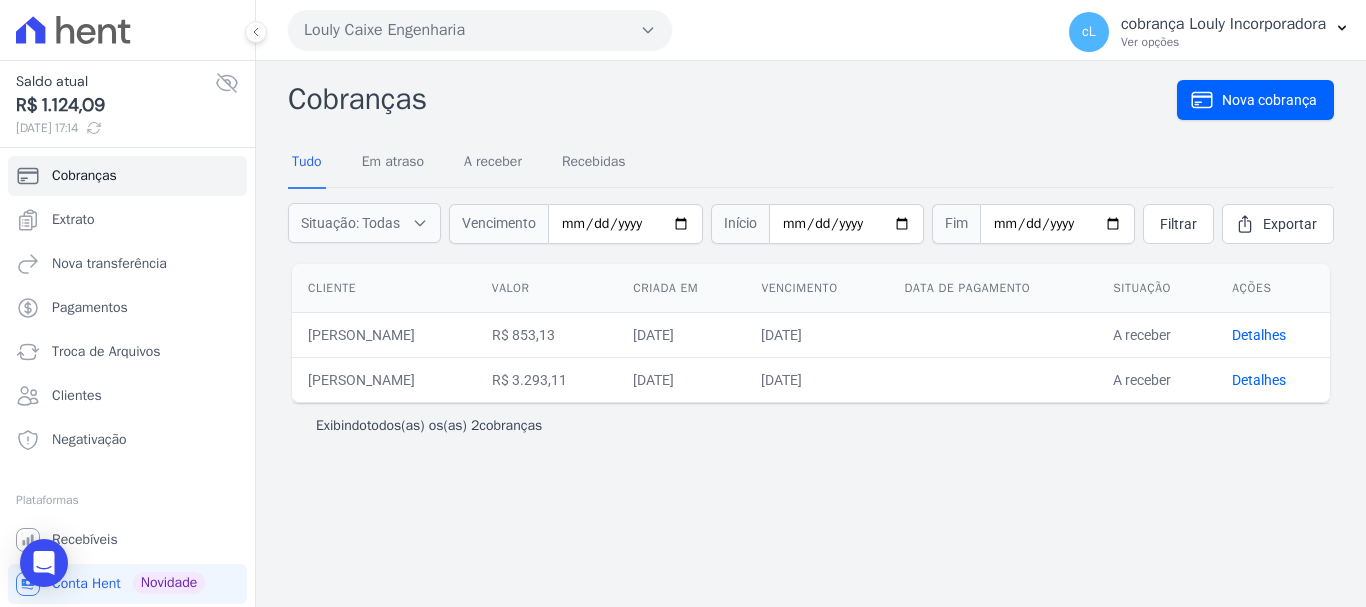 click on "Detalhes" at bounding box center [1259, 335] 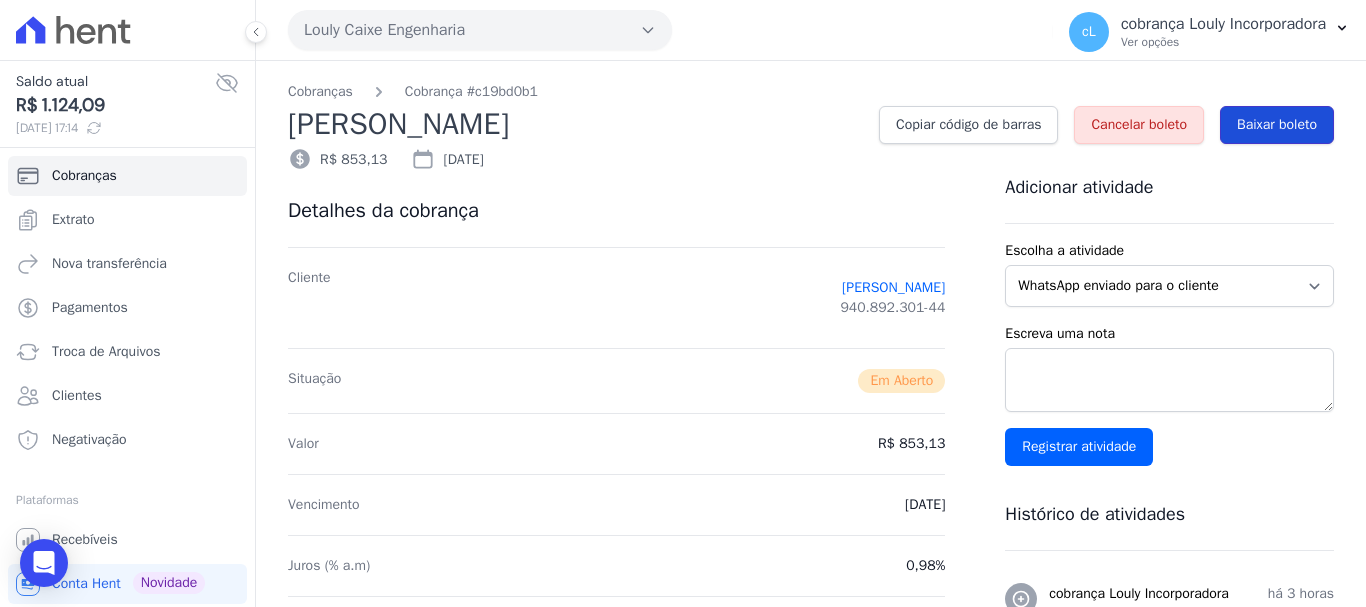 click on "Baixar boleto" at bounding box center (1277, 125) 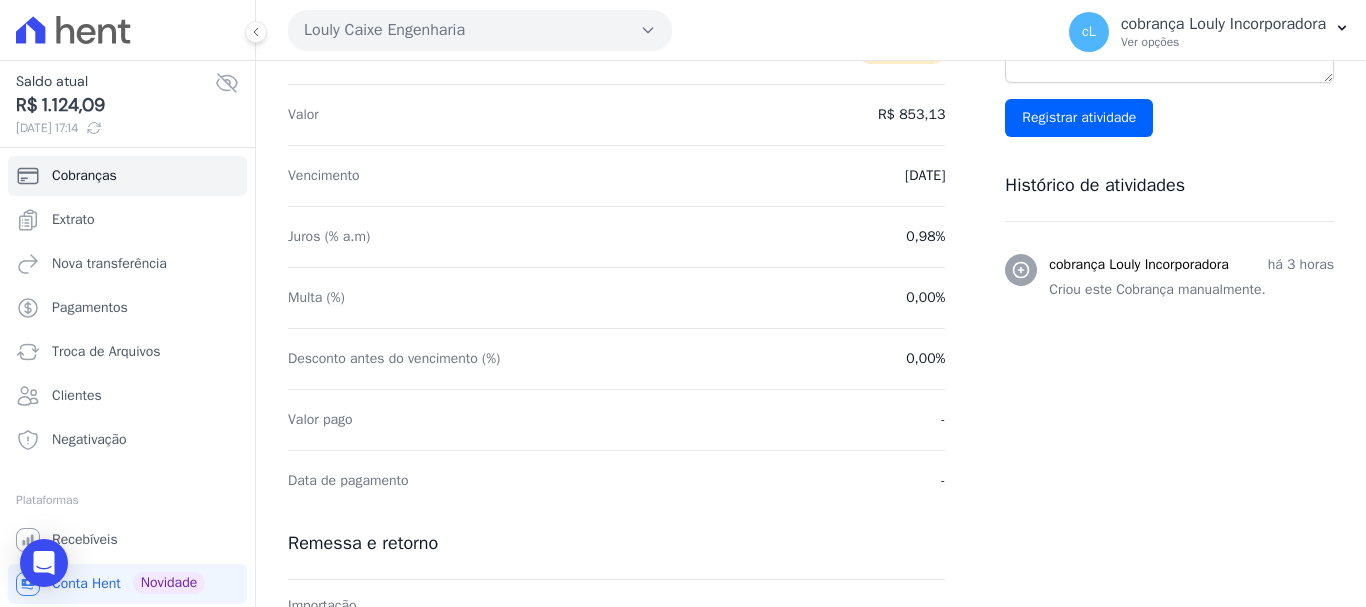 scroll, scrollTop: 400, scrollLeft: 0, axis: vertical 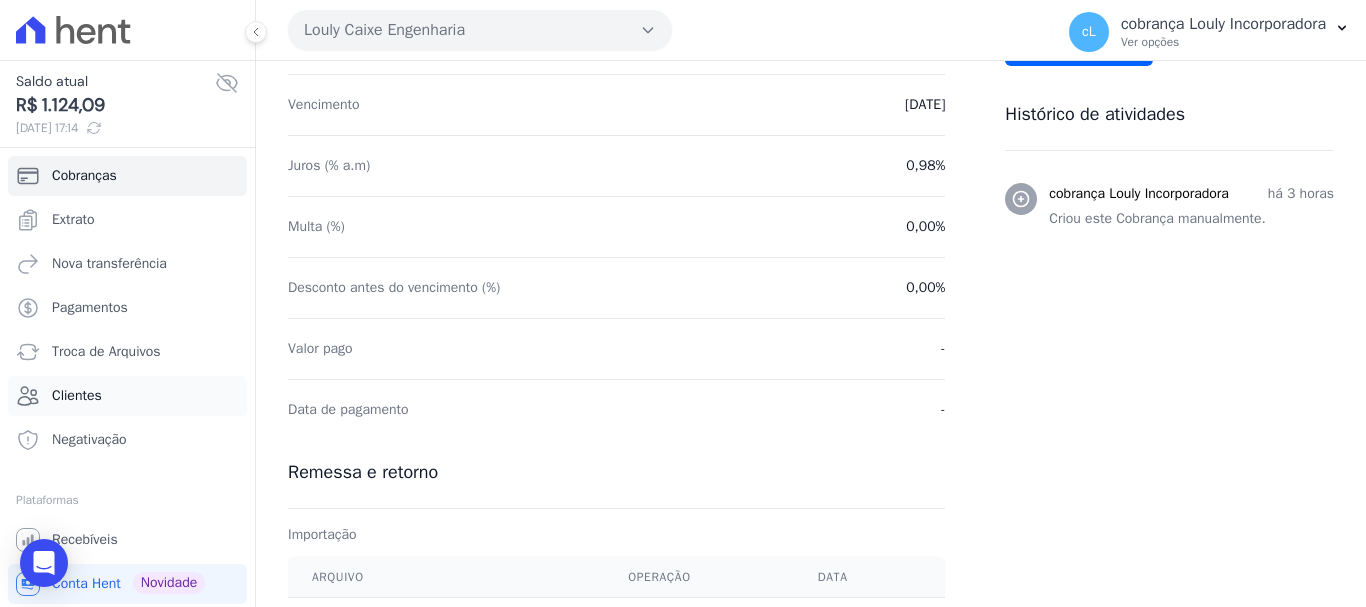 click on "Clientes" at bounding box center [77, 396] 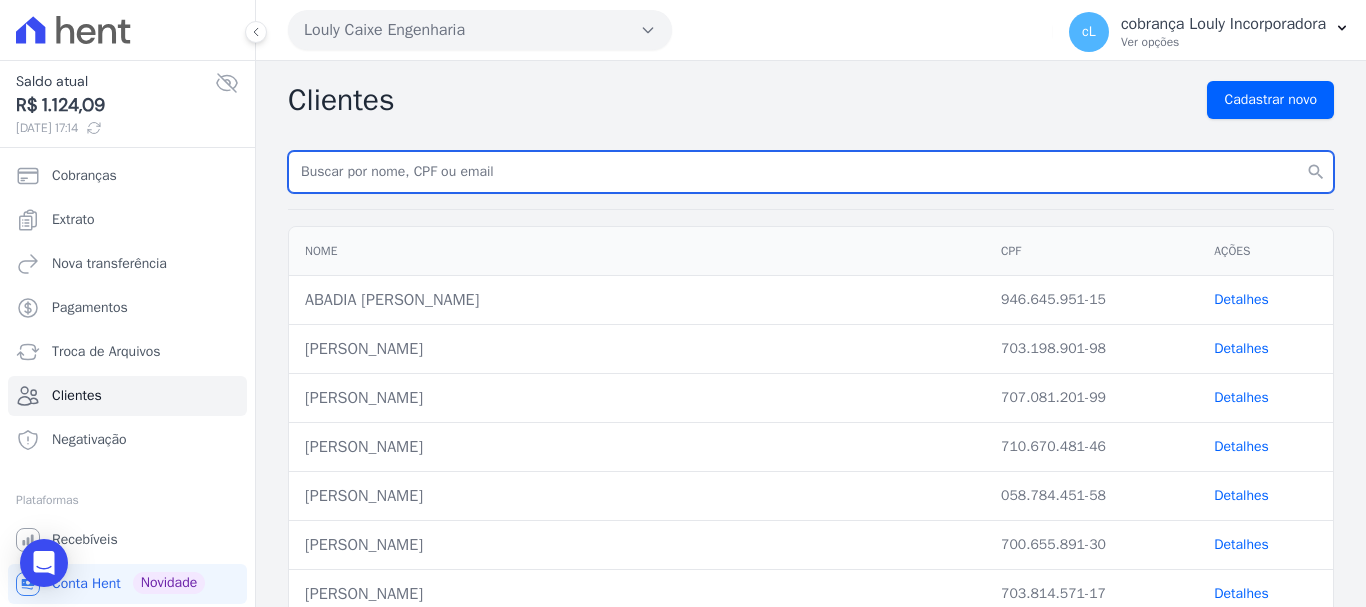 click at bounding box center [811, 172] 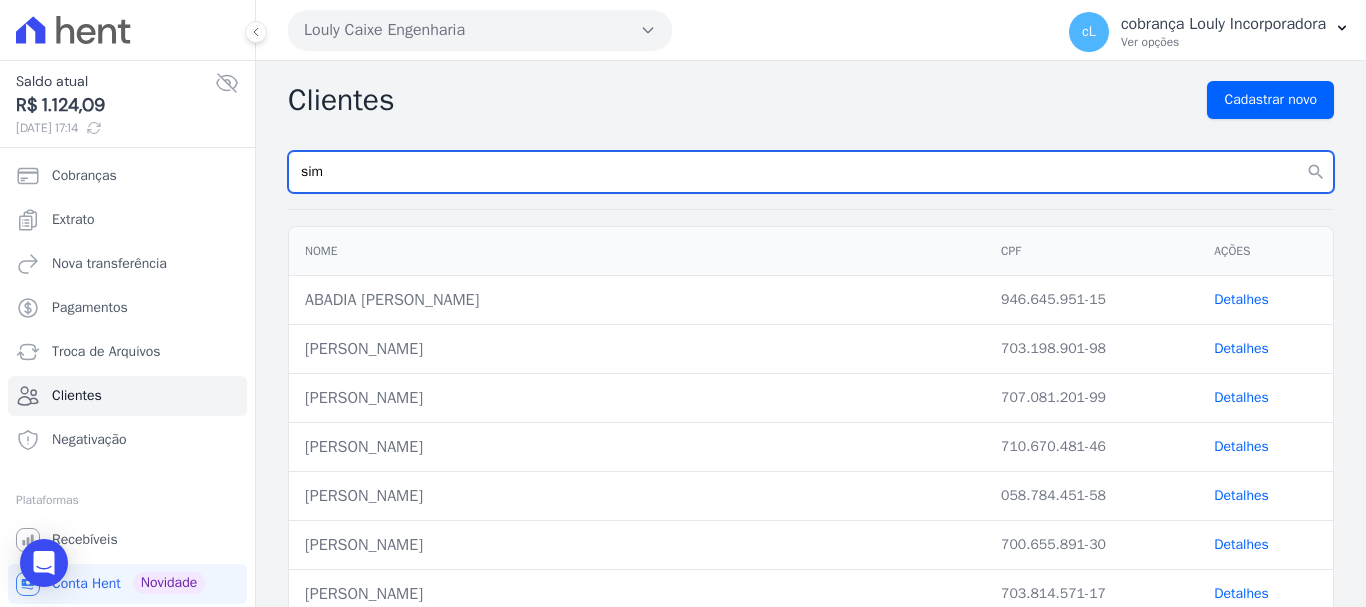 type on "[PERSON_NAME]" 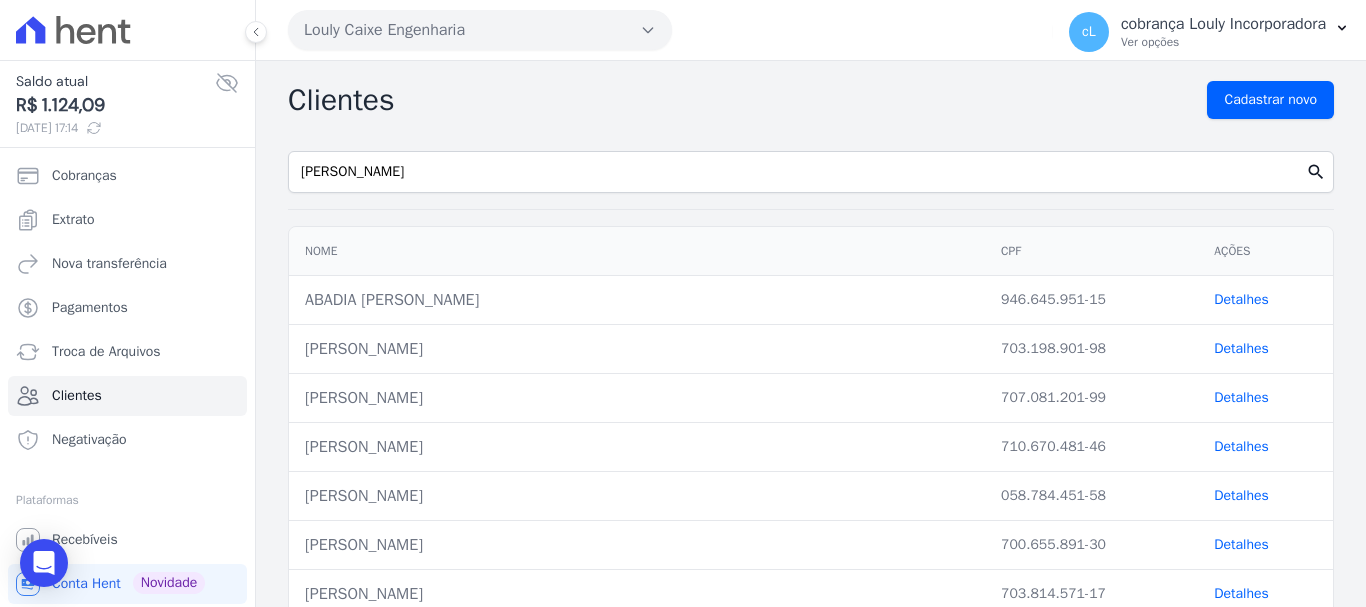 click on "search" at bounding box center [1316, 172] 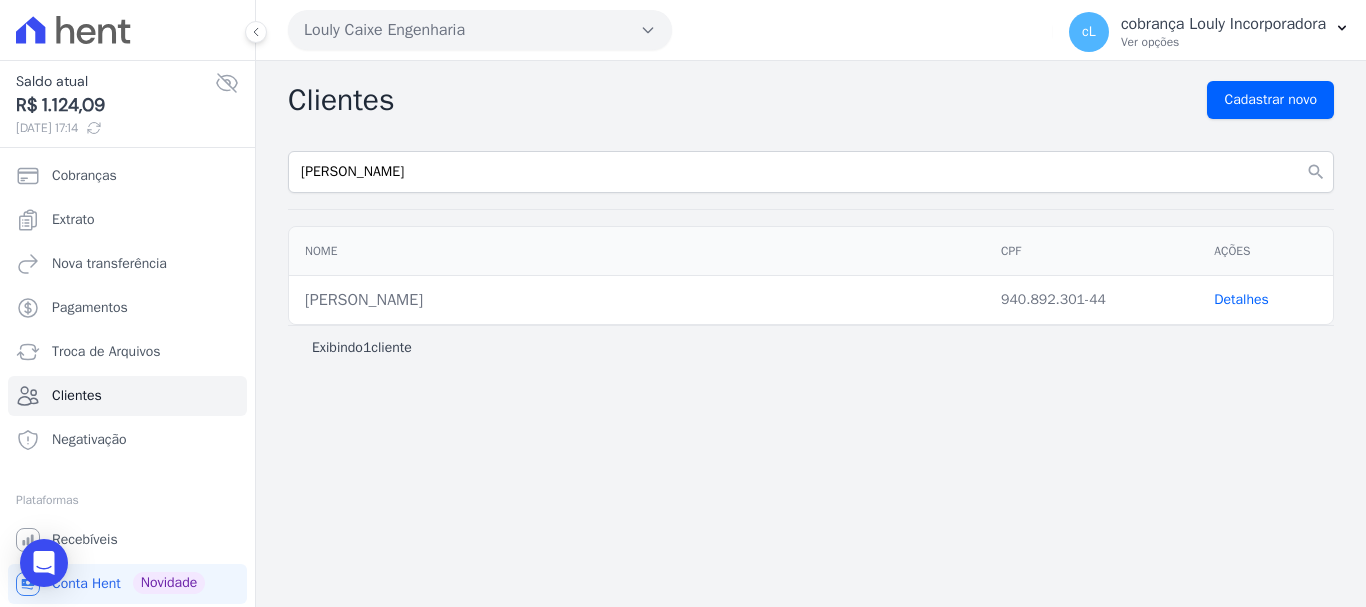 click on "Detalhes" at bounding box center (1241, 299) 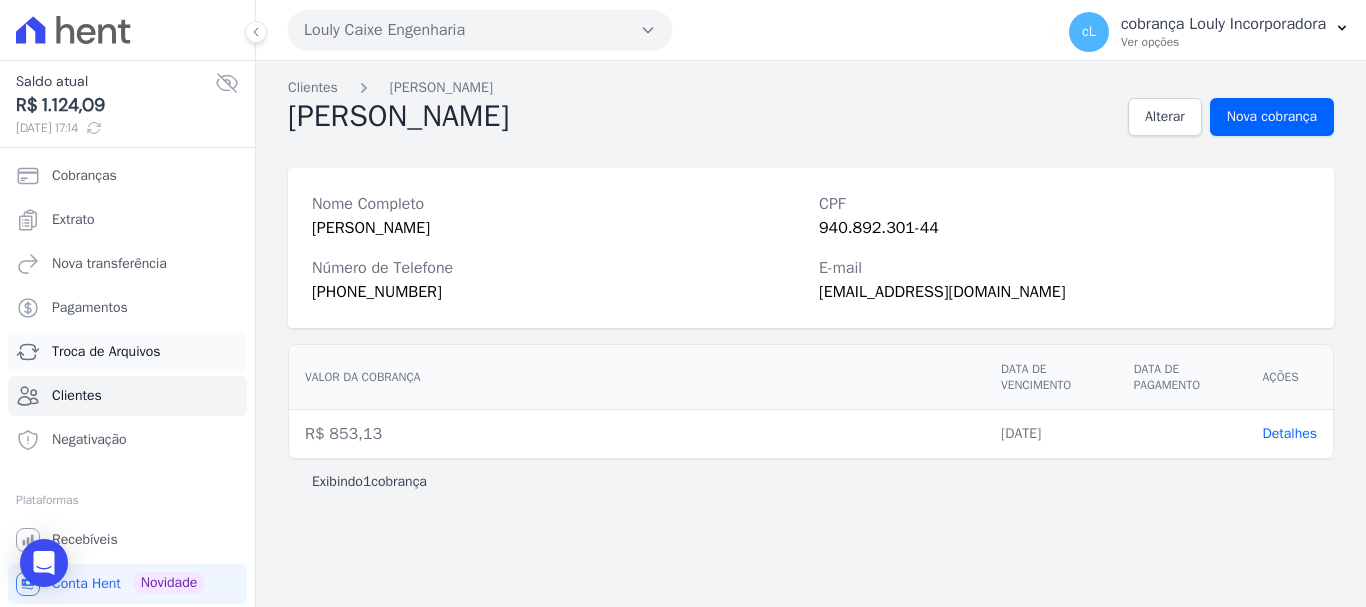 click on "Troca de Arquivos" at bounding box center (106, 352) 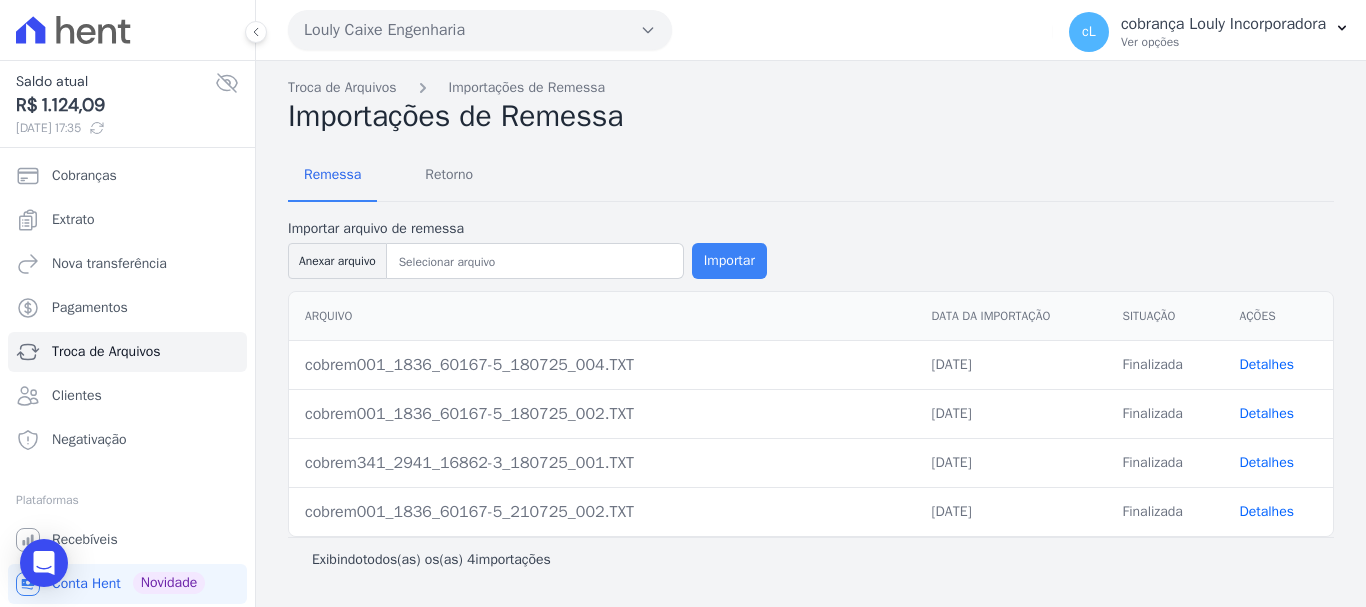 click on "Importar" at bounding box center (729, 261) 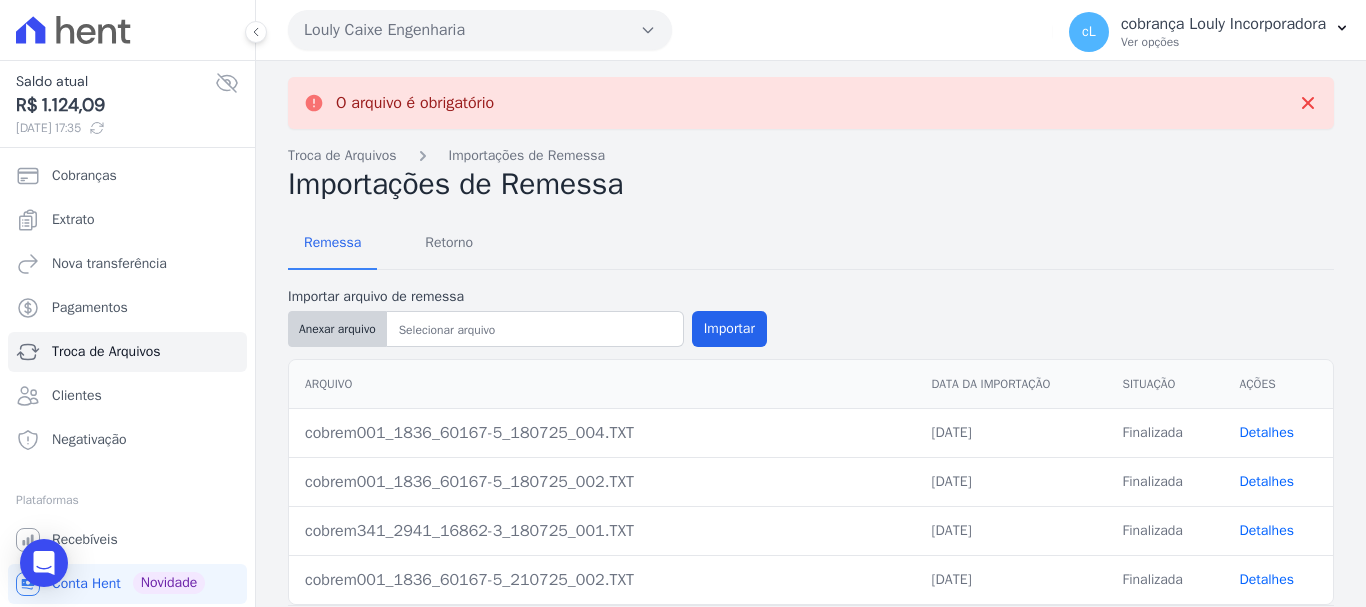 click on "Anexar arquivo" at bounding box center (337, 329) 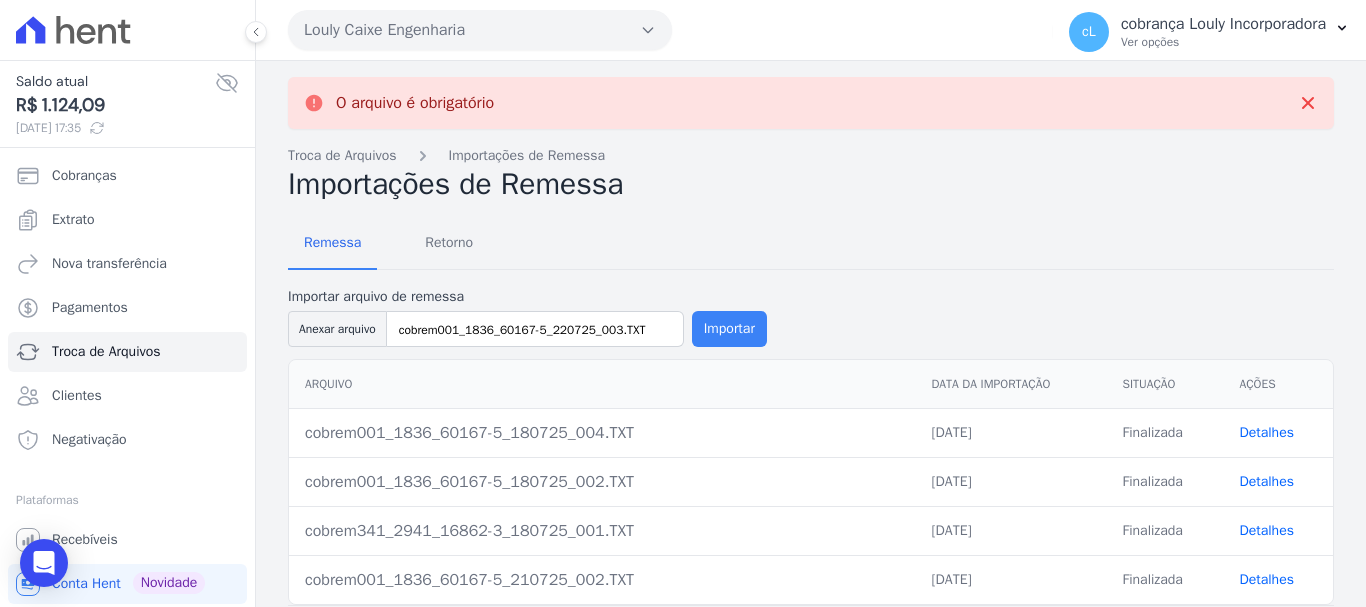 click on "Importar" at bounding box center [729, 329] 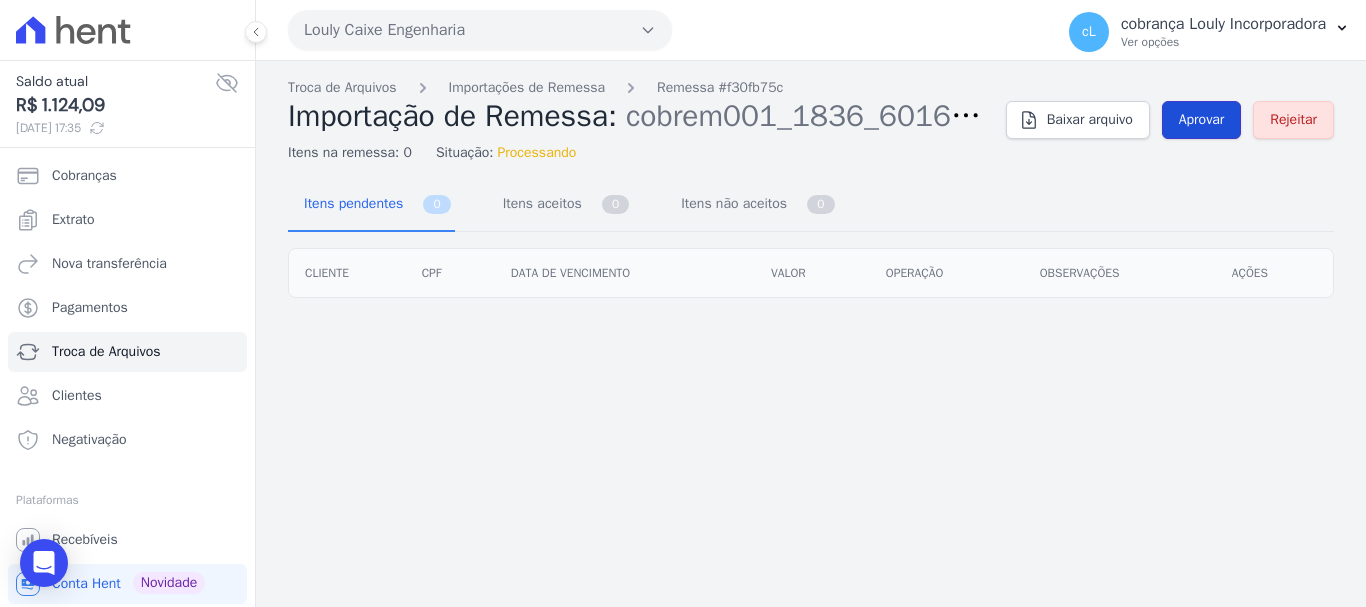 click on "Aprovar" at bounding box center [1202, 120] 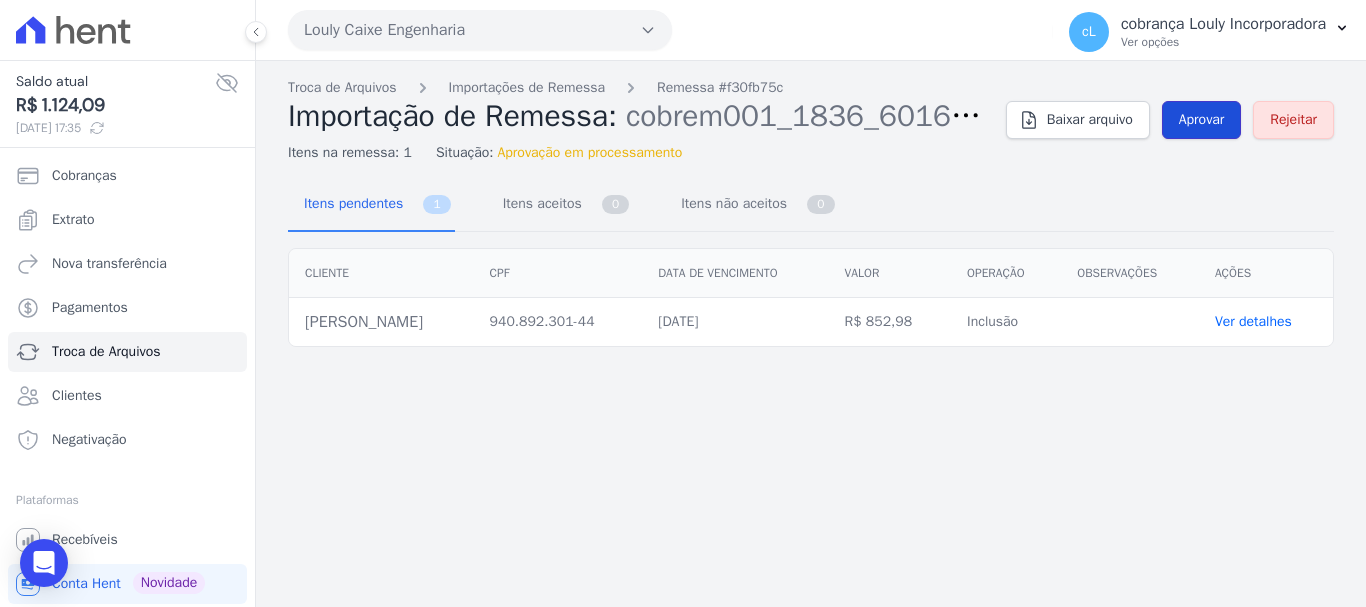 click on "Aprovar" at bounding box center (1202, 120) 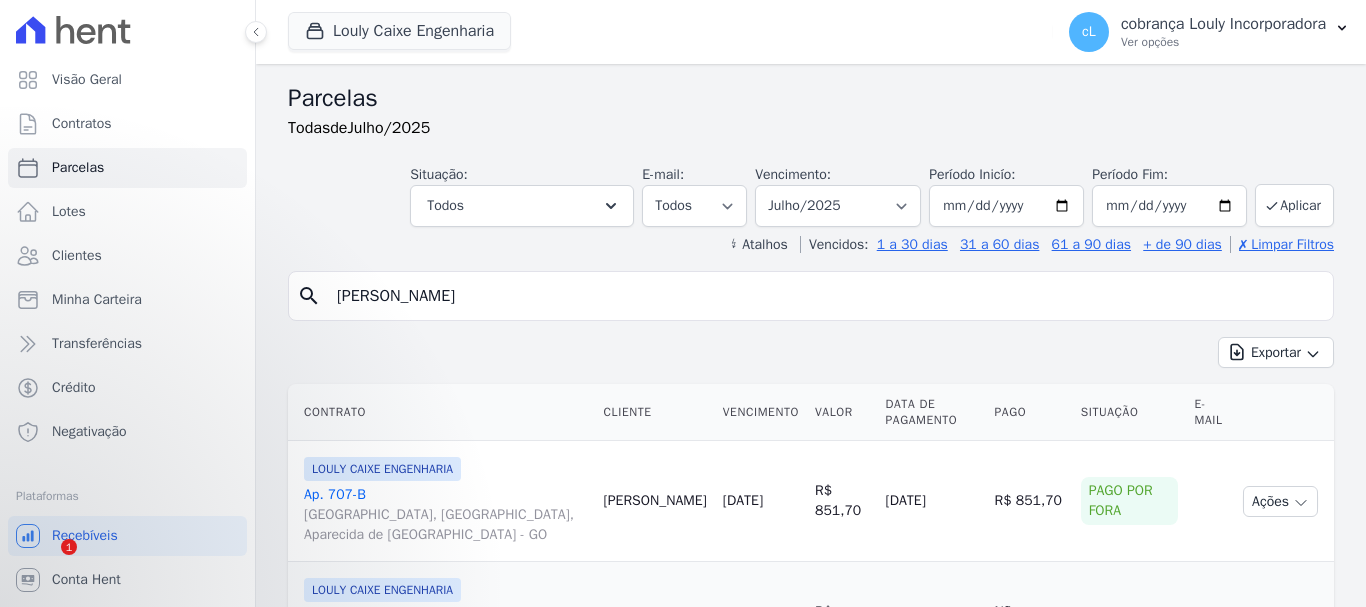 select 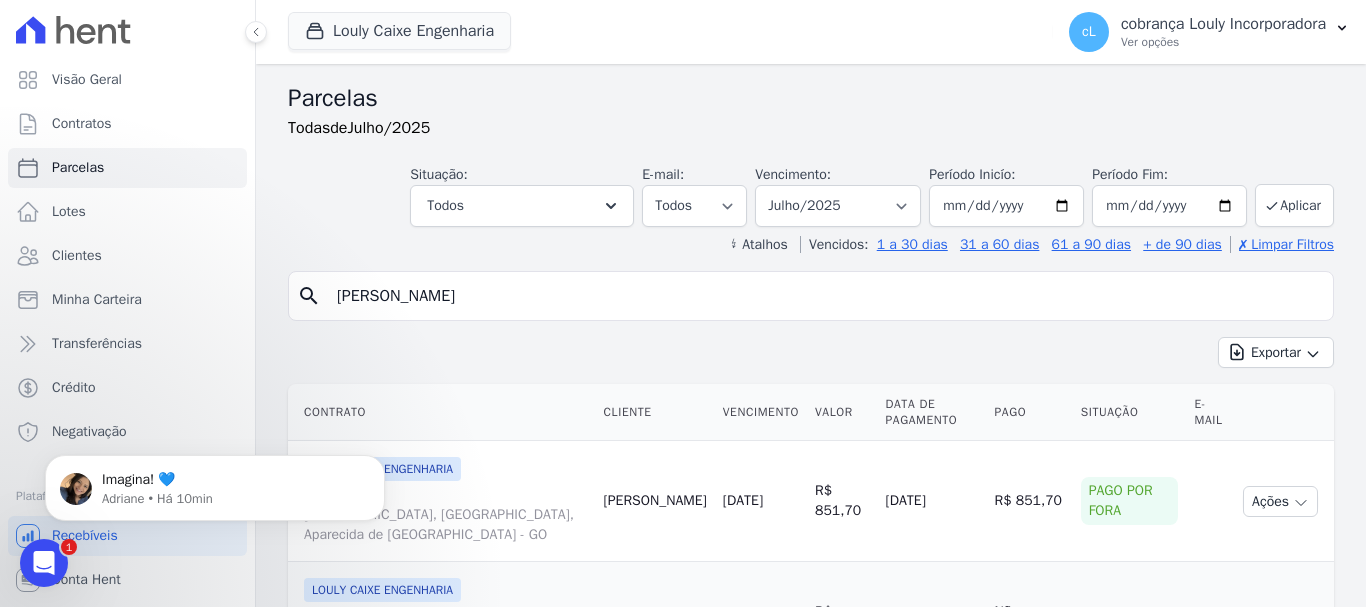 scroll, scrollTop: 0, scrollLeft: 0, axis: both 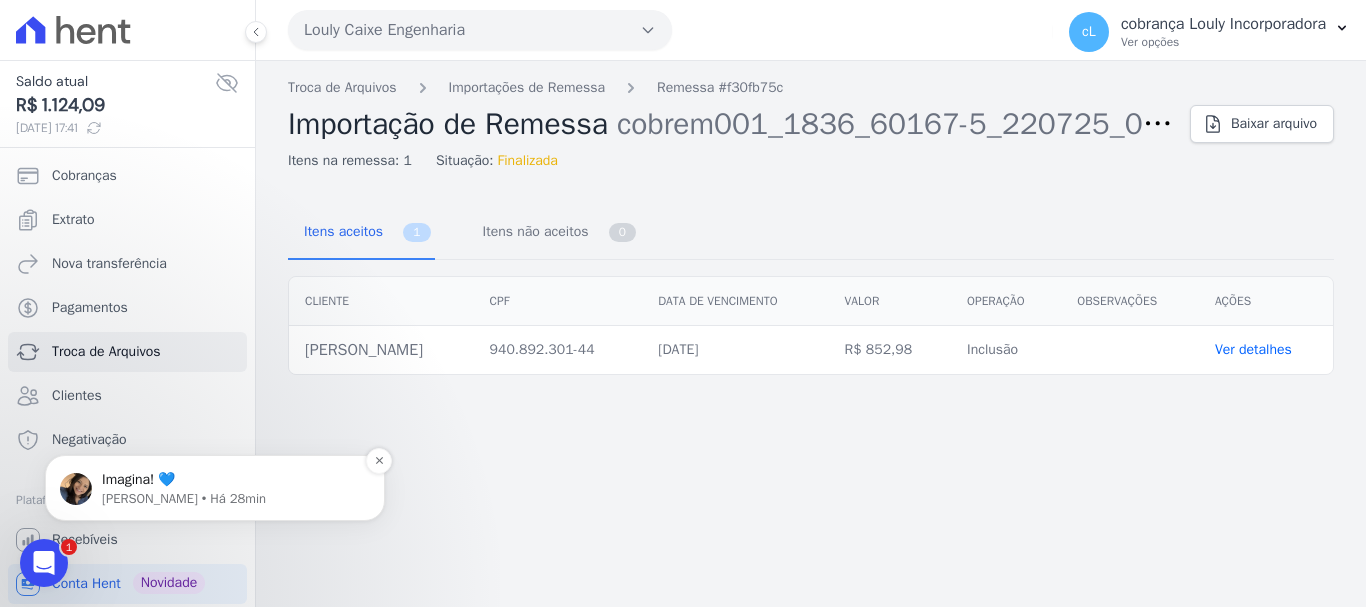 click on "Imagina! 💙" at bounding box center [231, 480] 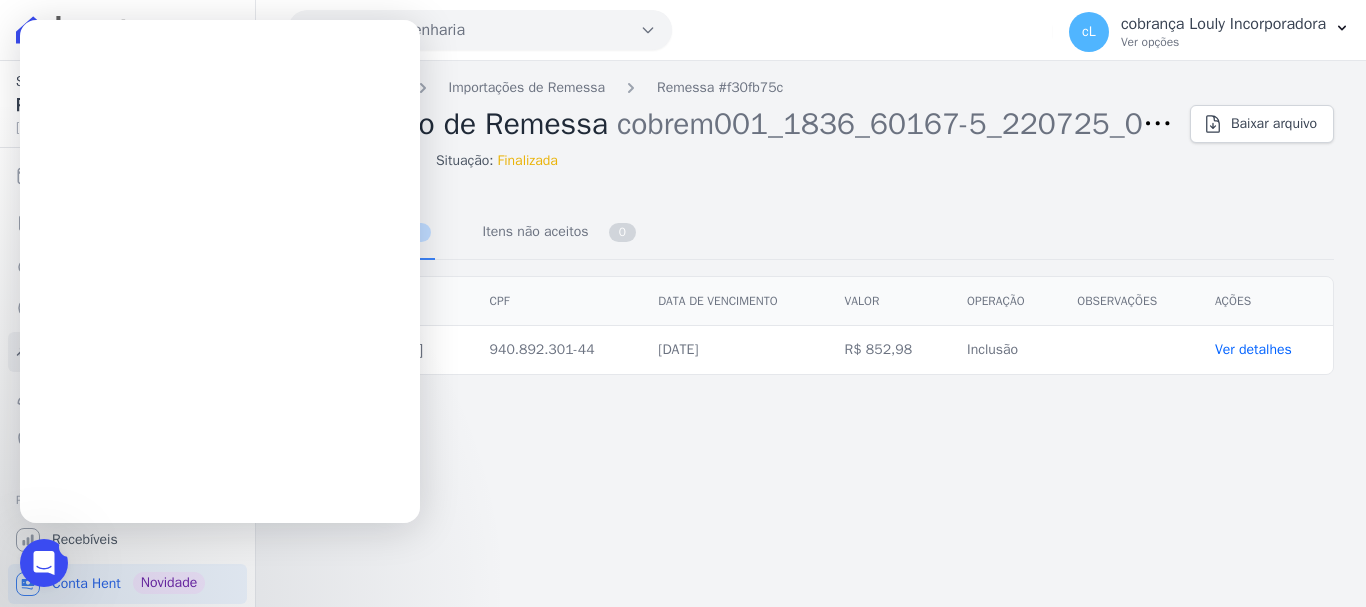 scroll, scrollTop: 0, scrollLeft: 0, axis: both 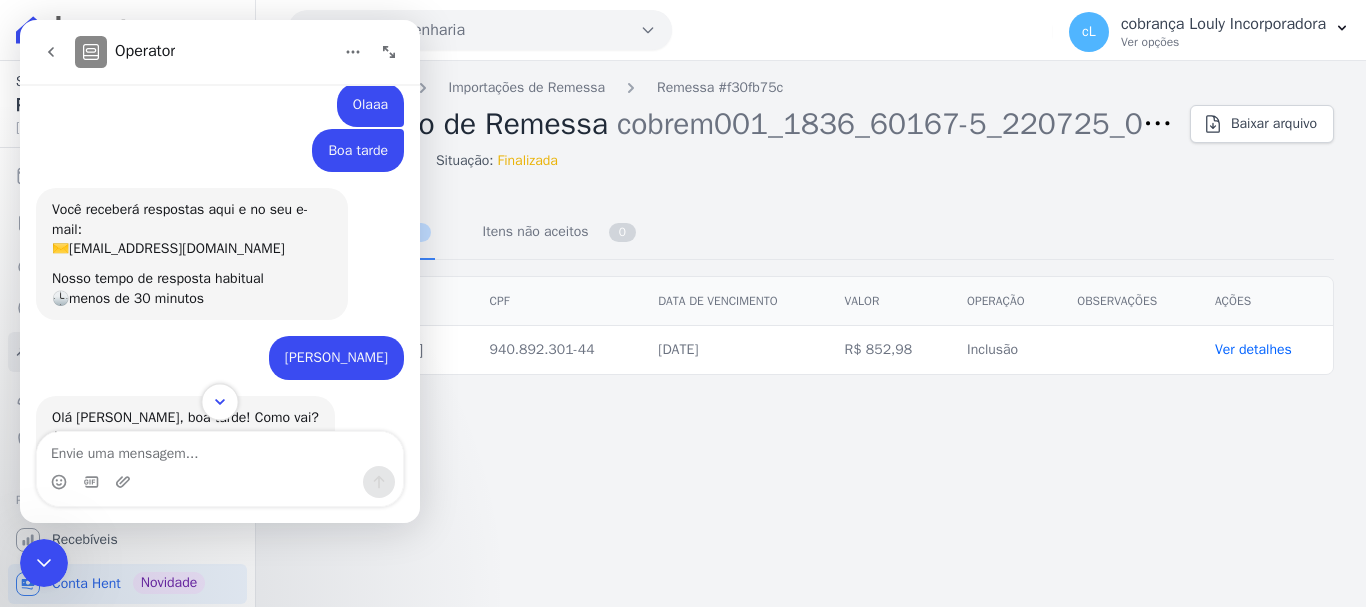 click 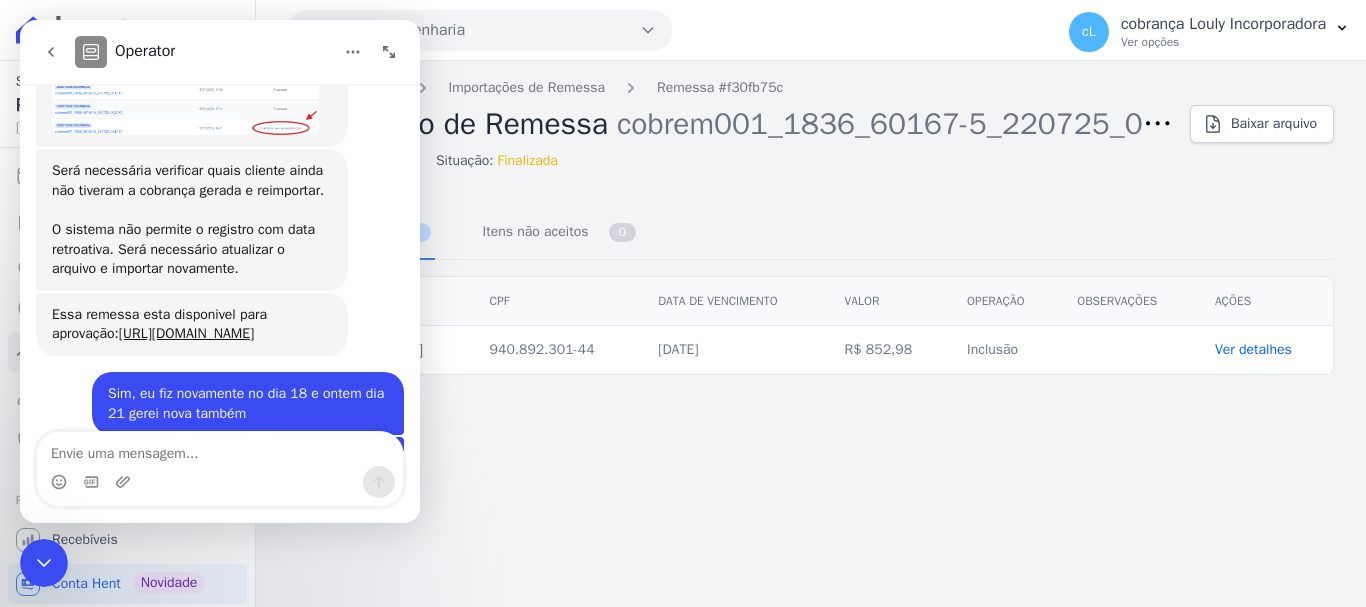 scroll, scrollTop: 2227, scrollLeft: 0, axis: vertical 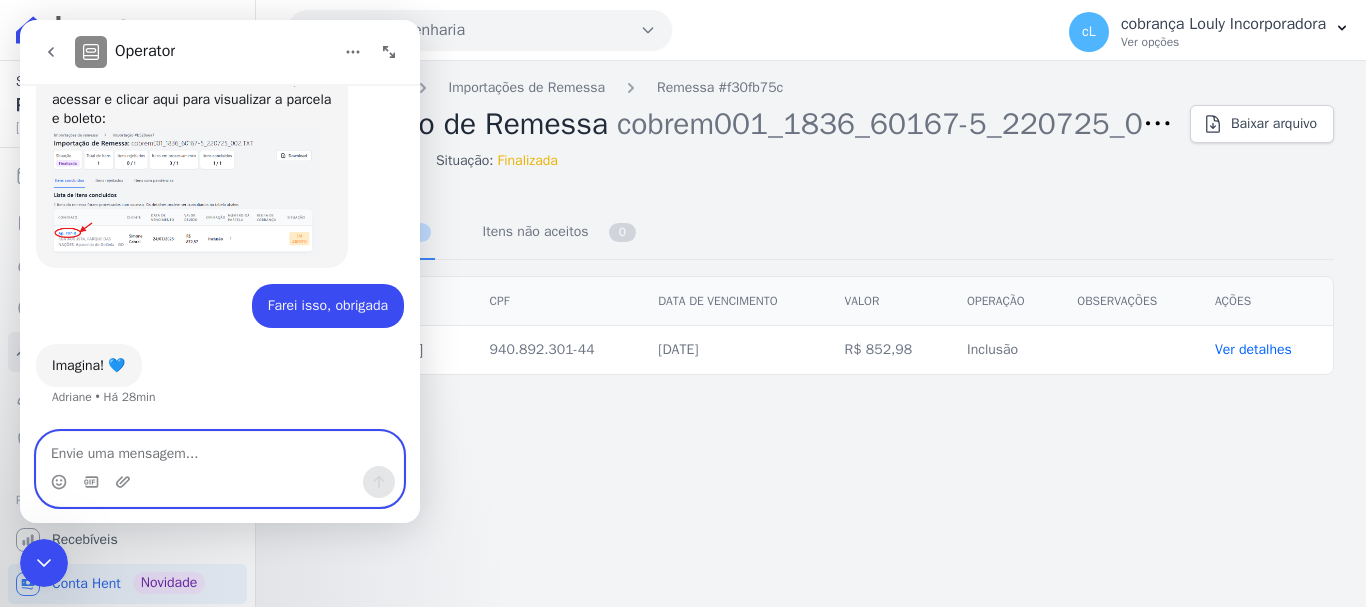 drag, startPoint x: 149, startPoint y: 447, endPoint x: 85, endPoint y: 466, distance: 66.760765 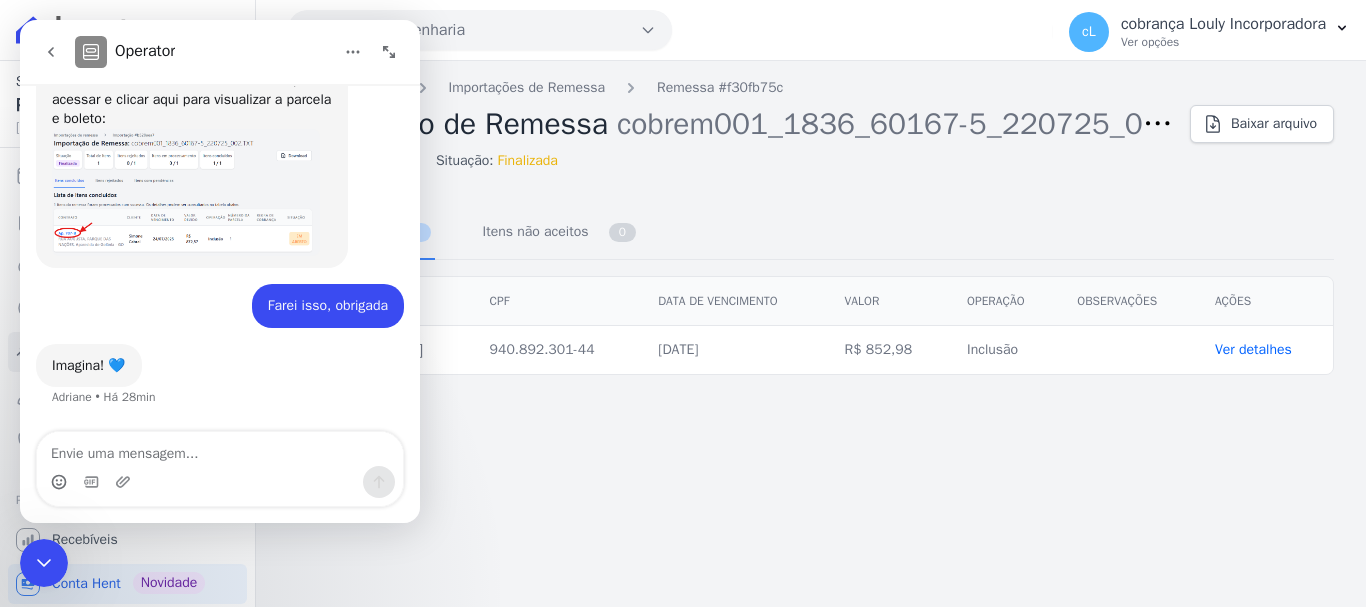 drag, startPoint x: 48, startPoint y: 476, endPoint x: 65, endPoint y: 485, distance: 19.235384 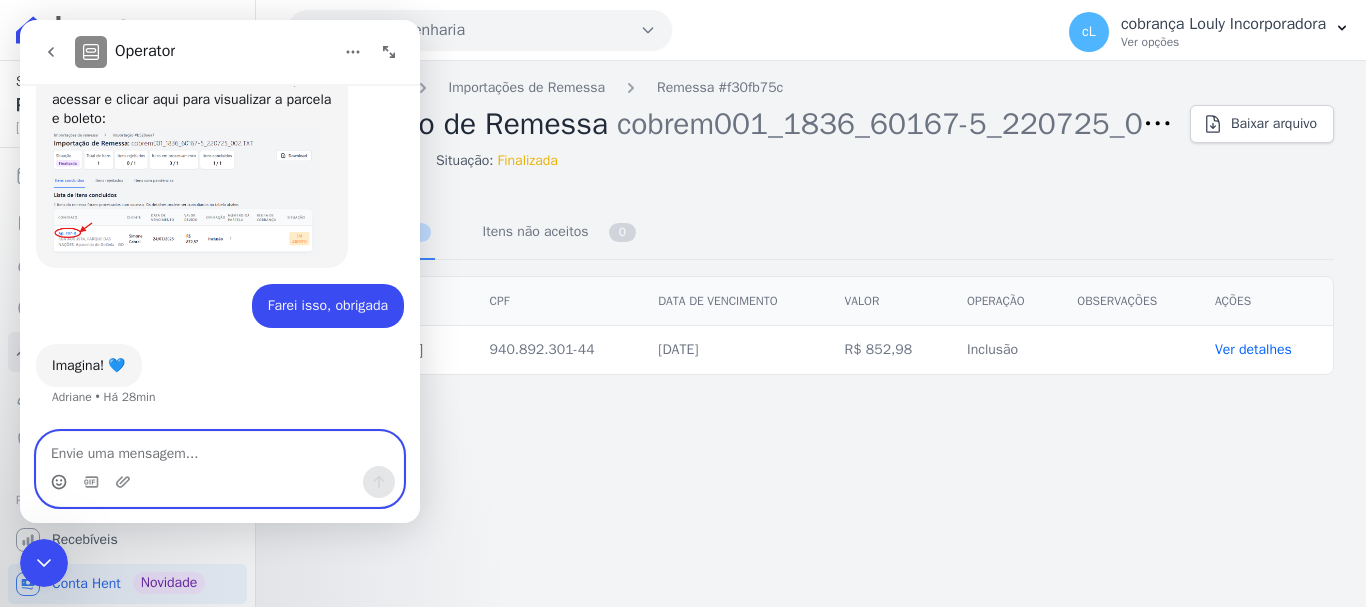 click 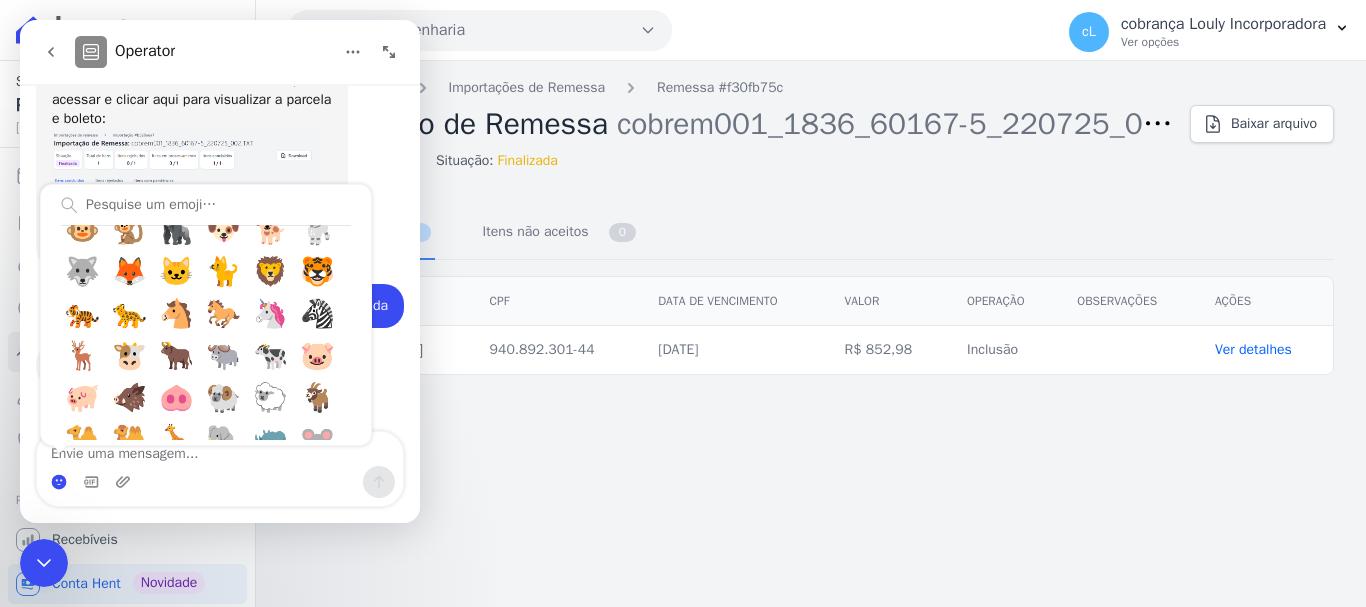 scroll, scrollTop: 3200, scrollLeft: 0, axis: vertical 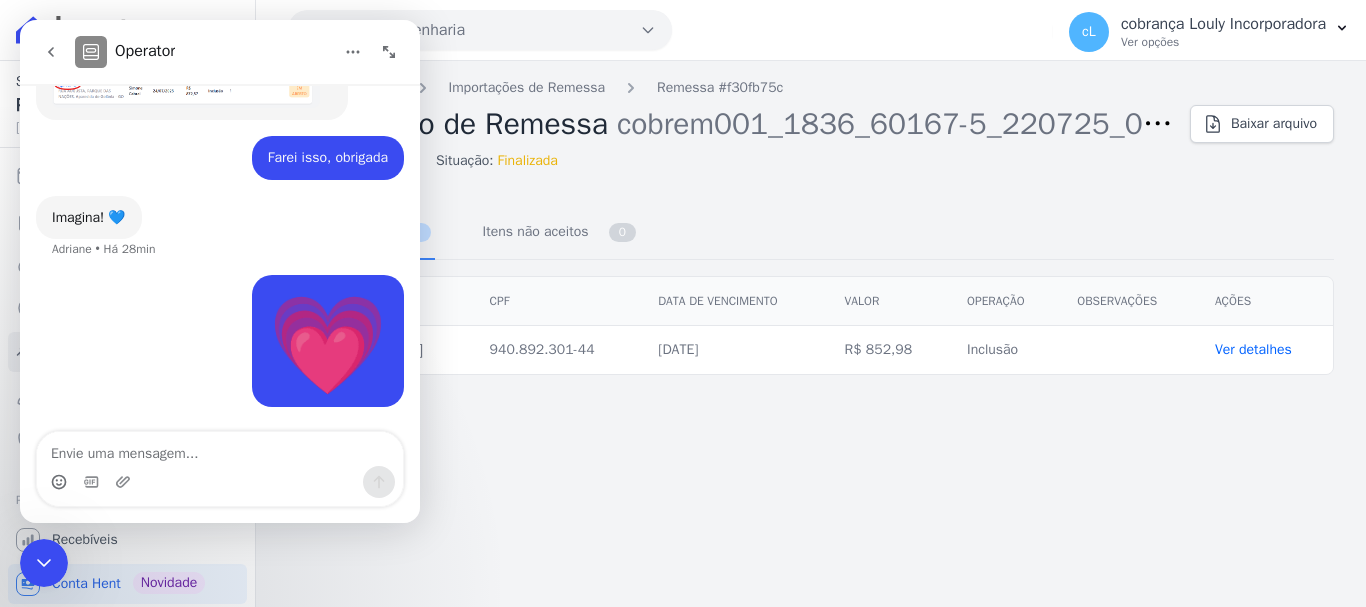 click 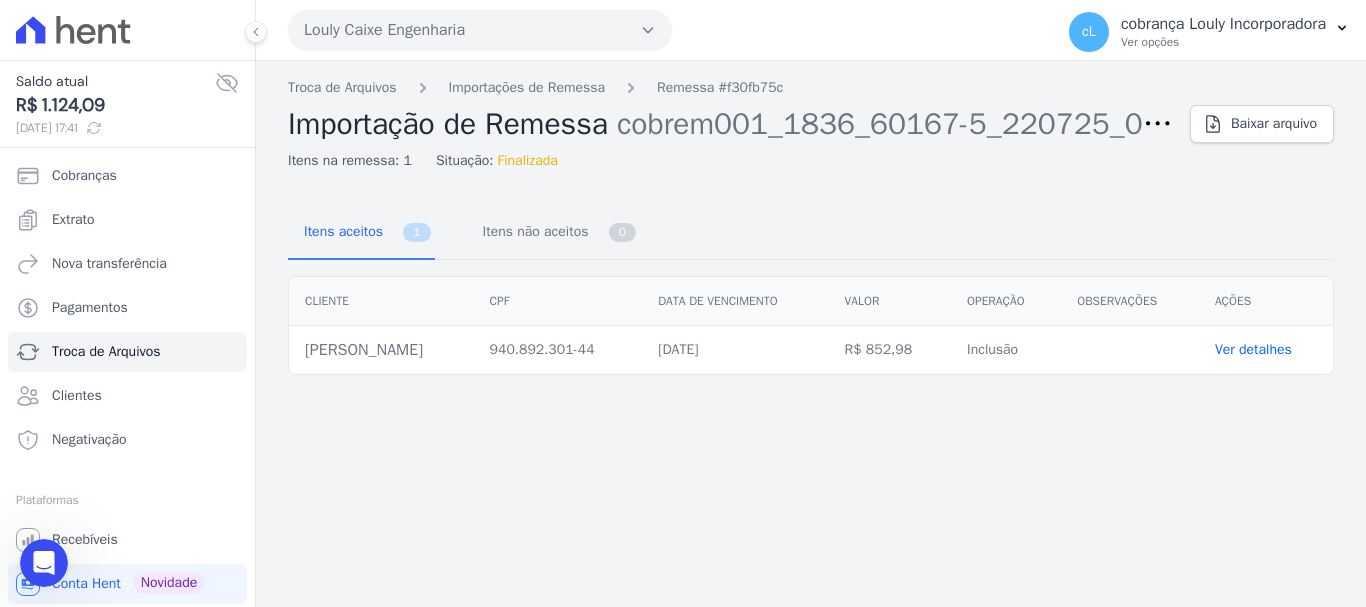 scroll, scrollTop: 0, scrollLeft: 0, axis: both 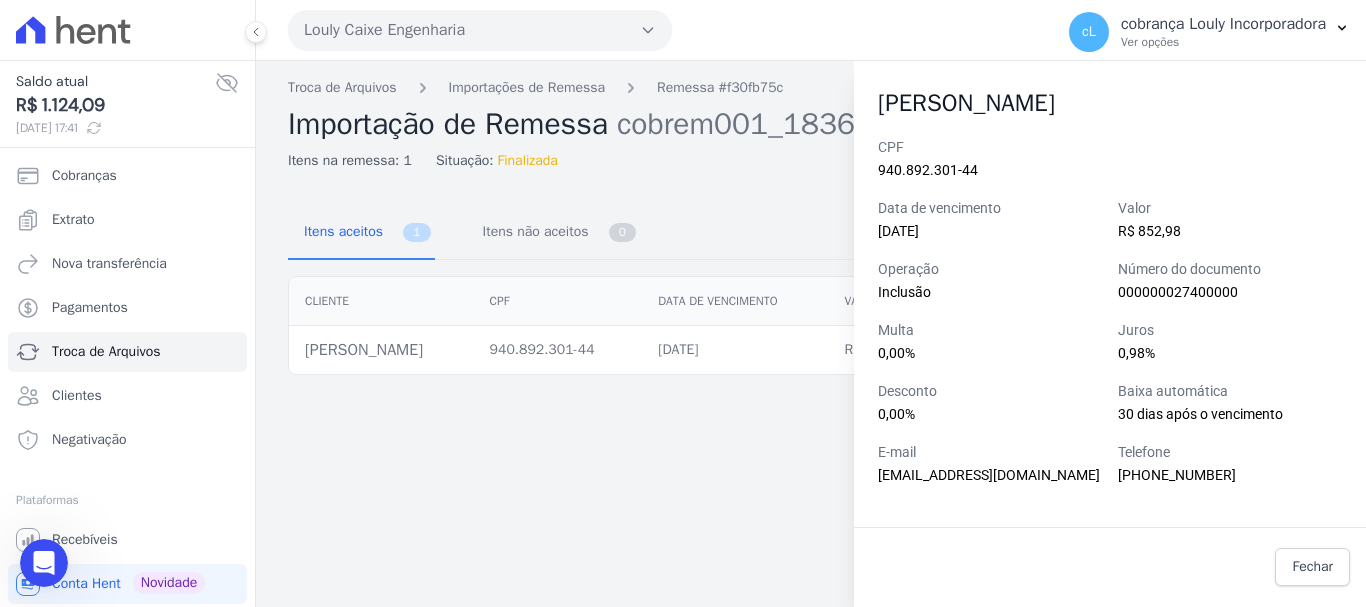 drag, startPoint x: 705, startPoint y: 497, endPoint x: 812, endPoint y: 414, distance: 135.41788 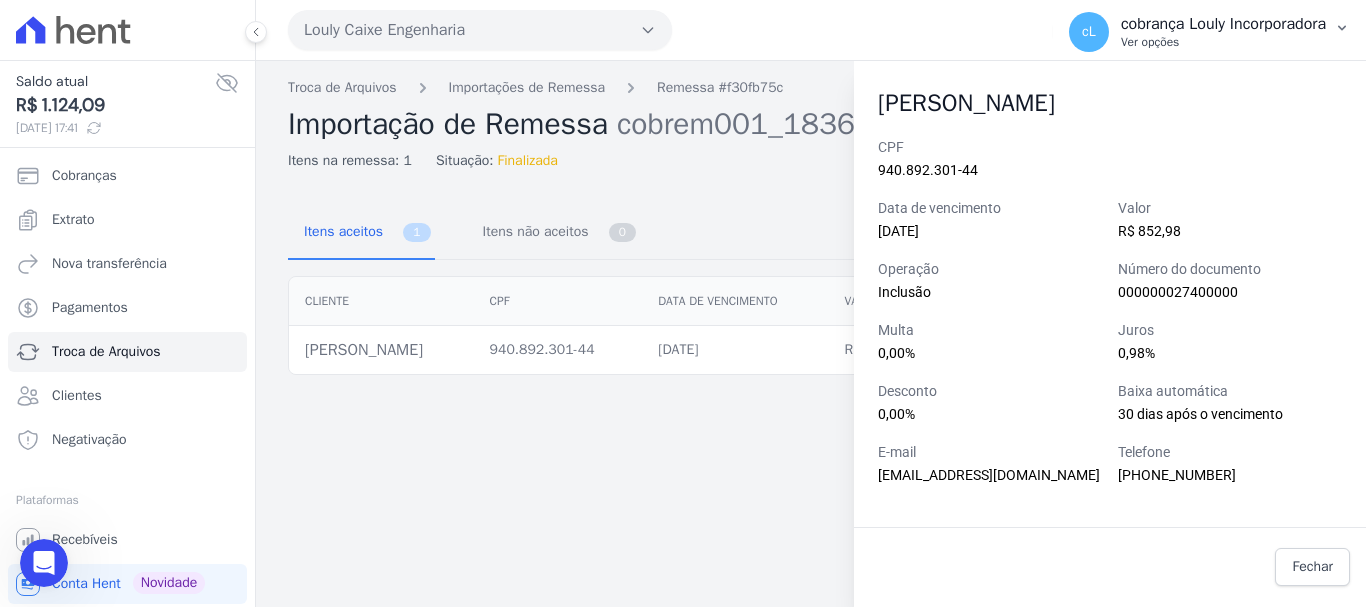 click 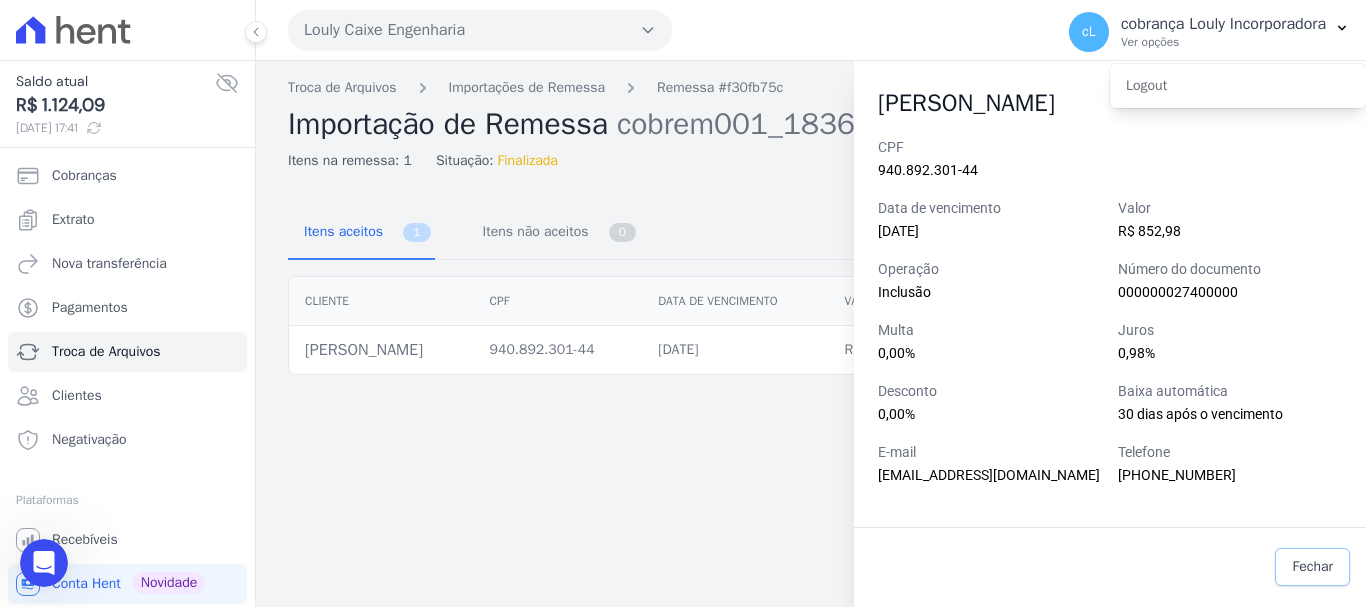 click on "Fechar" at bounding box center (1312, 567) 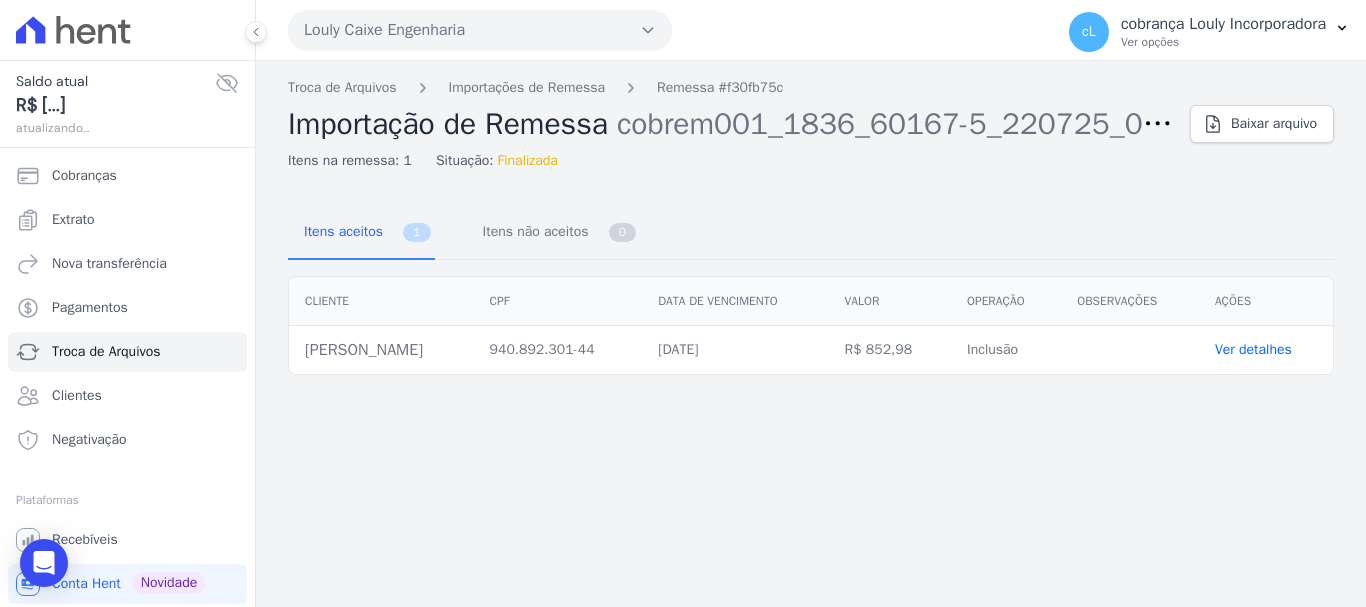 scroll, scrollTop: 0, scrollLeft: 0, axis: both 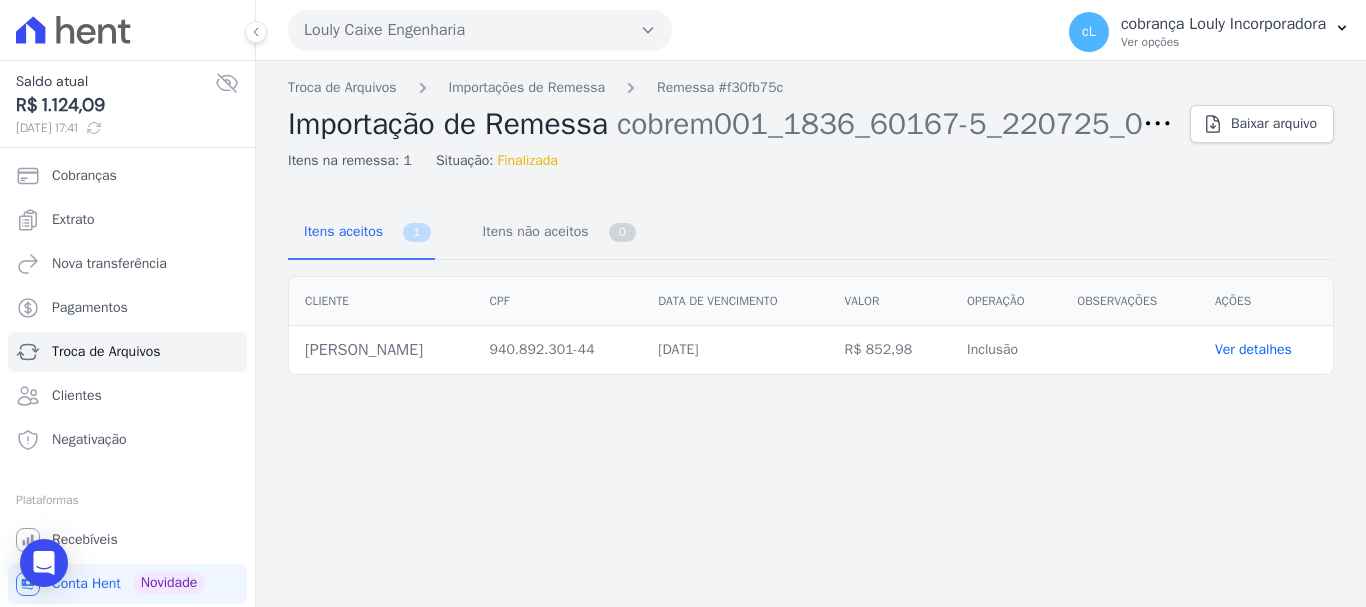 drag, startPoint x: 1248, startPoint y: 345, endPoint x: 1216, endPoint y: 368, distance: 39.40812 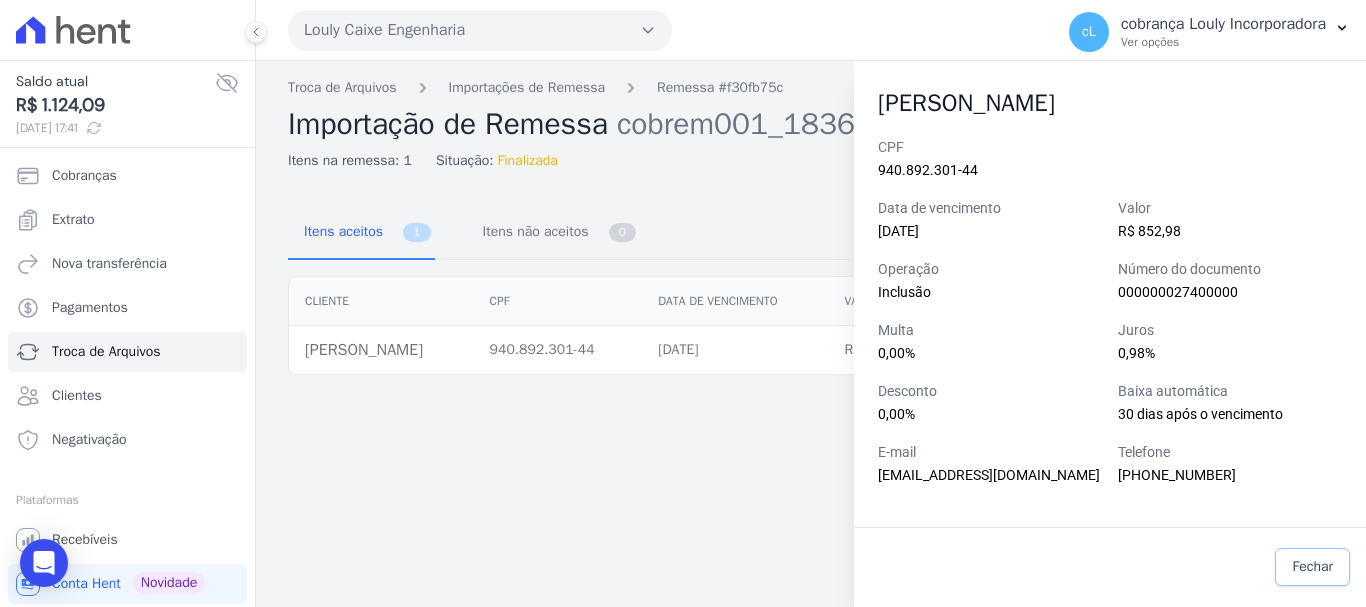click on "Fechar" at bounding box center [1312, 567] 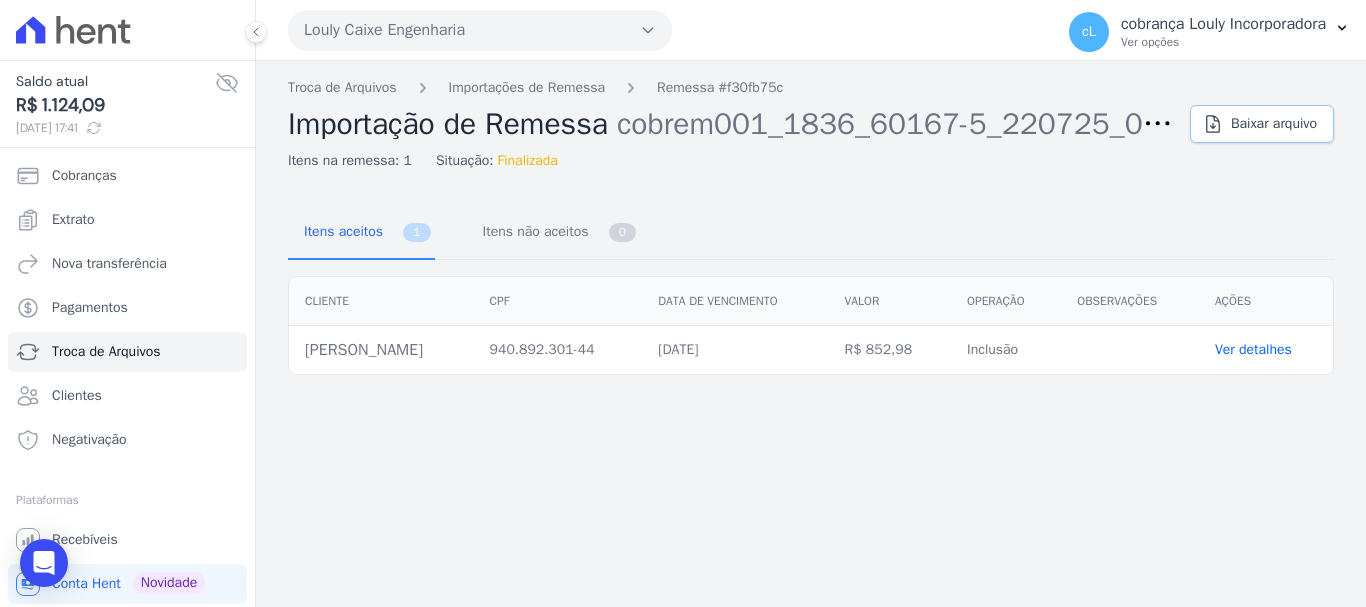 click on "Baixar arquivo" at bounding box center (1274, 124) 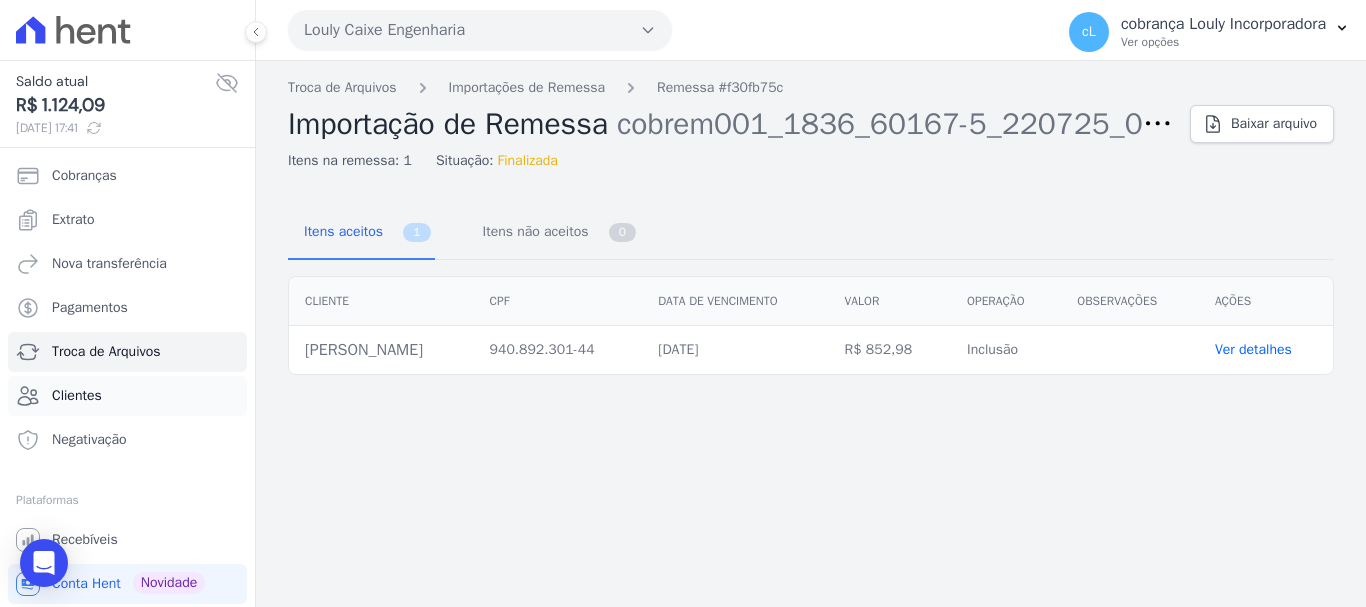 click on "Clientes" at bounding box center [127, 396] 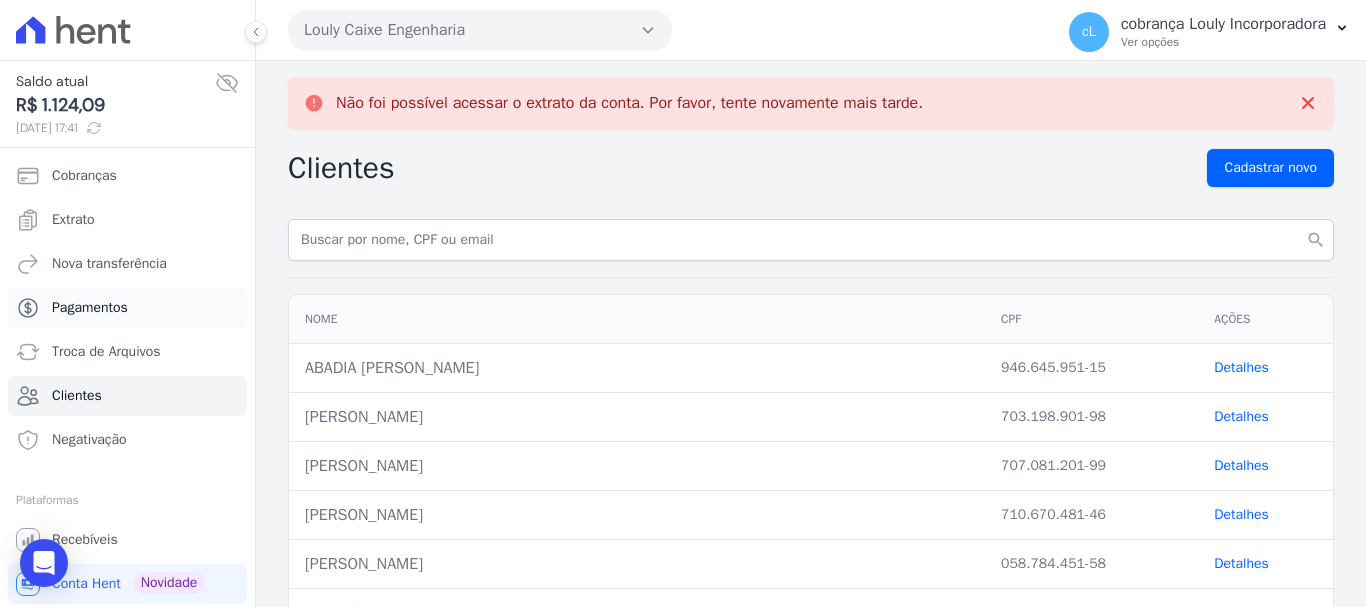 click on "Pagamentos" at bounding box center (90, 308) 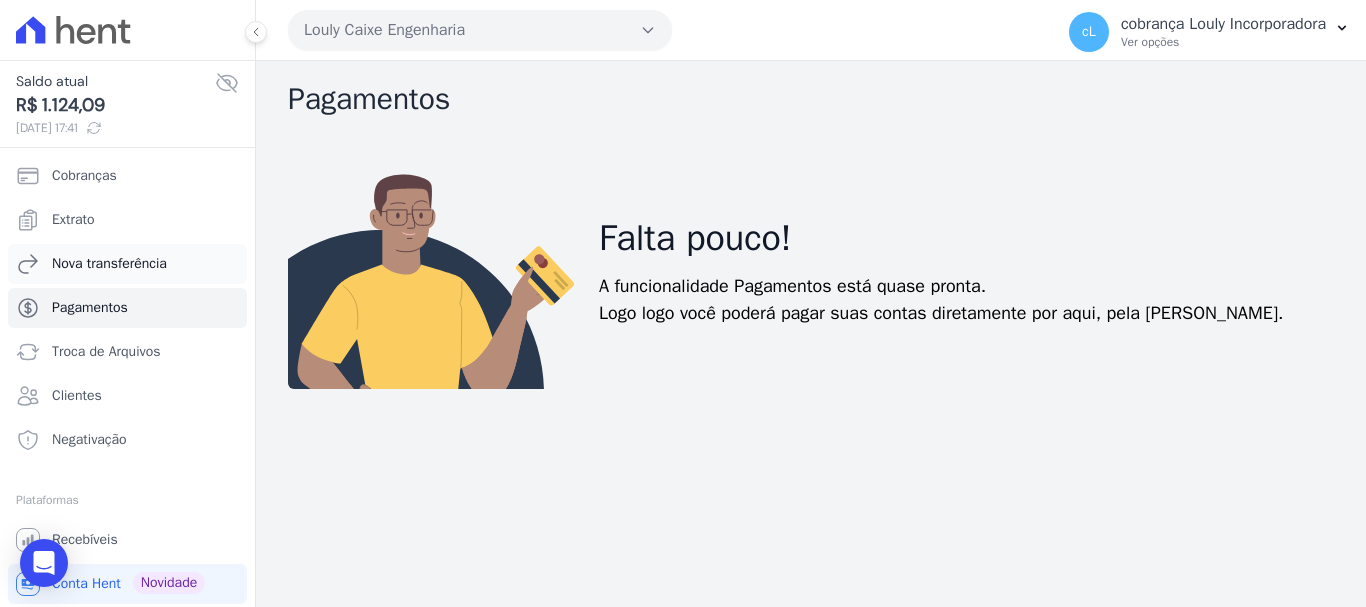 click on "Nova transferência" at bounding box center (109, 264) 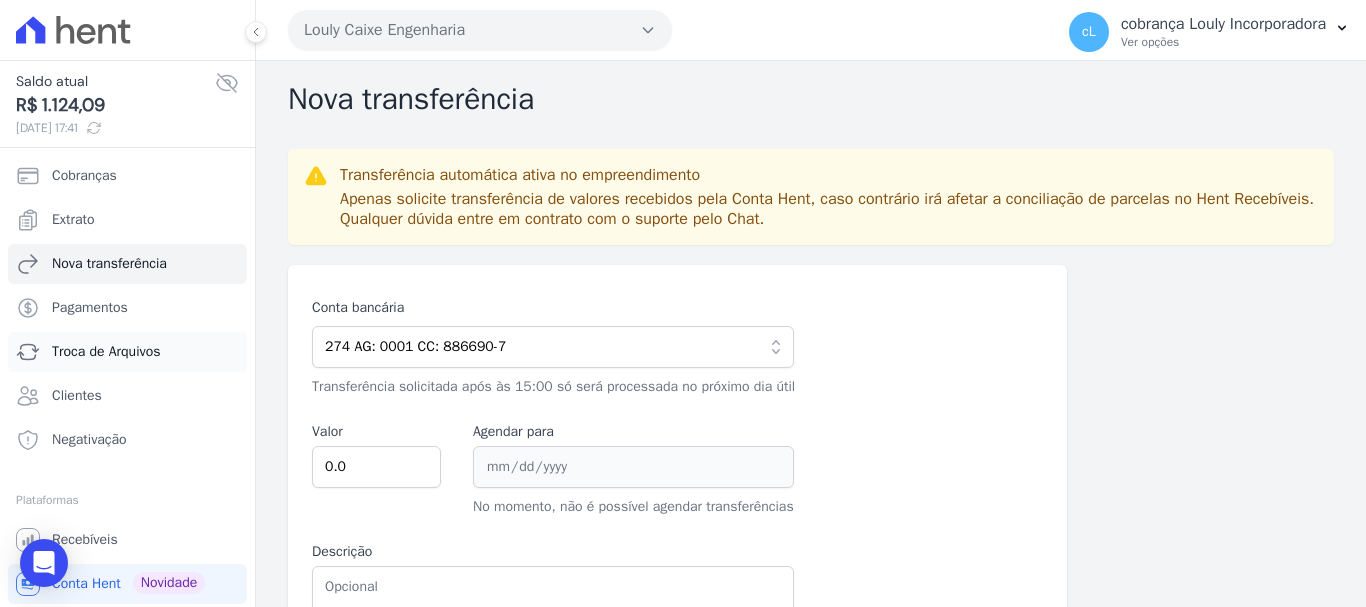 click on "Troca de Arquivos" at bounding box center [106, 352] 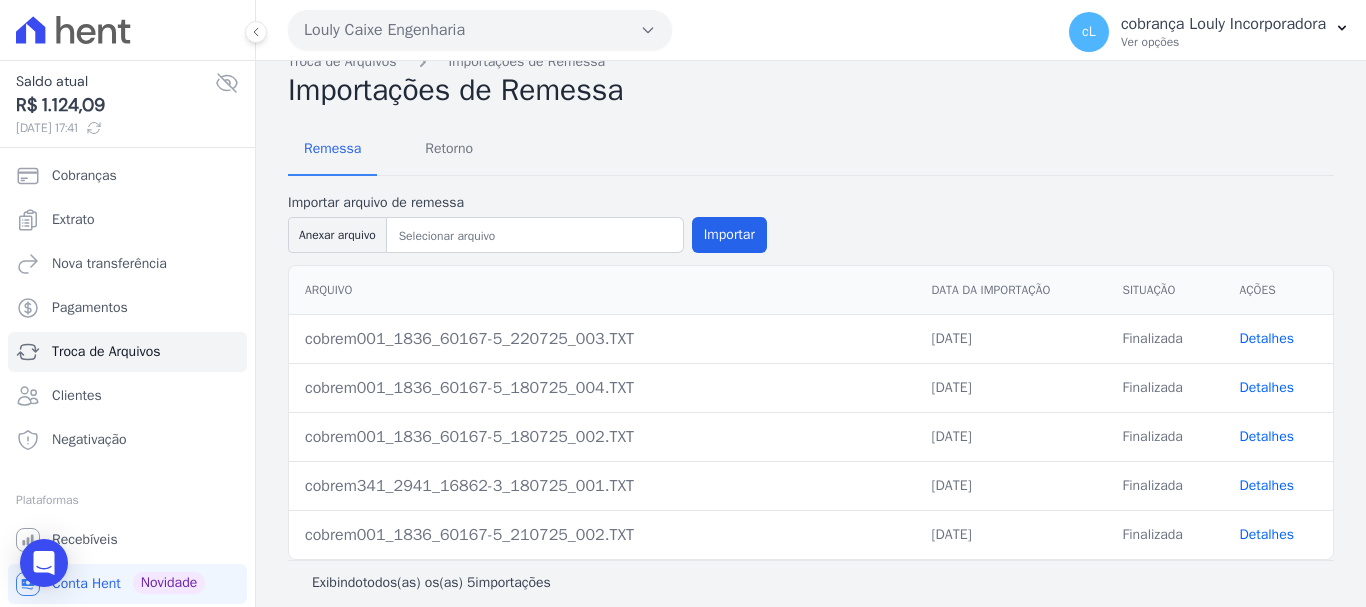 scroll, scrollTop: 40, scrollLeft: 0, axis: vertical 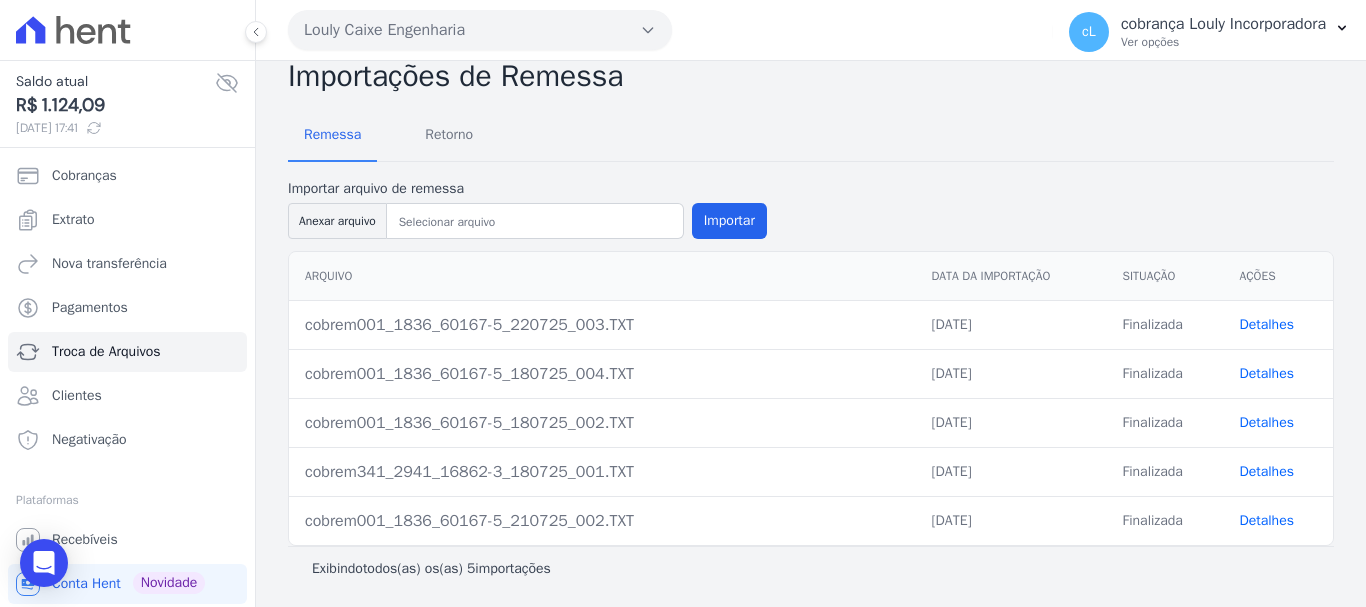 click on "Detalhes" at bounding box center [1266, 324] 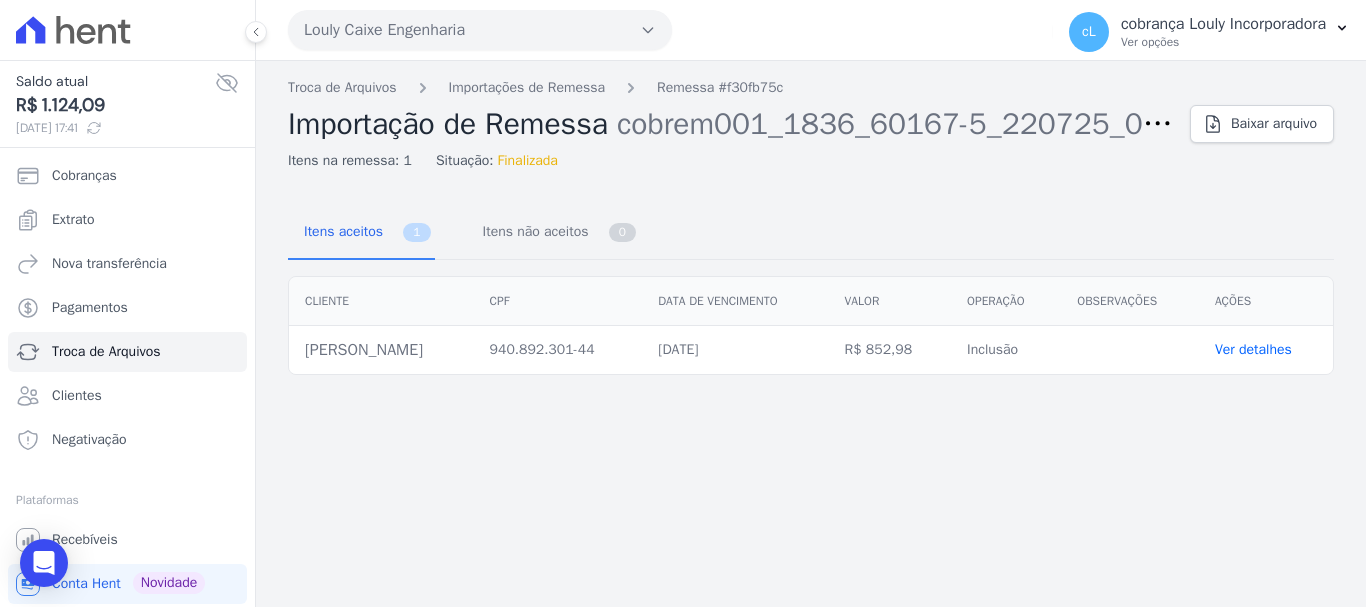 drag, startPoint x: 1265, startPoint y: 347, endPoint x: 1201, endPoint y: 356, distance: 64.629715 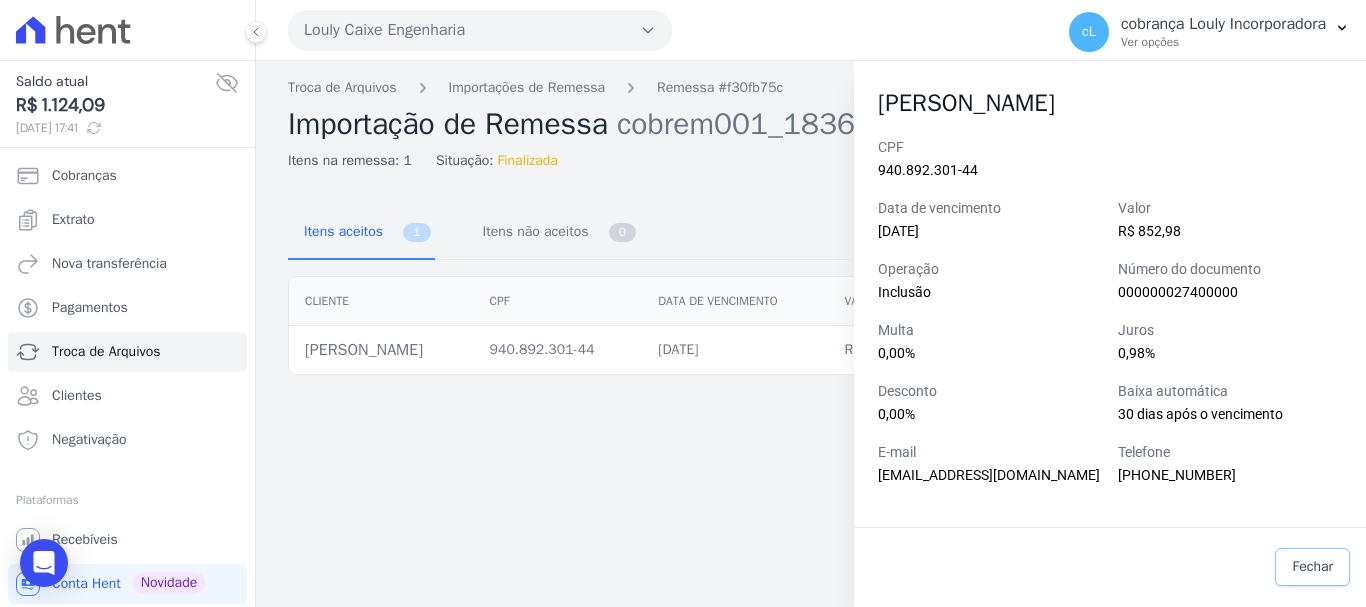click on "Fechar" at bounding box center (1312, 567) 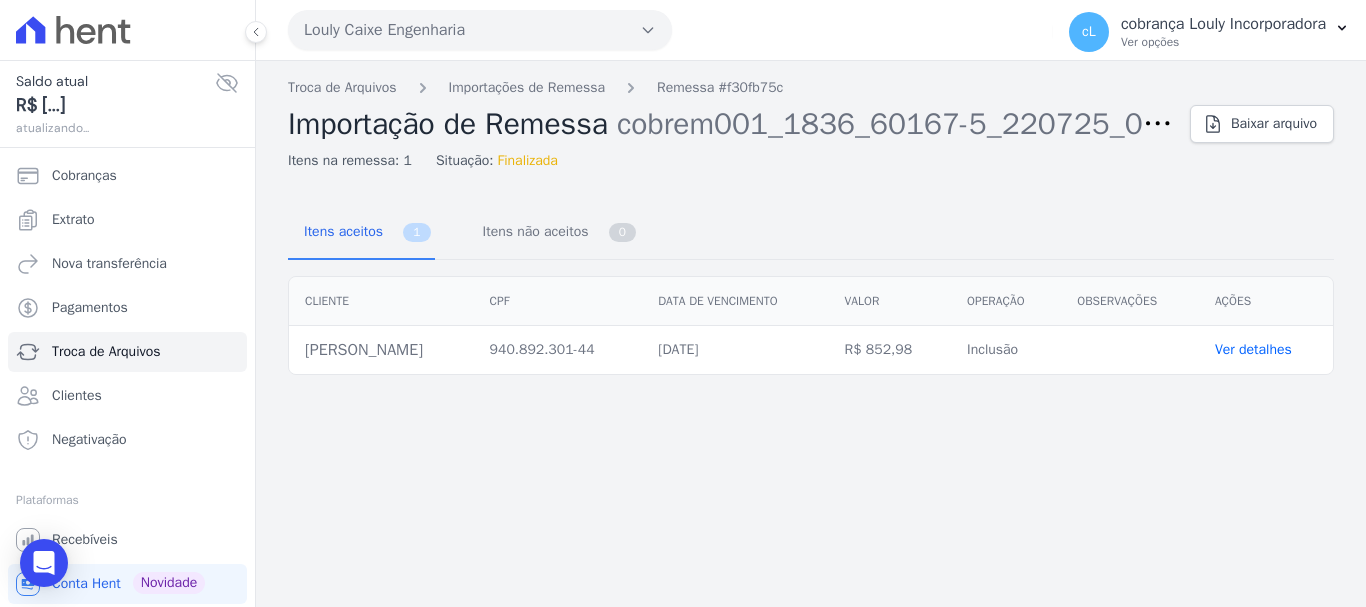 scroll, scrollTop: 0, scrollLeft: 0, axis: both 